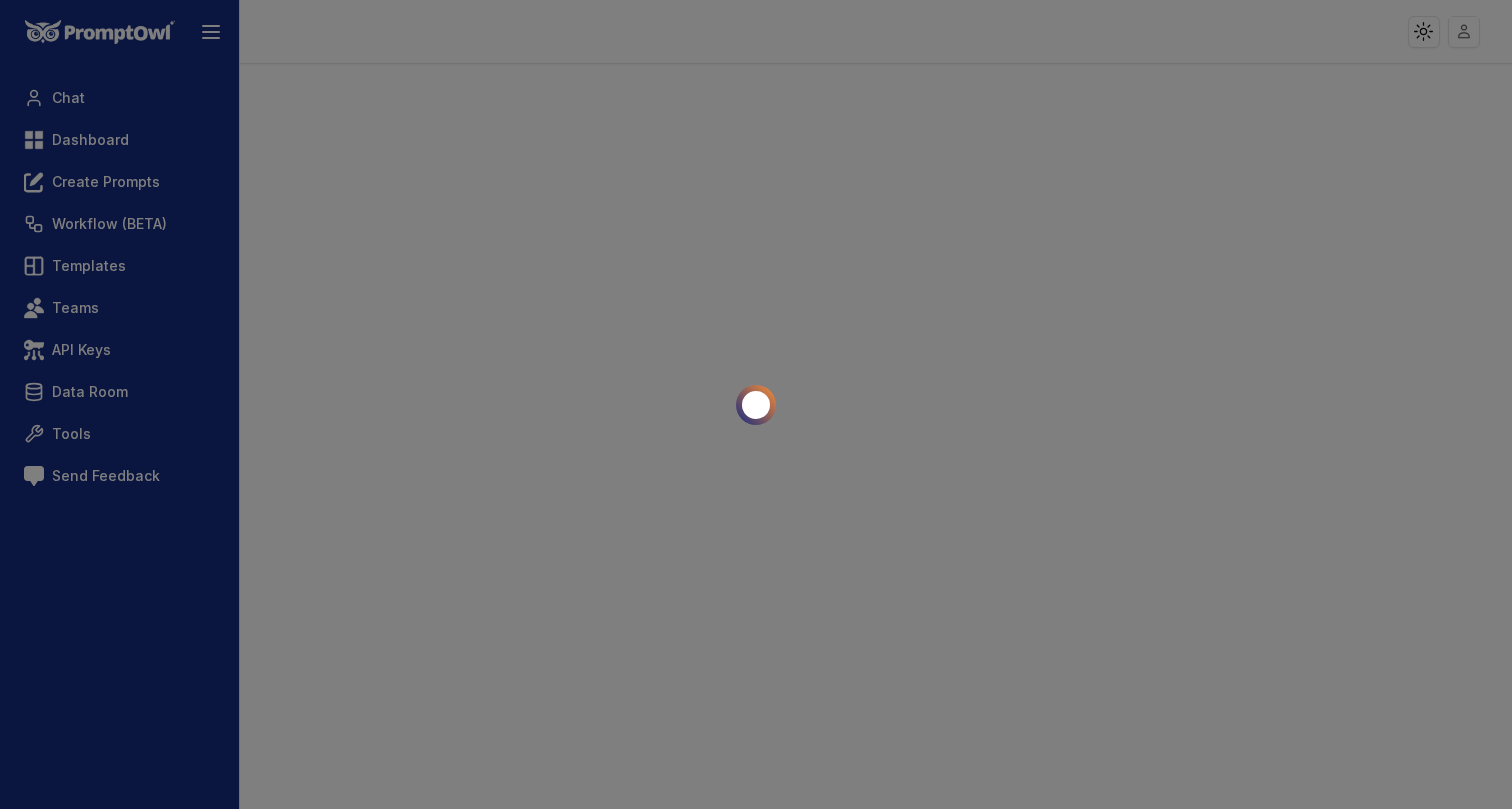 scroll, scrollTop: 0, scrollLeft: 0, axis: both 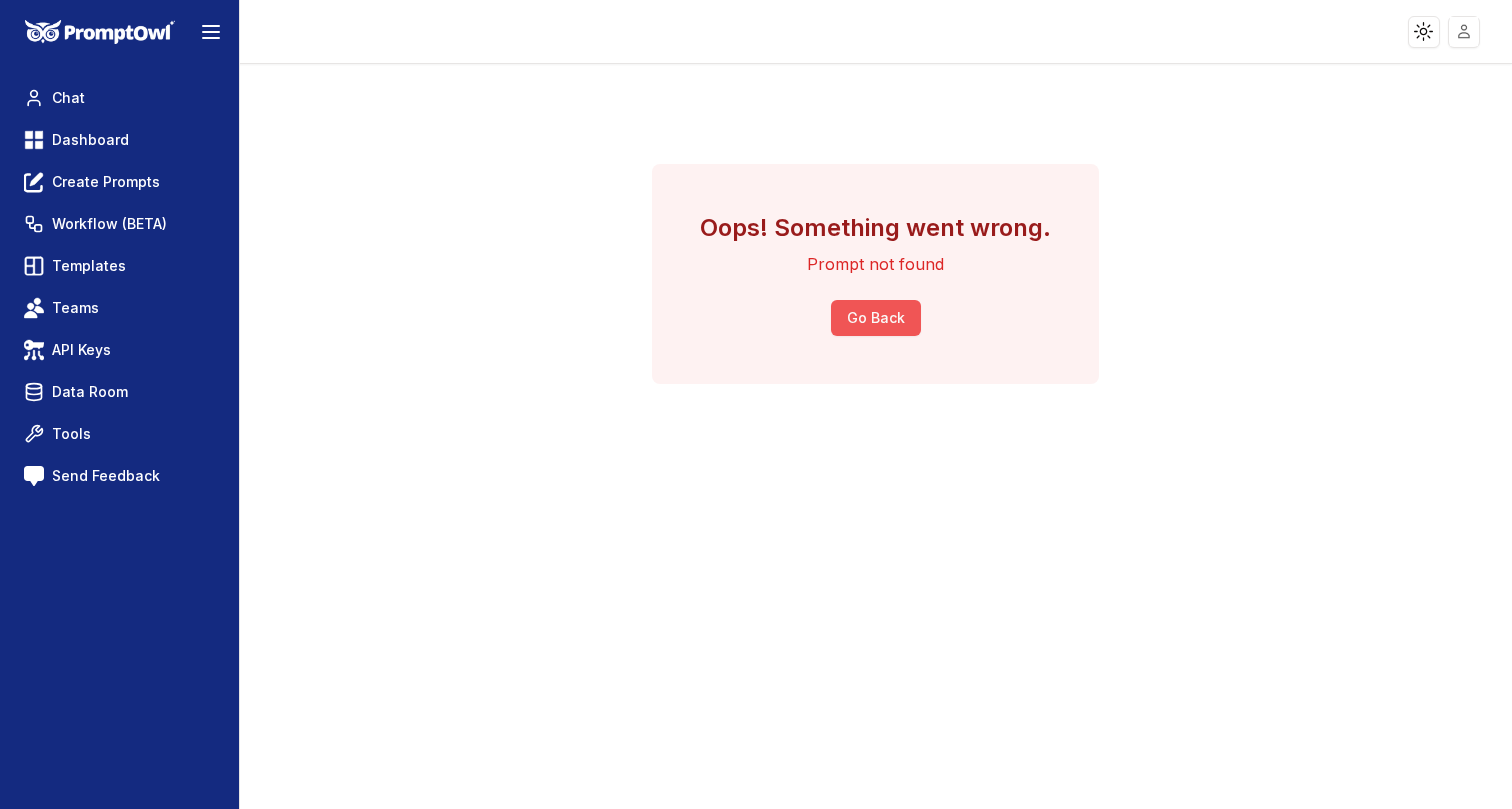 click on "Go Back" at bounding box center [876, 318] 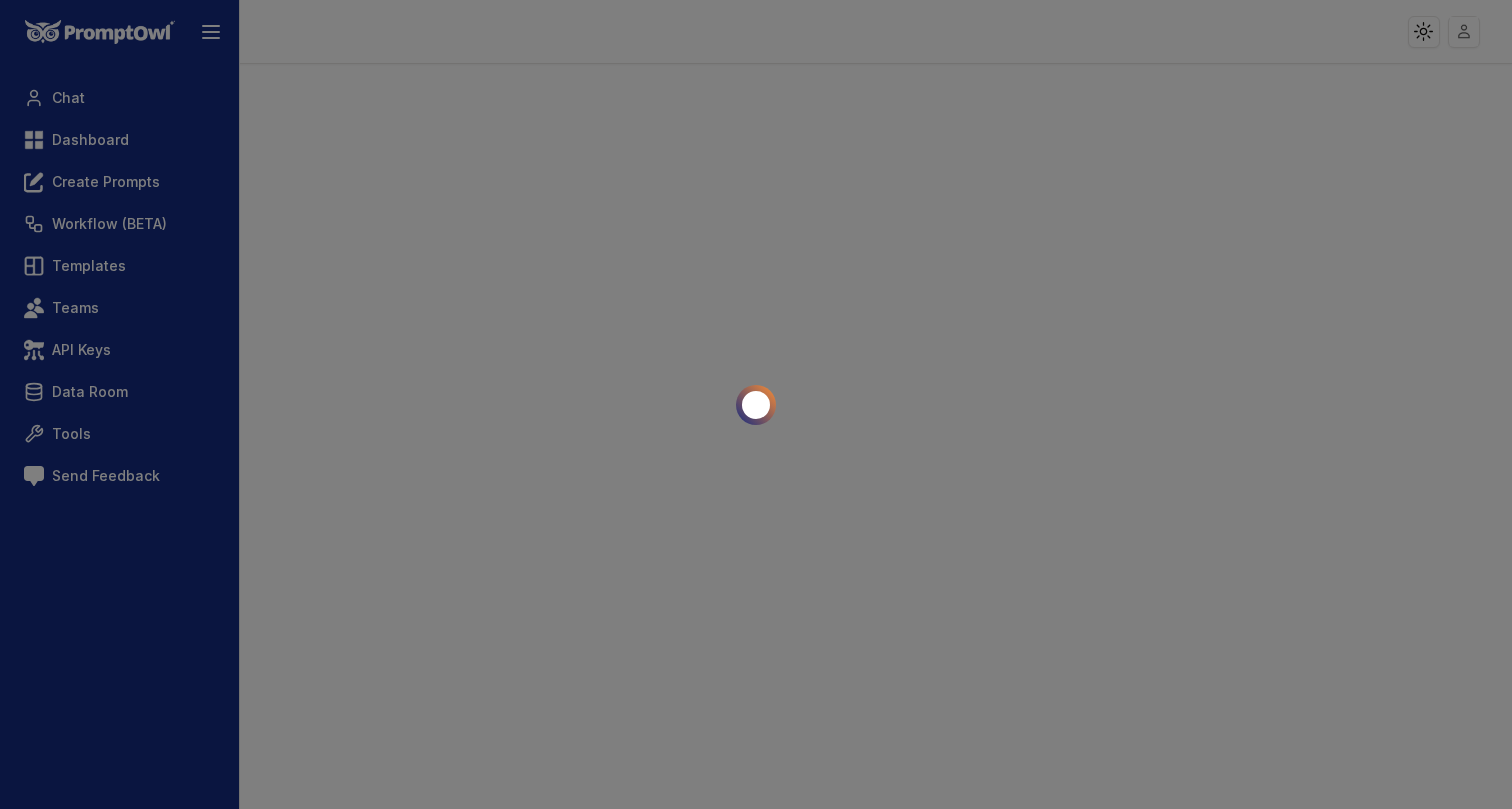scroll, scrollTop: 0, scrollLeft: 0, axis: both 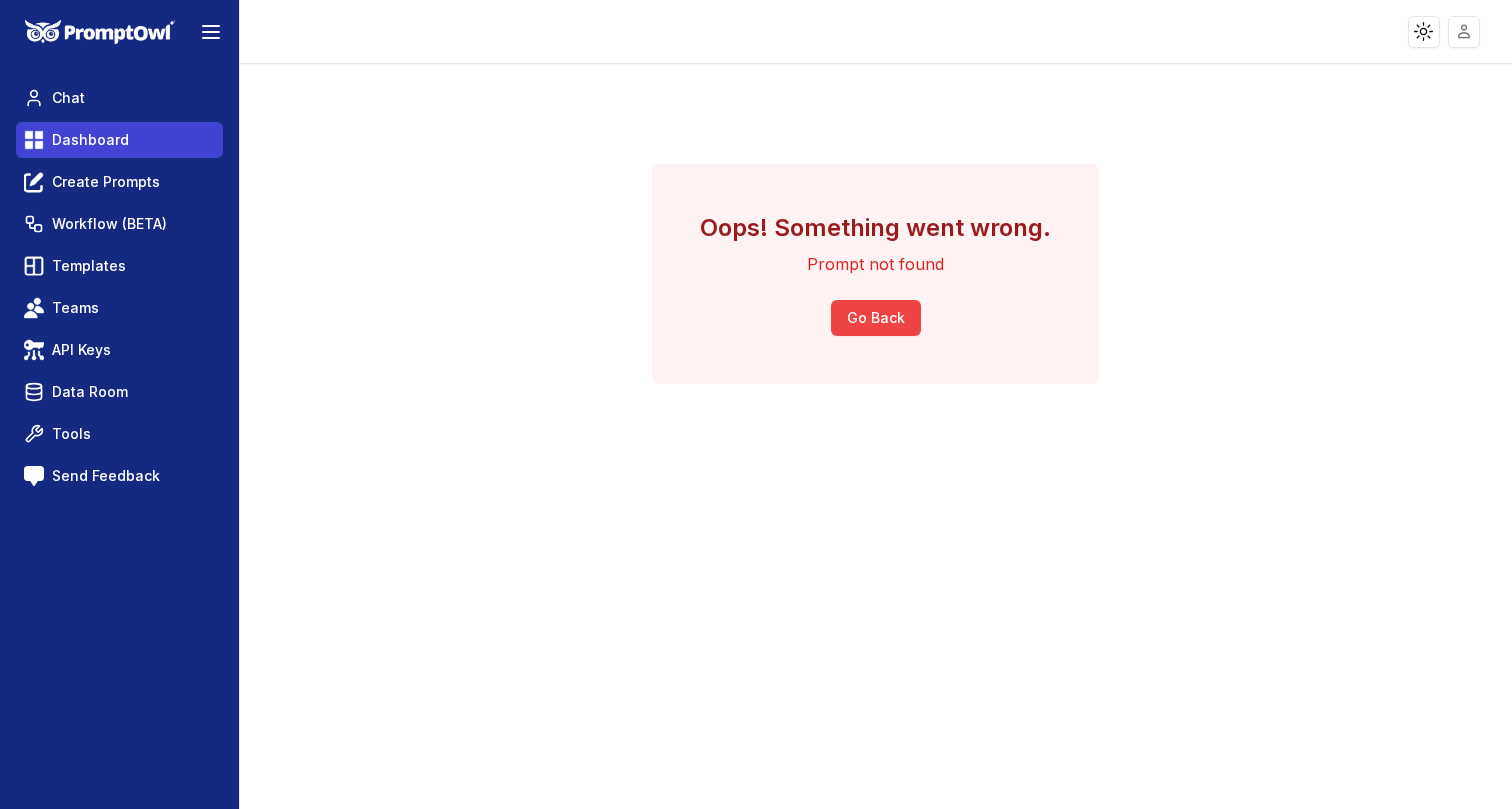 click on "Dashboard" at bounding box center [90, 140] 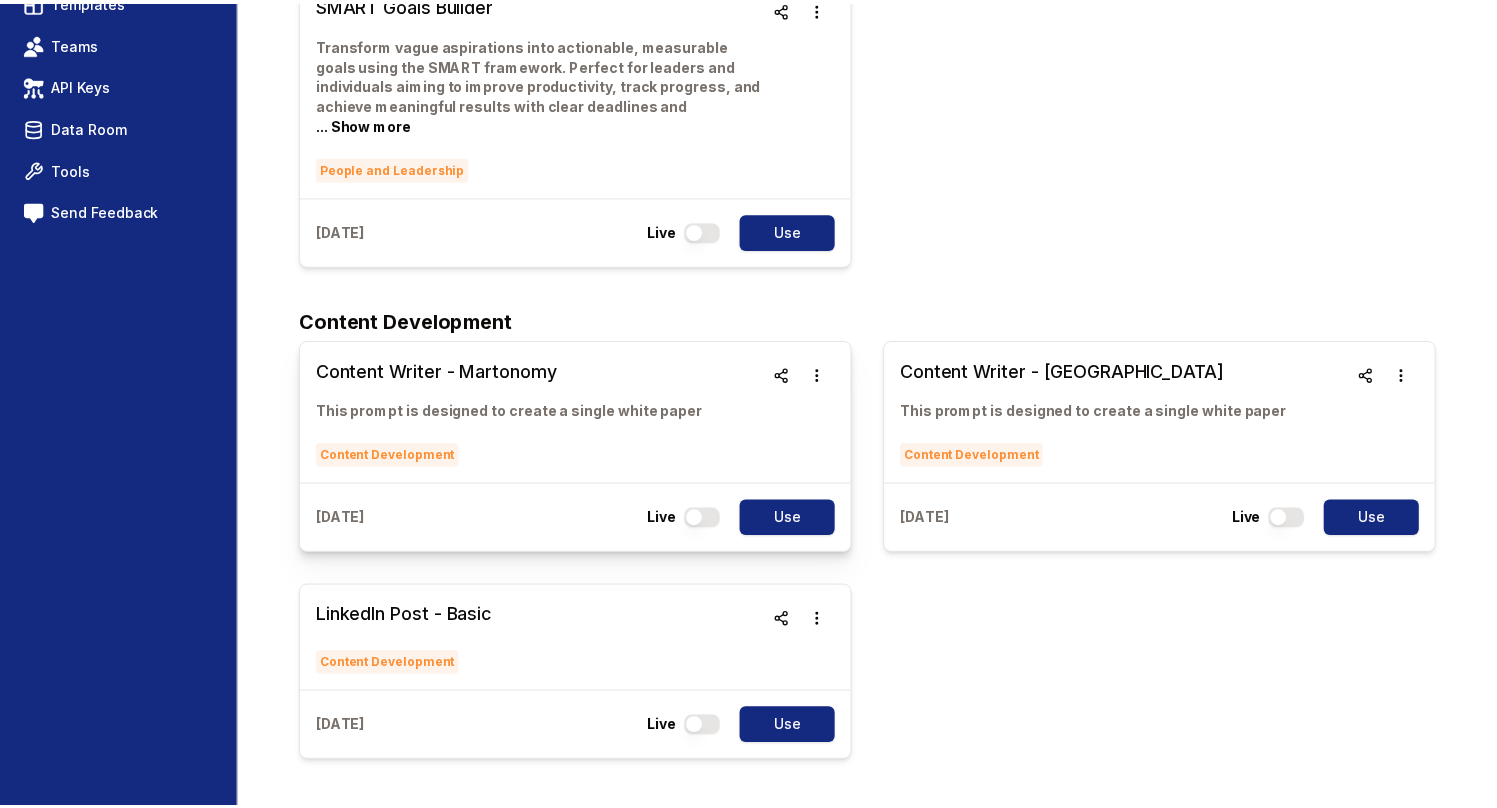 scroll, scrollTop: 0, scrollLeft: 0, axis: both 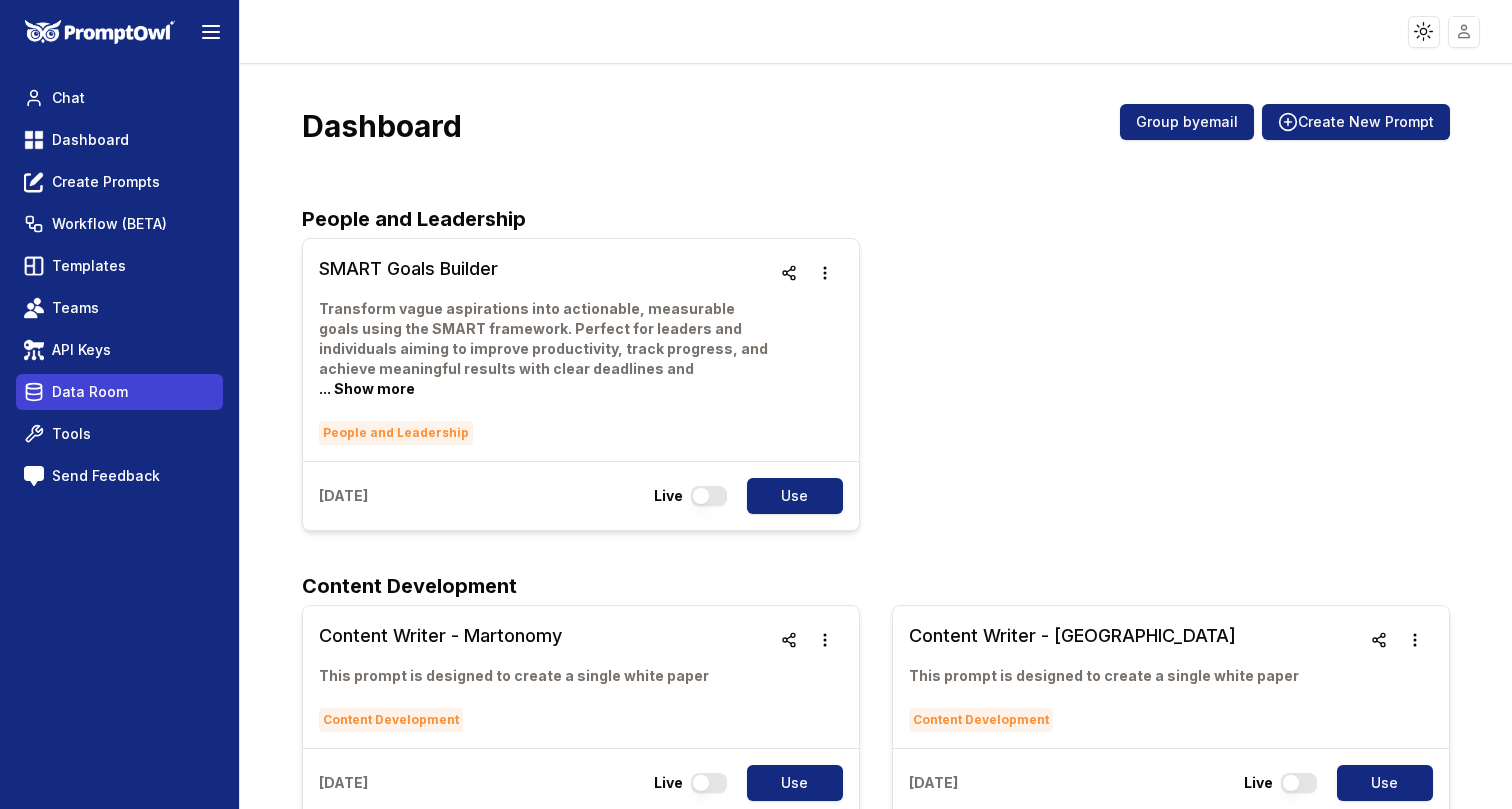 click on "Data Room" at bounding box center (90, 392) 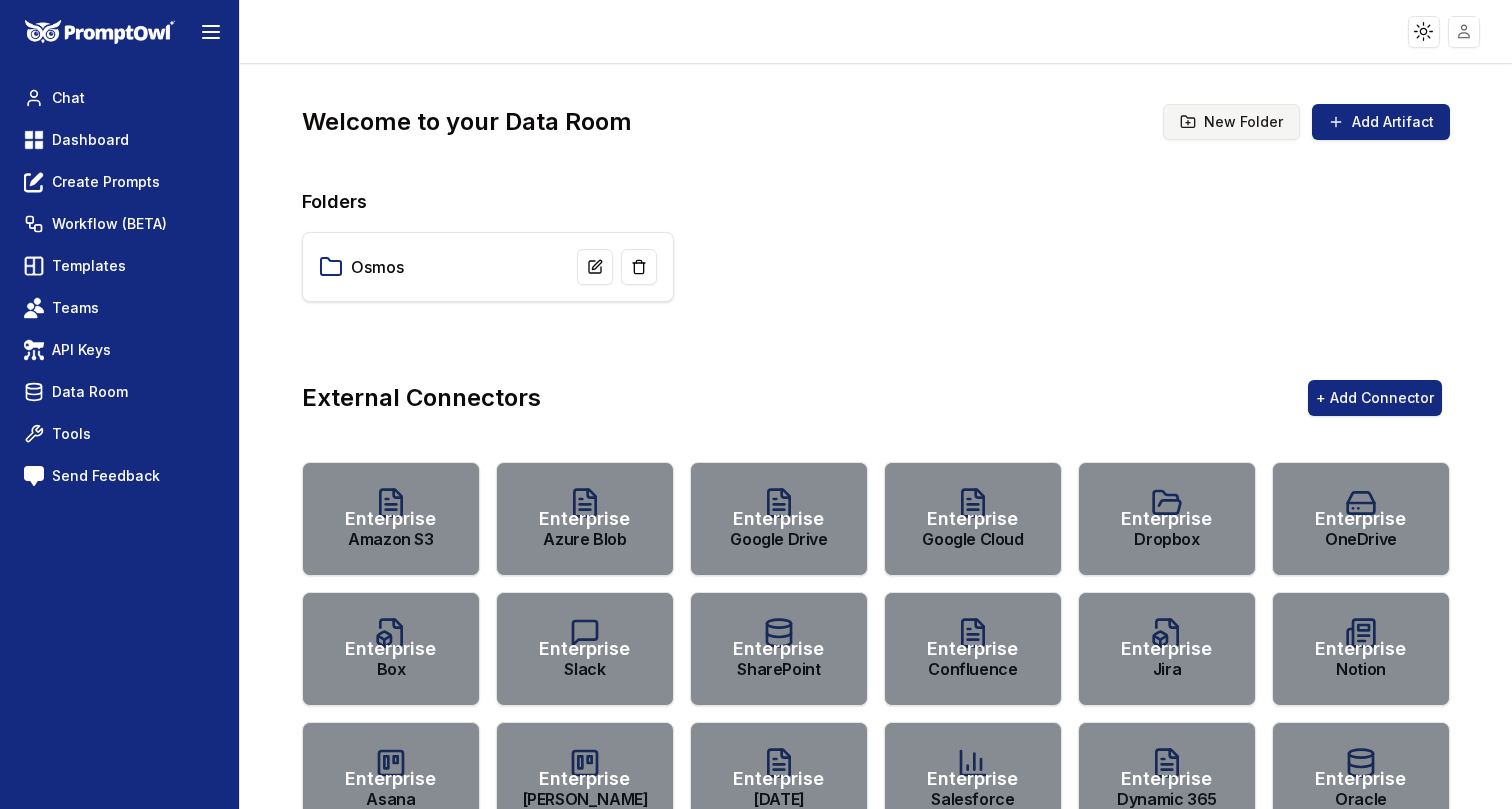 click on "New Folder" at bounding box center [1231, 122] 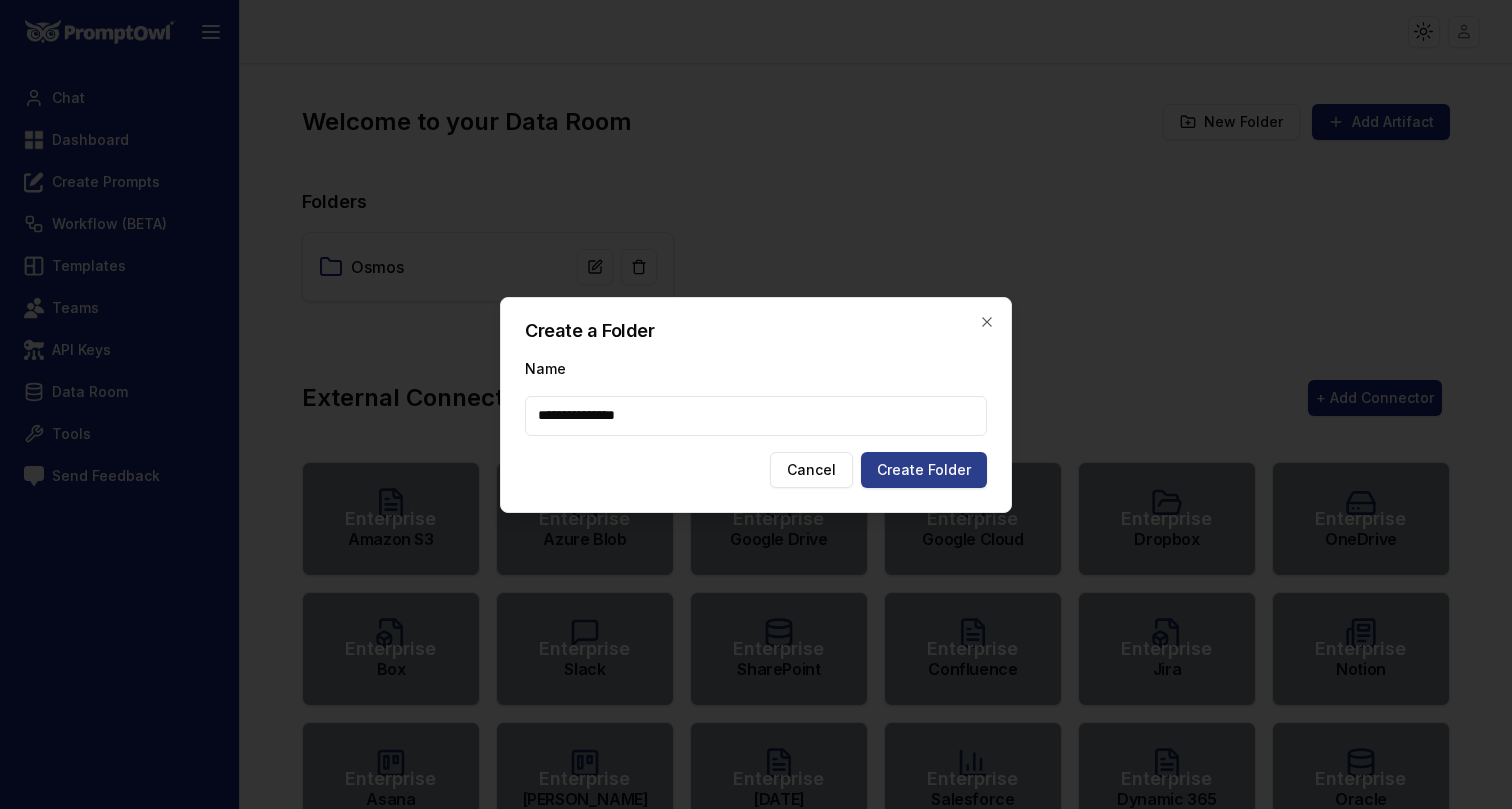 type on "**********" 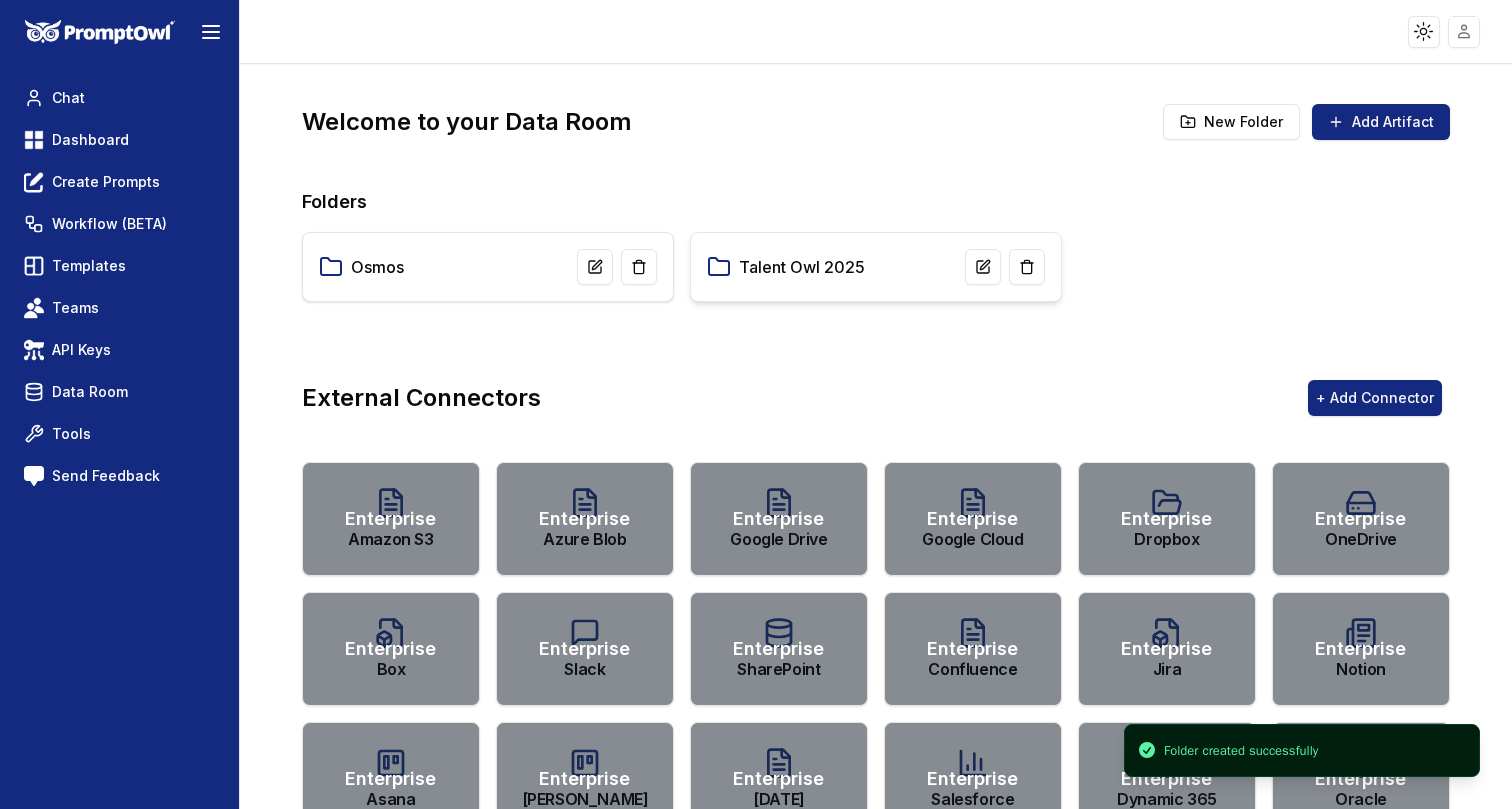 click on "Talent Owl 2025" at bounding box center (802, 267) 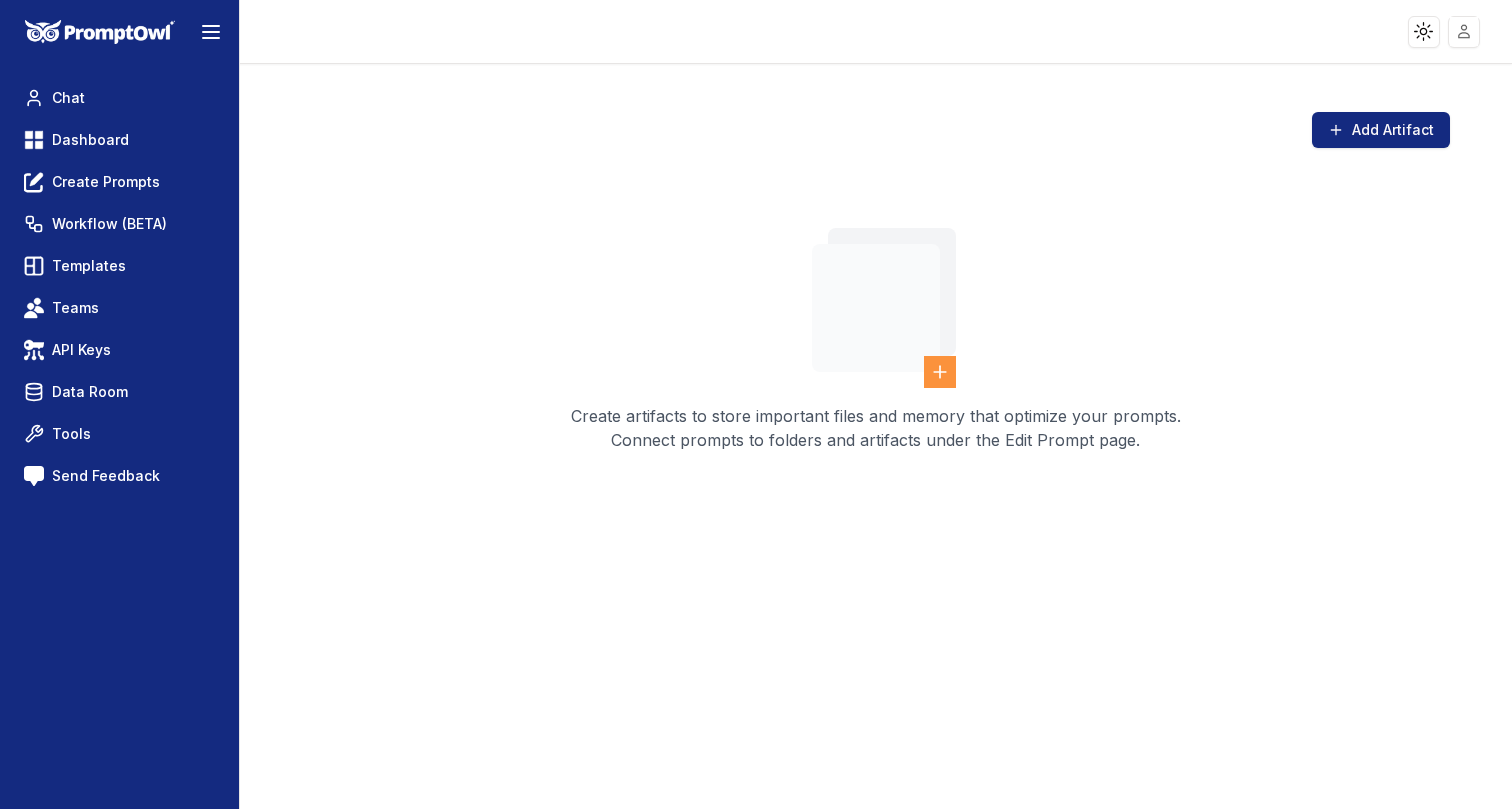 click 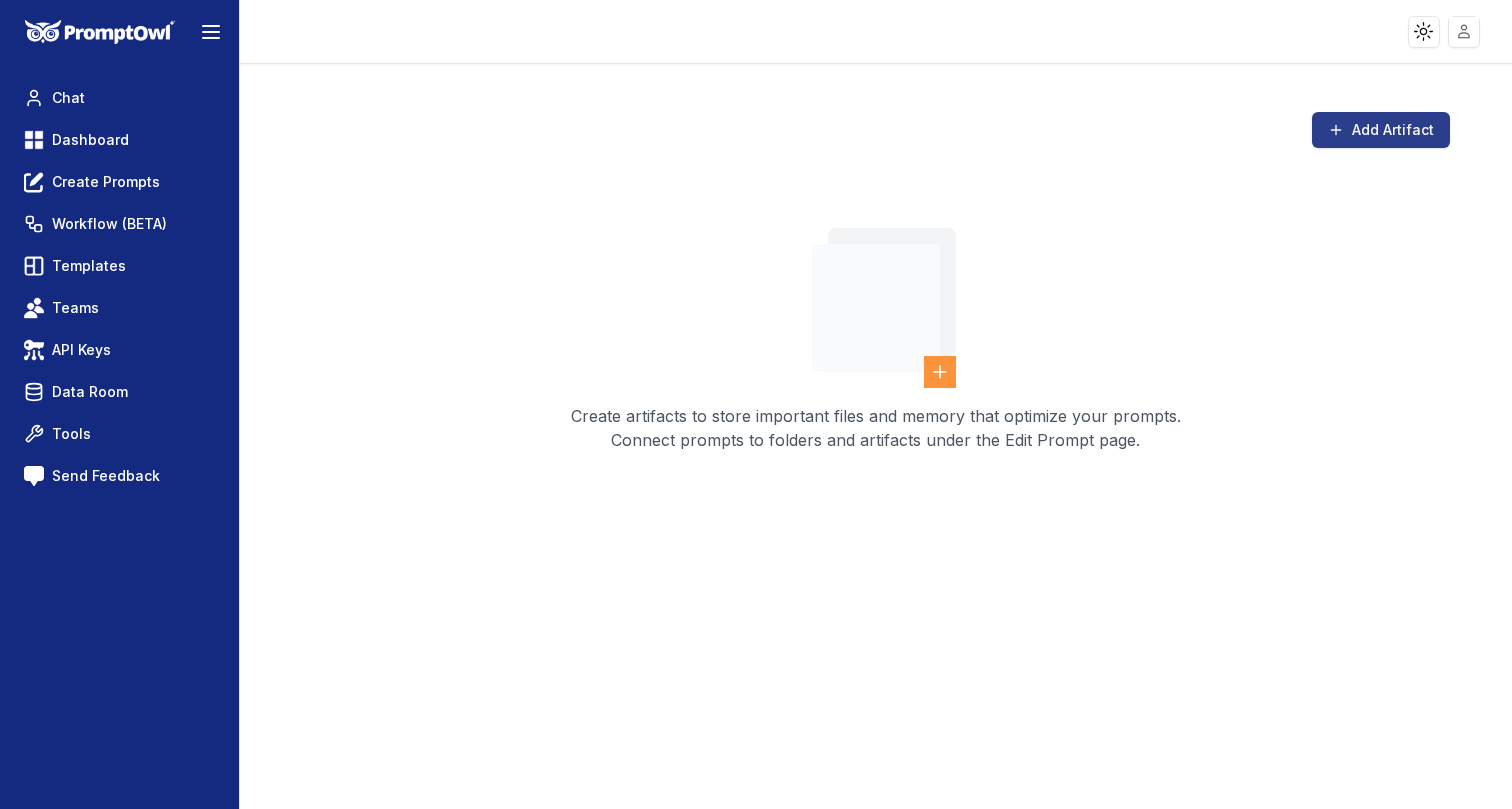 click on "Add Artifact" at bounding box center [1381, 130] 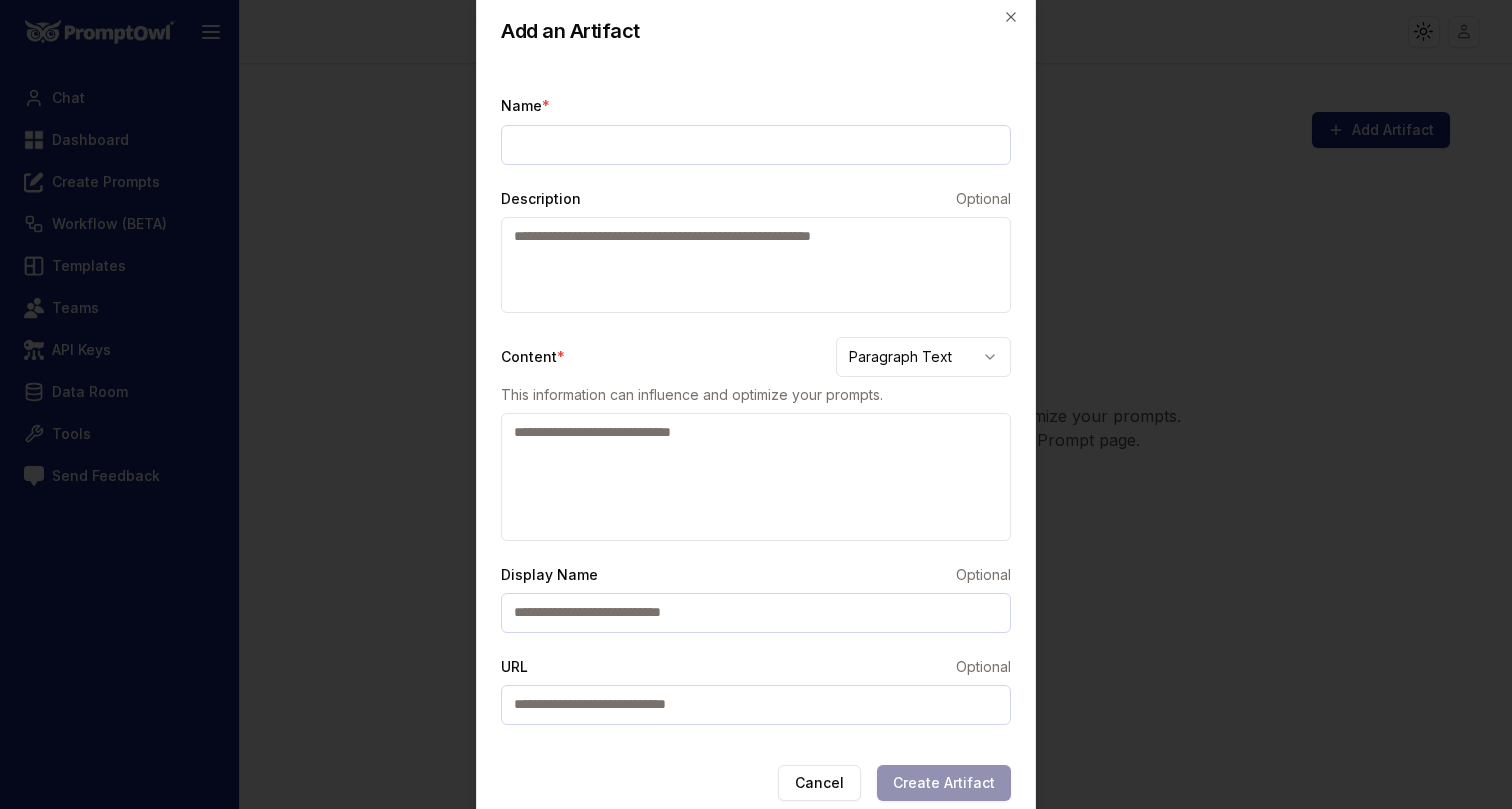 click on "Name  *" at bounding box center [756, 145] 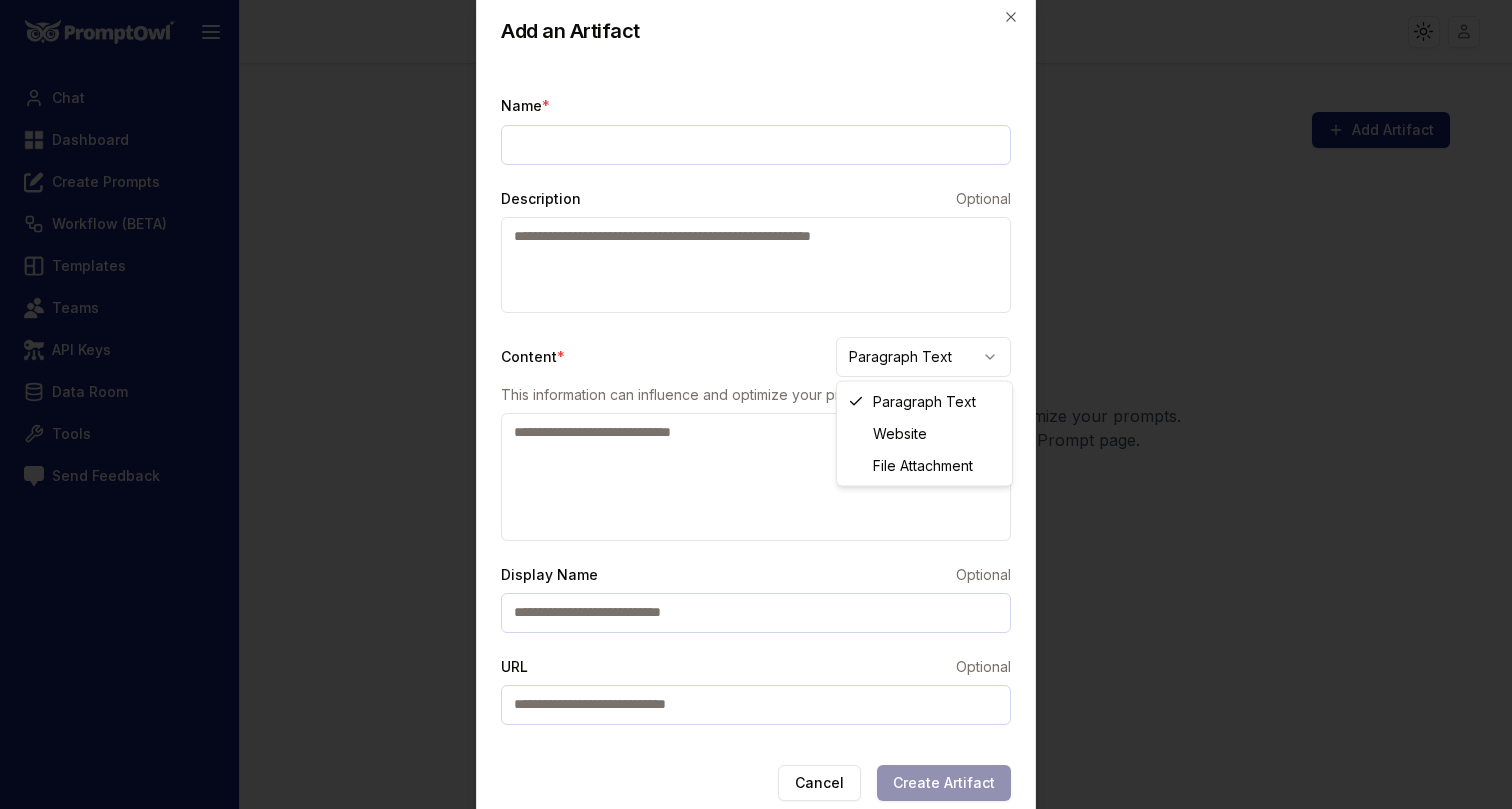 click on "Toggle theme Toggle user menu Chat Dashboard Create Prompts Workflow (BETA) Templates Teams API Keys Data Room Tools Send Feedback Add Artifact Create artifacts to store important files and memory that optimize your prompts. Connect prompts to folders and artifacts under the Edit Prompt page. Add an Artifact Name  * Description Optional Content  * Paragraph Text This information can influence and optimize your prompts. Display Name Optional URL Optional Cancel Create Artifact Close Paragraph Text Website File Attachment" at bounding box center [756, 404] 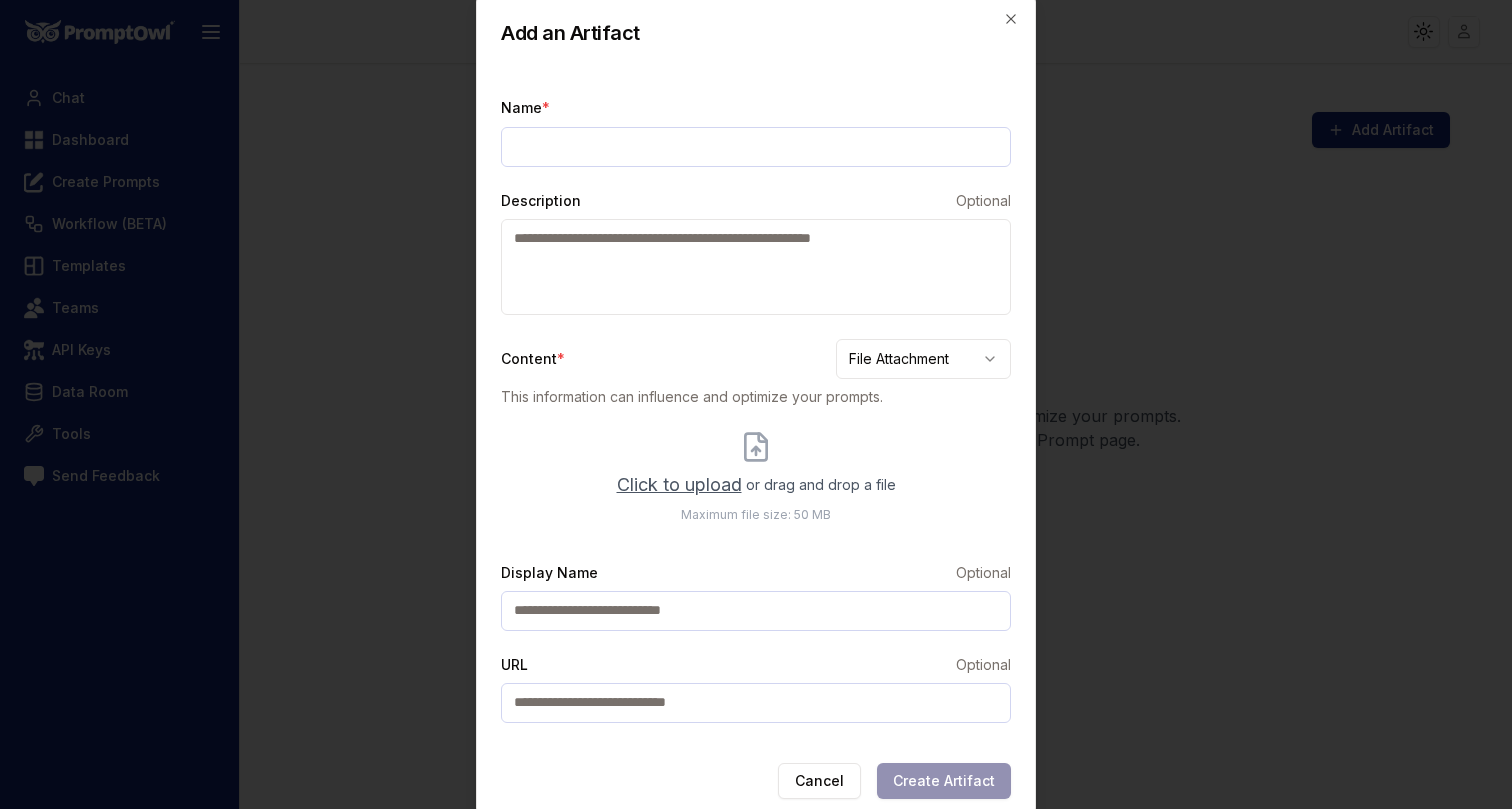 click on "Click to upload" at bounding box center [679, 485] 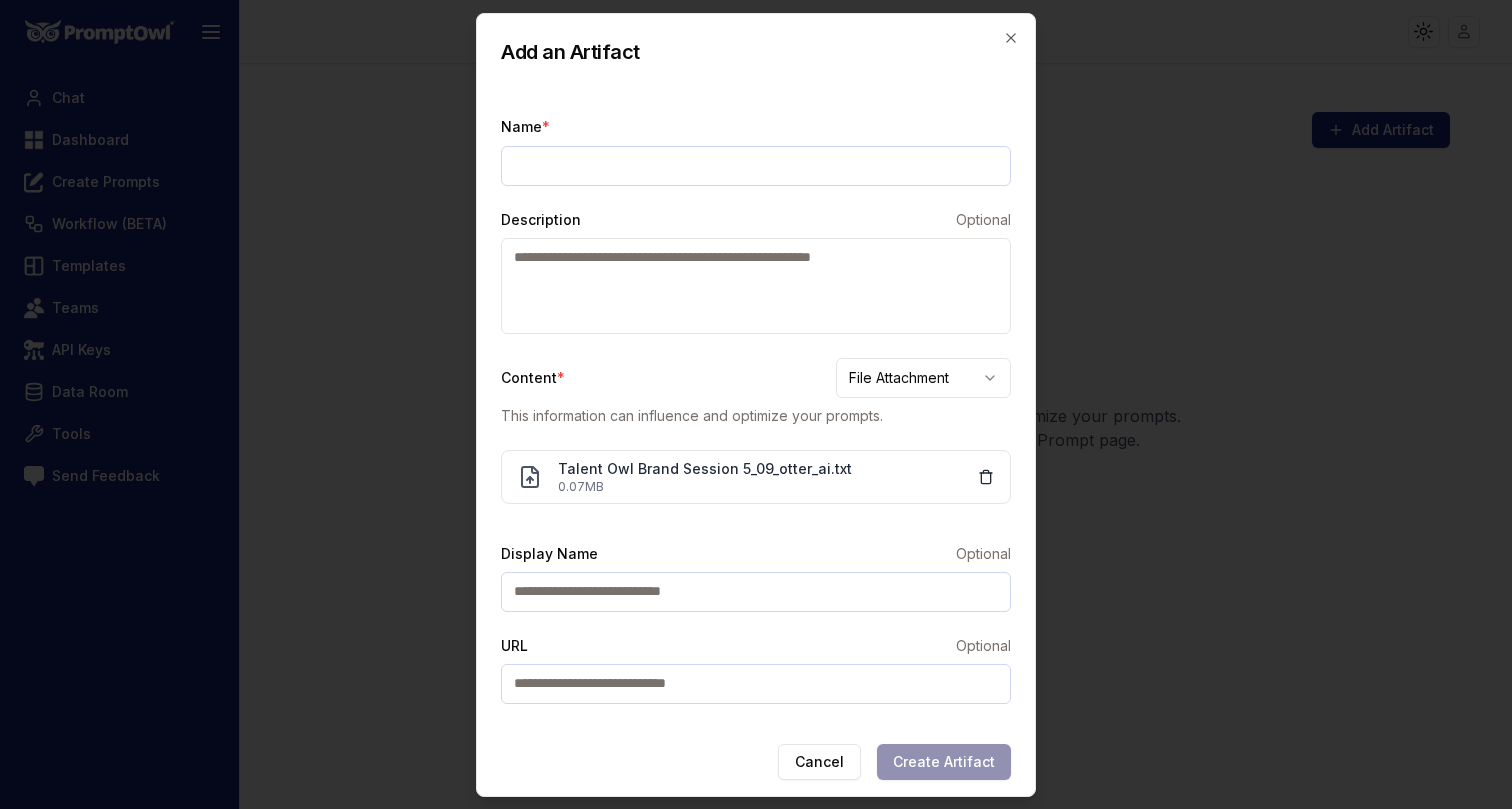 click on "Name  *" at bounding box center [756, 166] 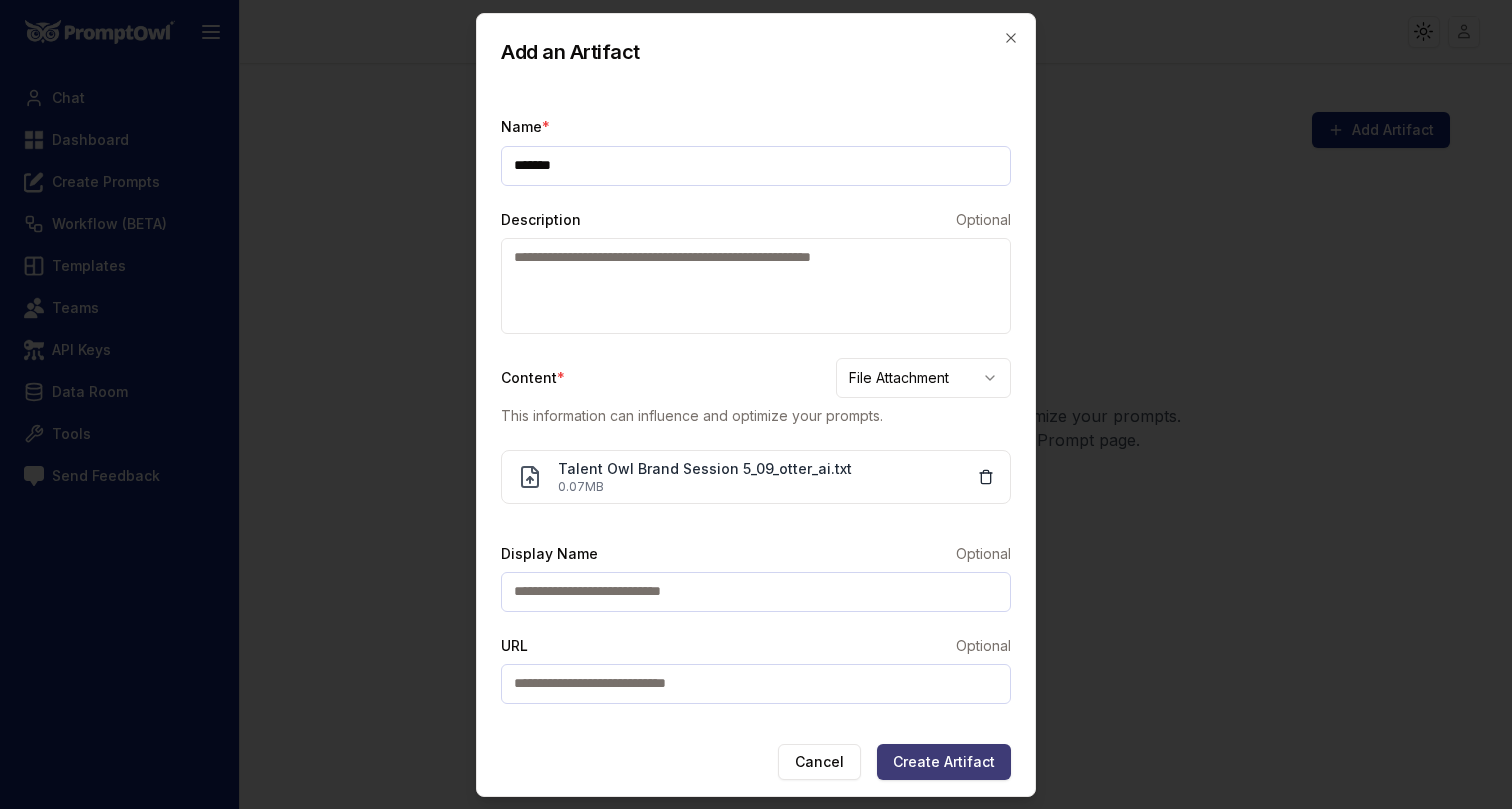 type on "*******" 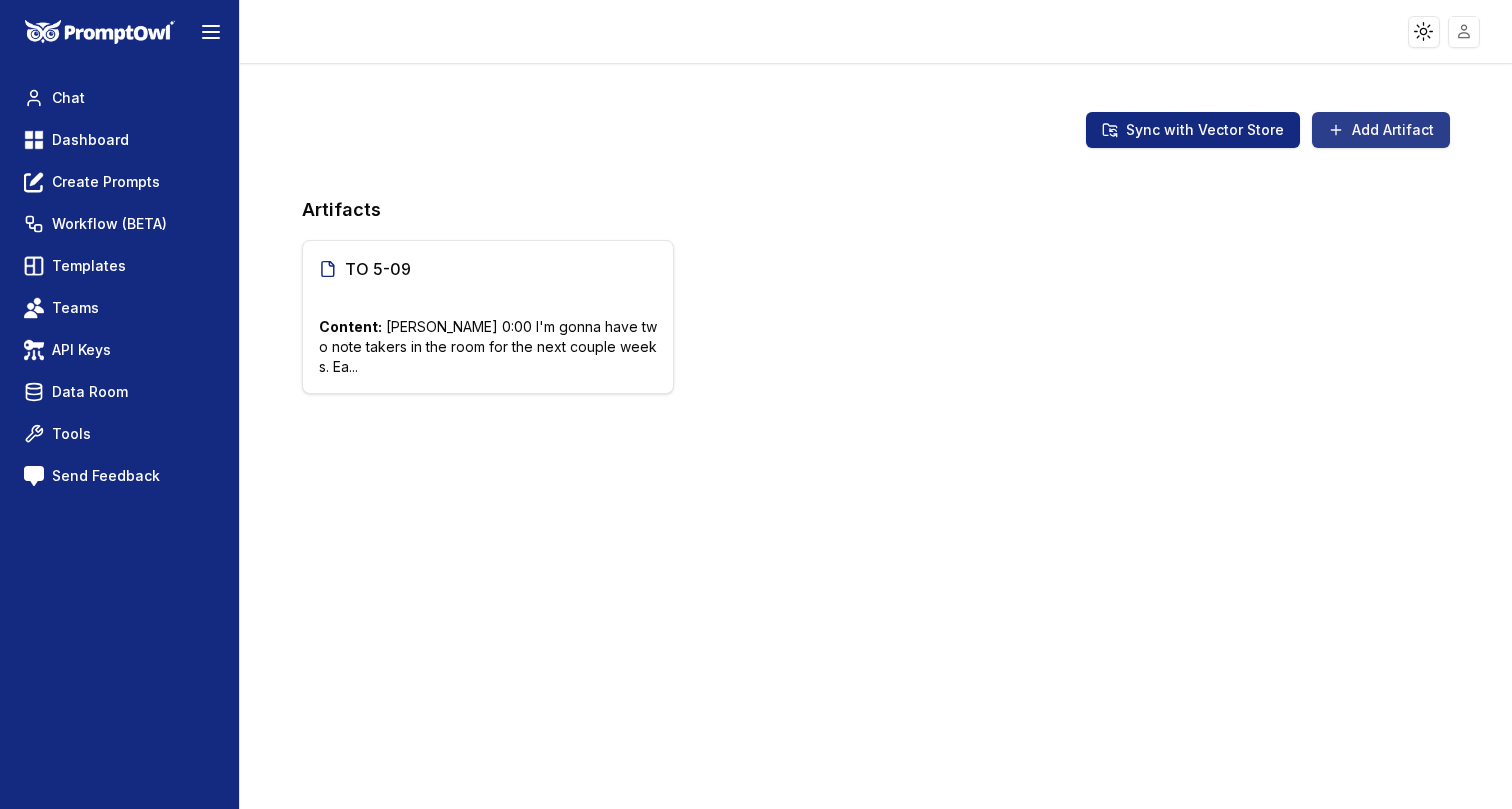click on "Add Artifact" at bounding box center [1381, 130] 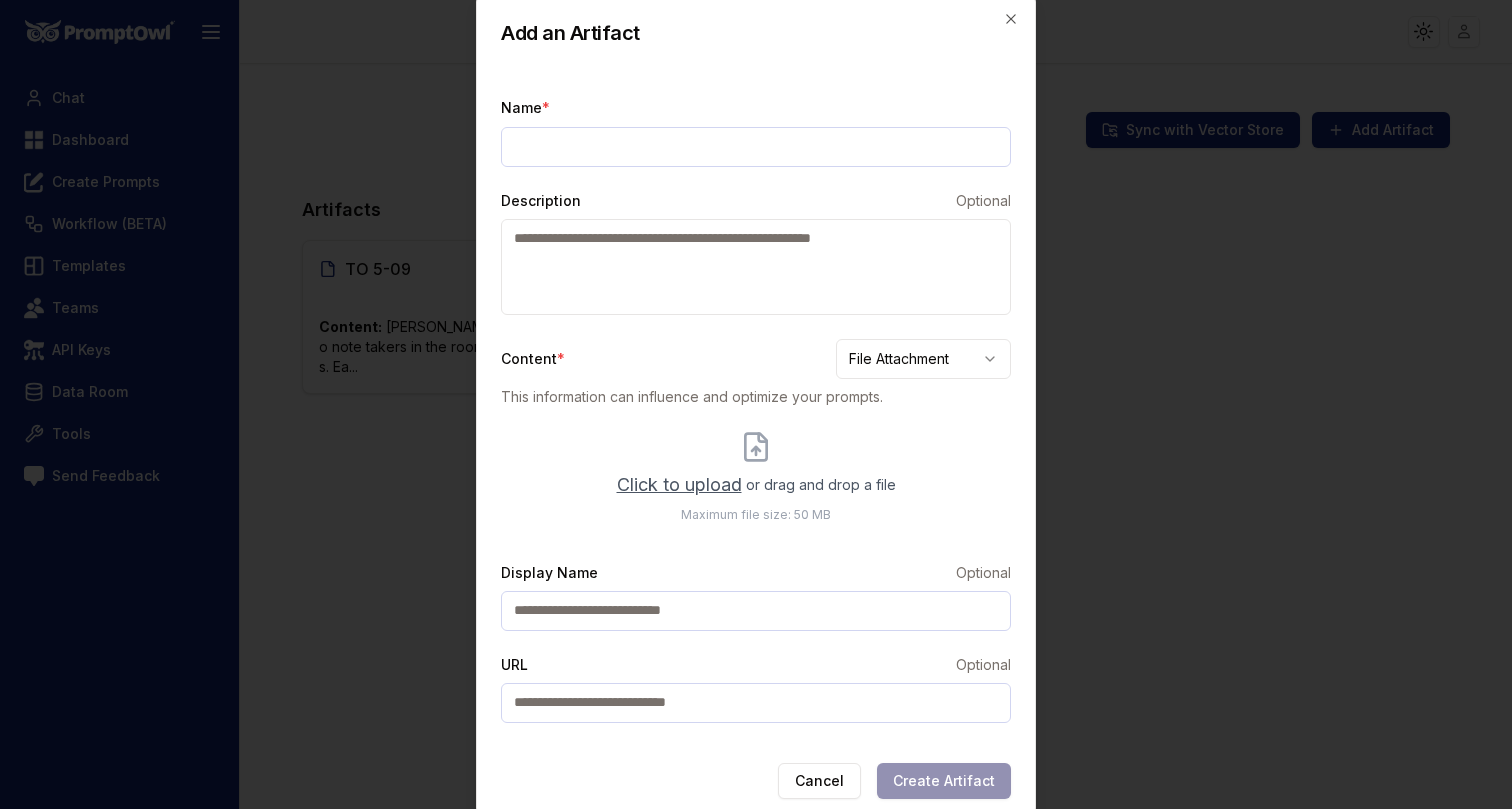 click on "Click to upload" at bounding box center (679, 485) 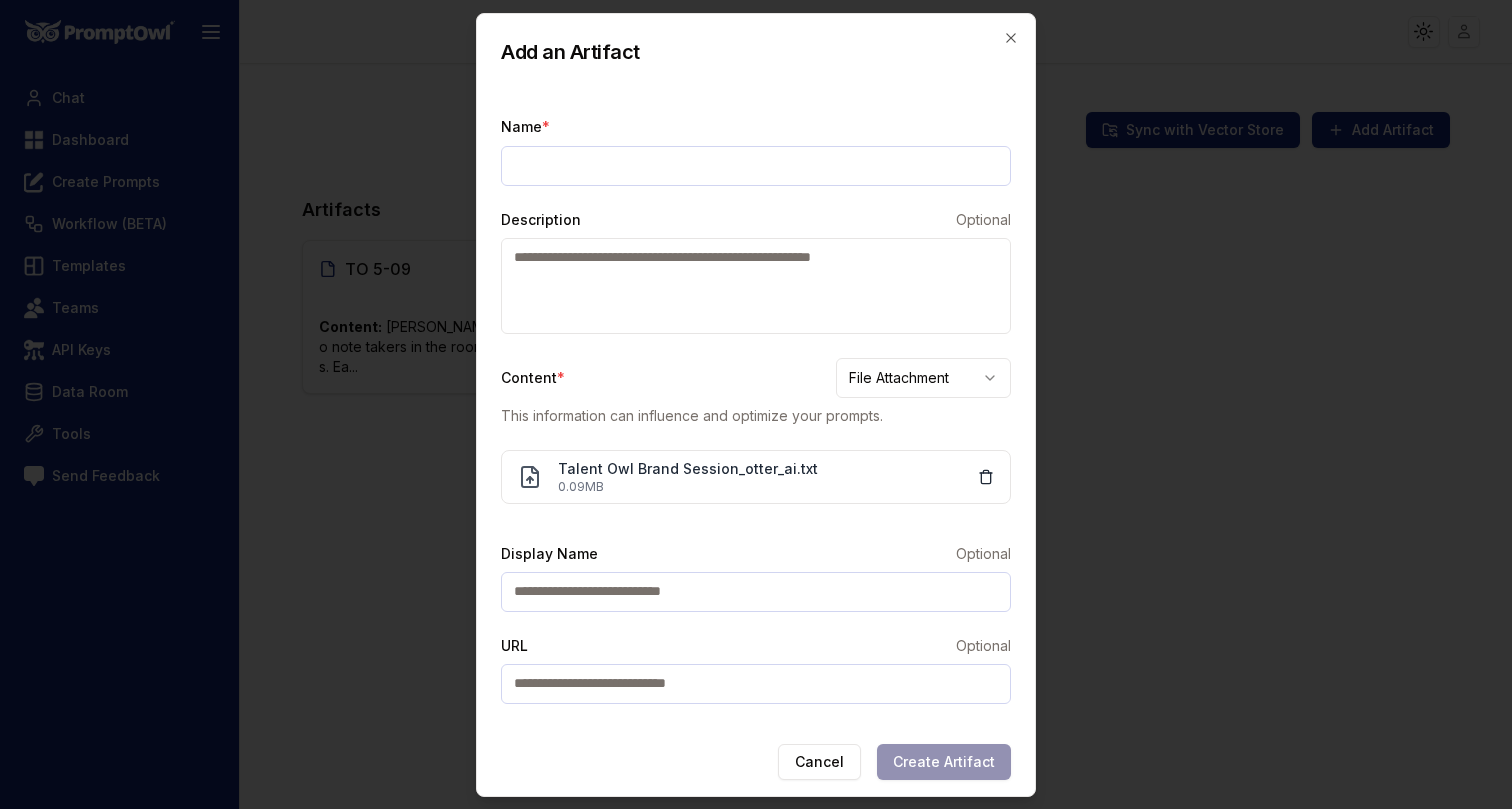 click on "Name  *" at bounding box center (756, 166) 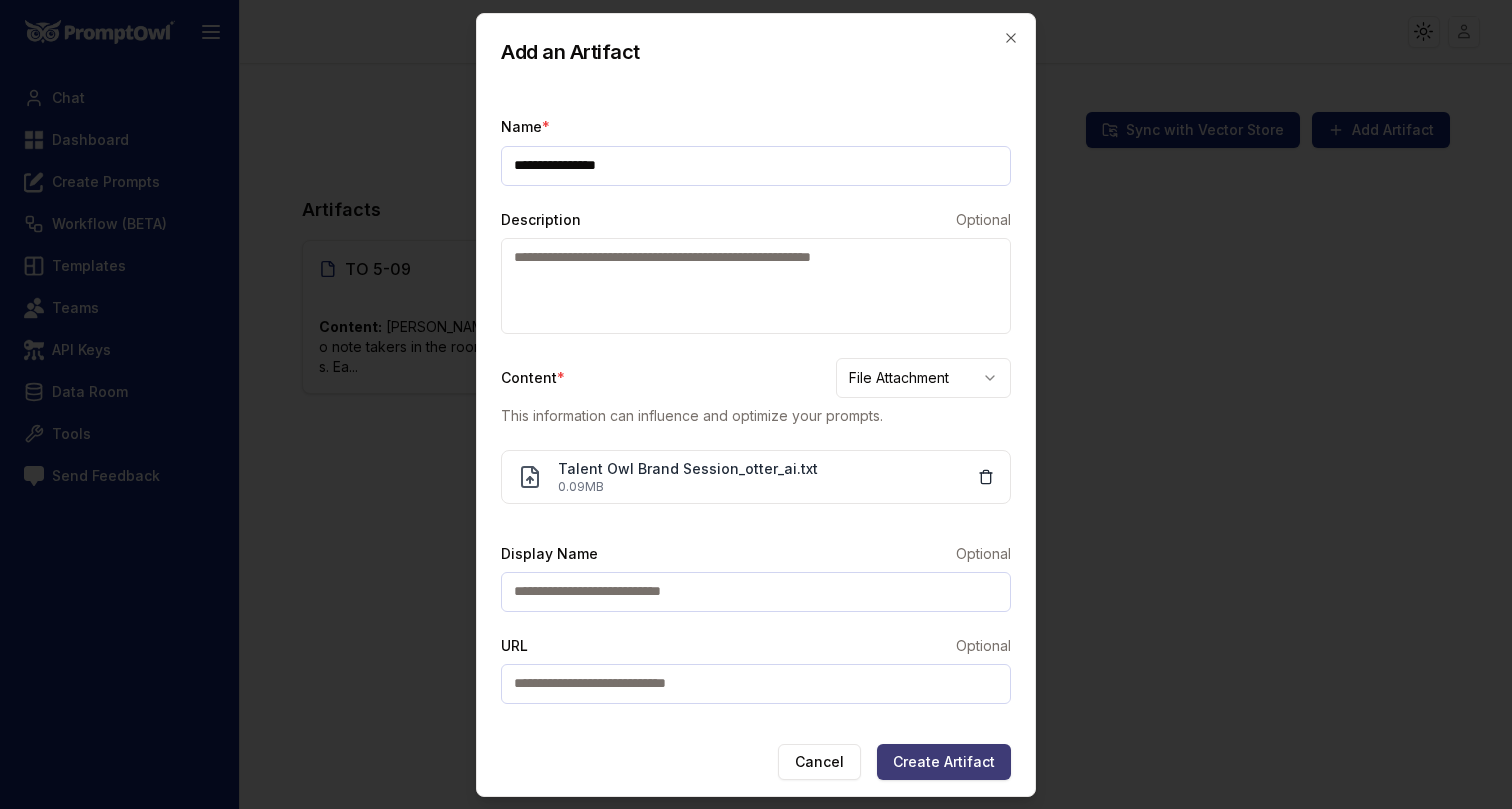 type on "**********" 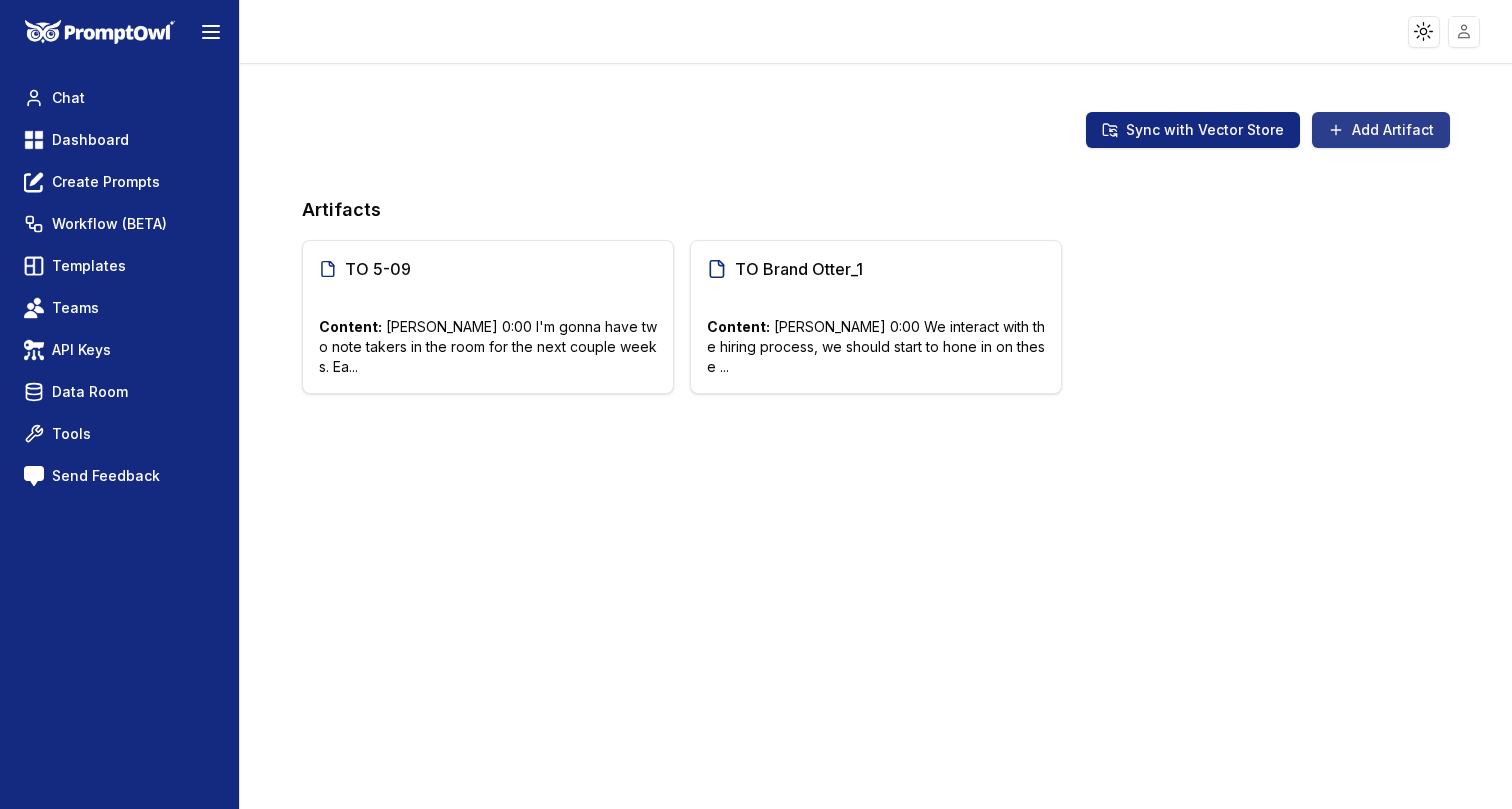 click on "Add Artifact" at bounding box center [1381, 130] 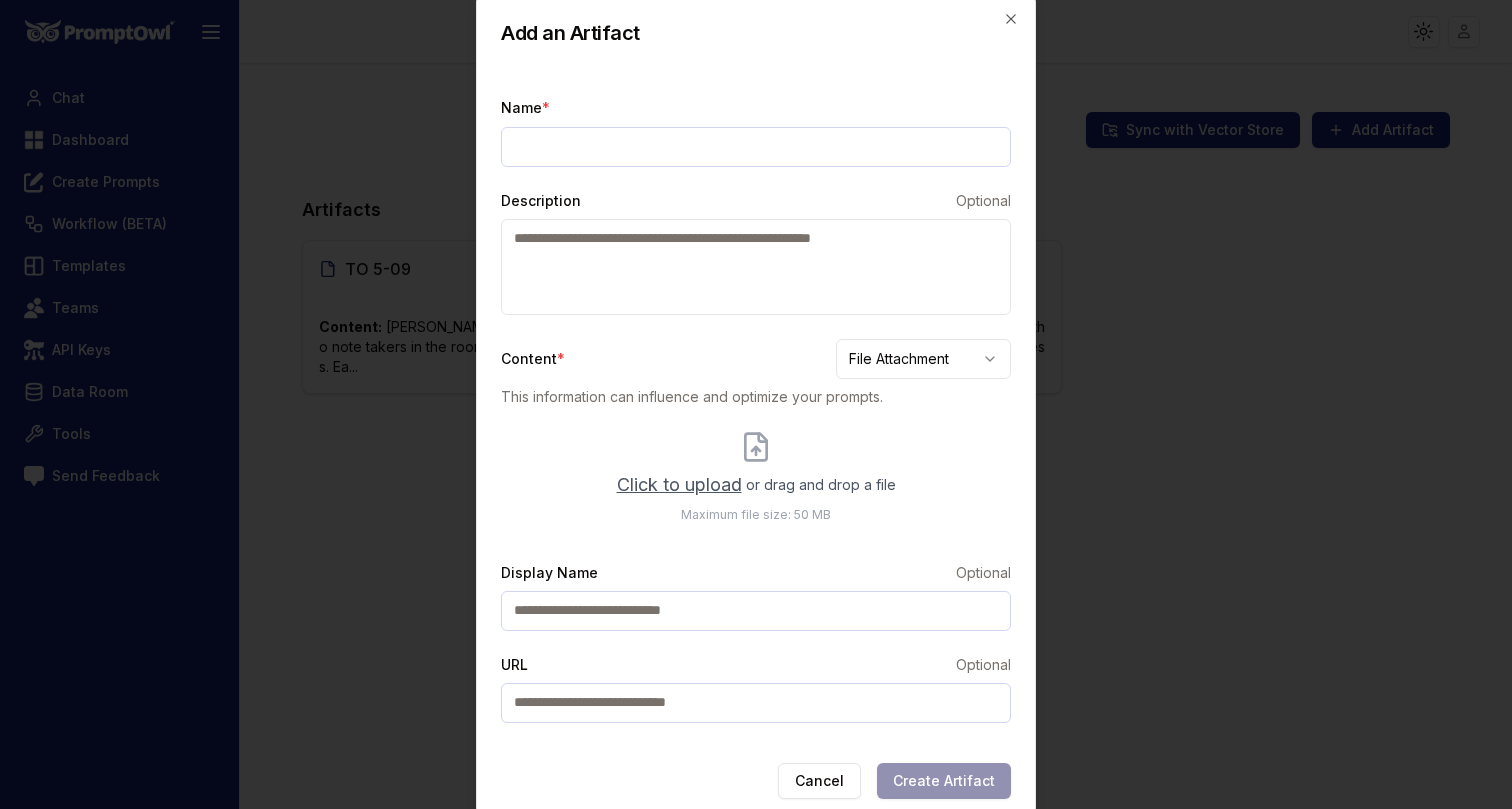 click on "Click to upload" at bounding box center (679, 485) 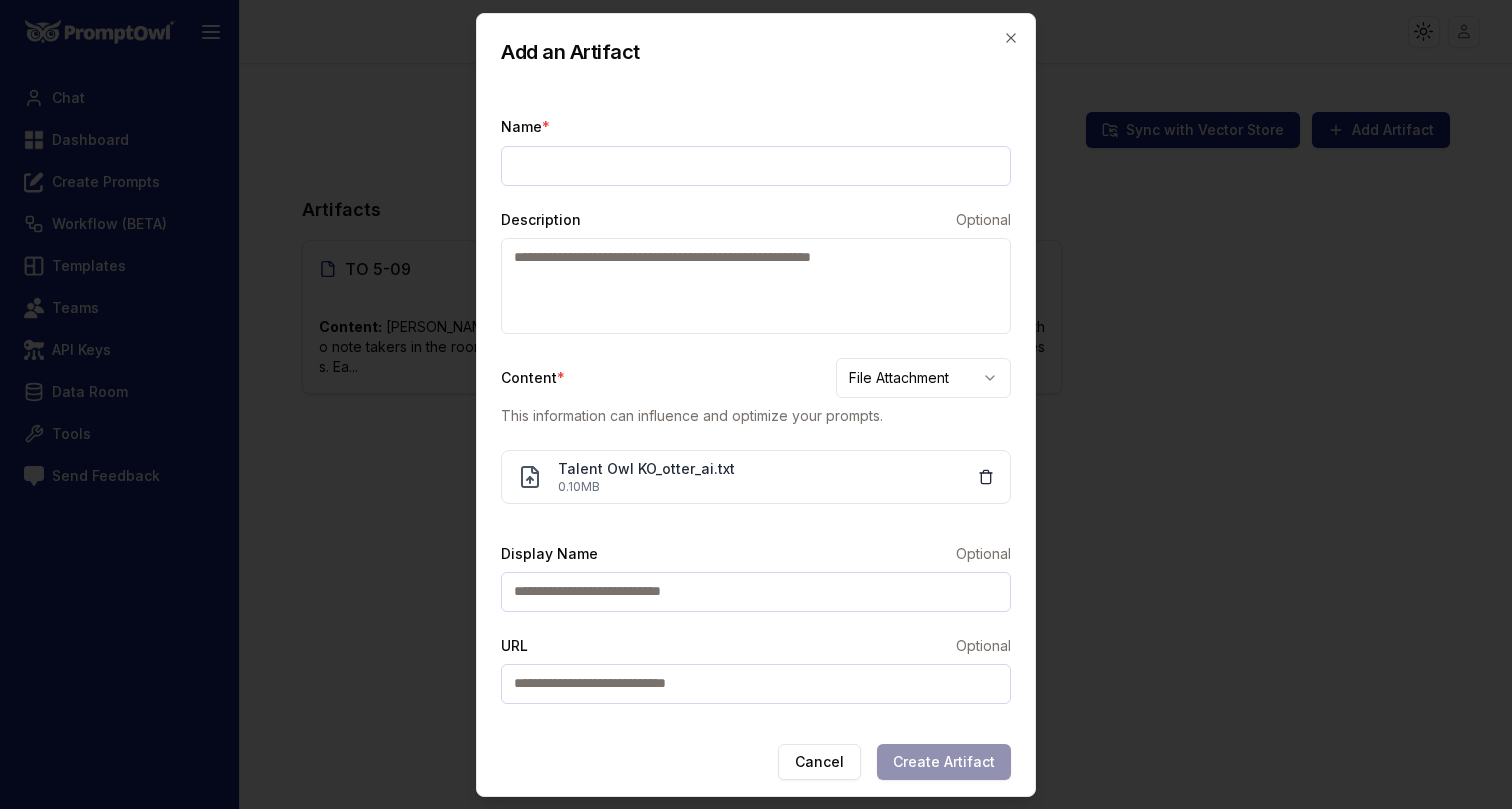 click on "Name  *" at bounding box center [756, 166] 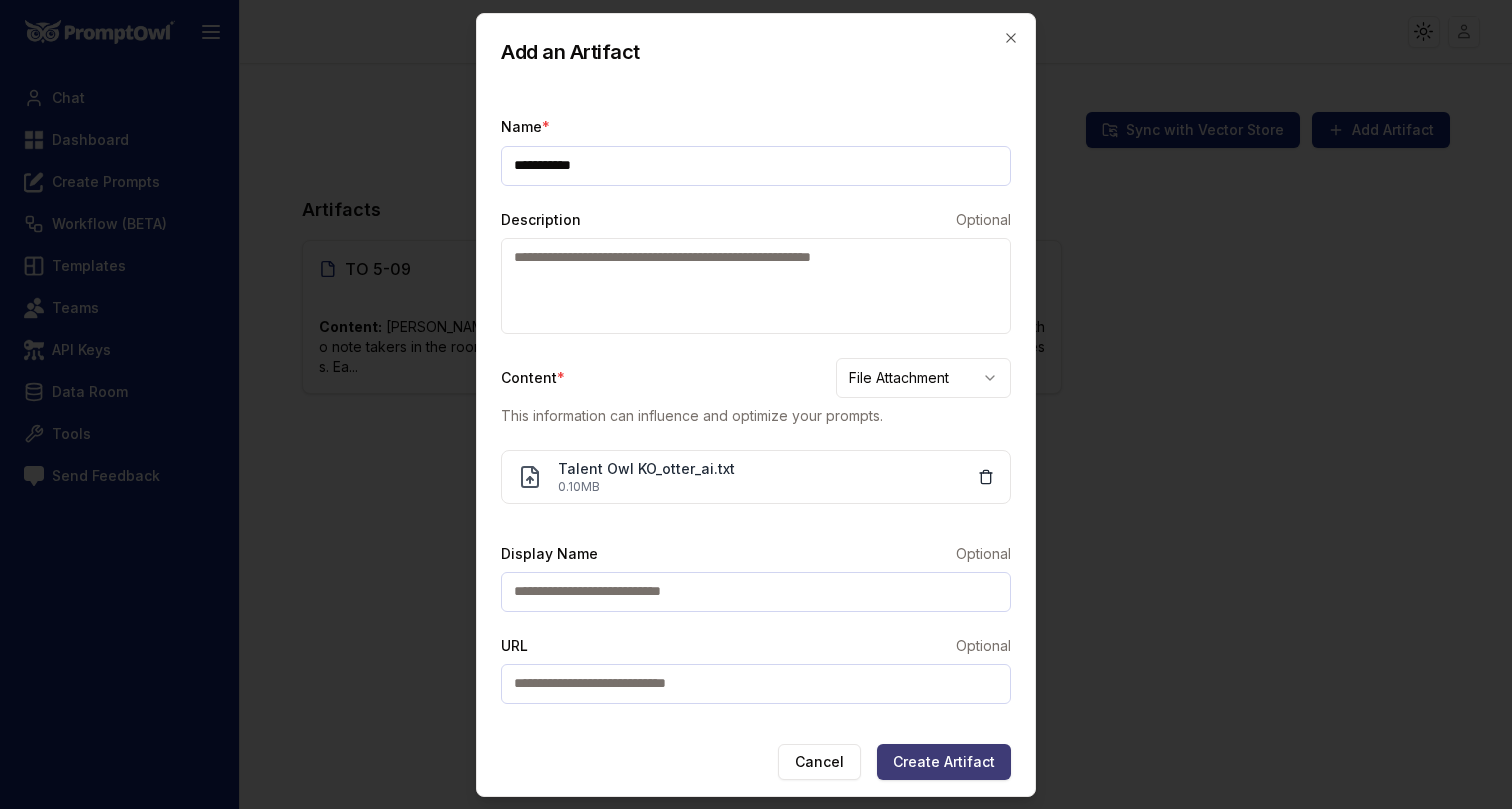 type on "**********" 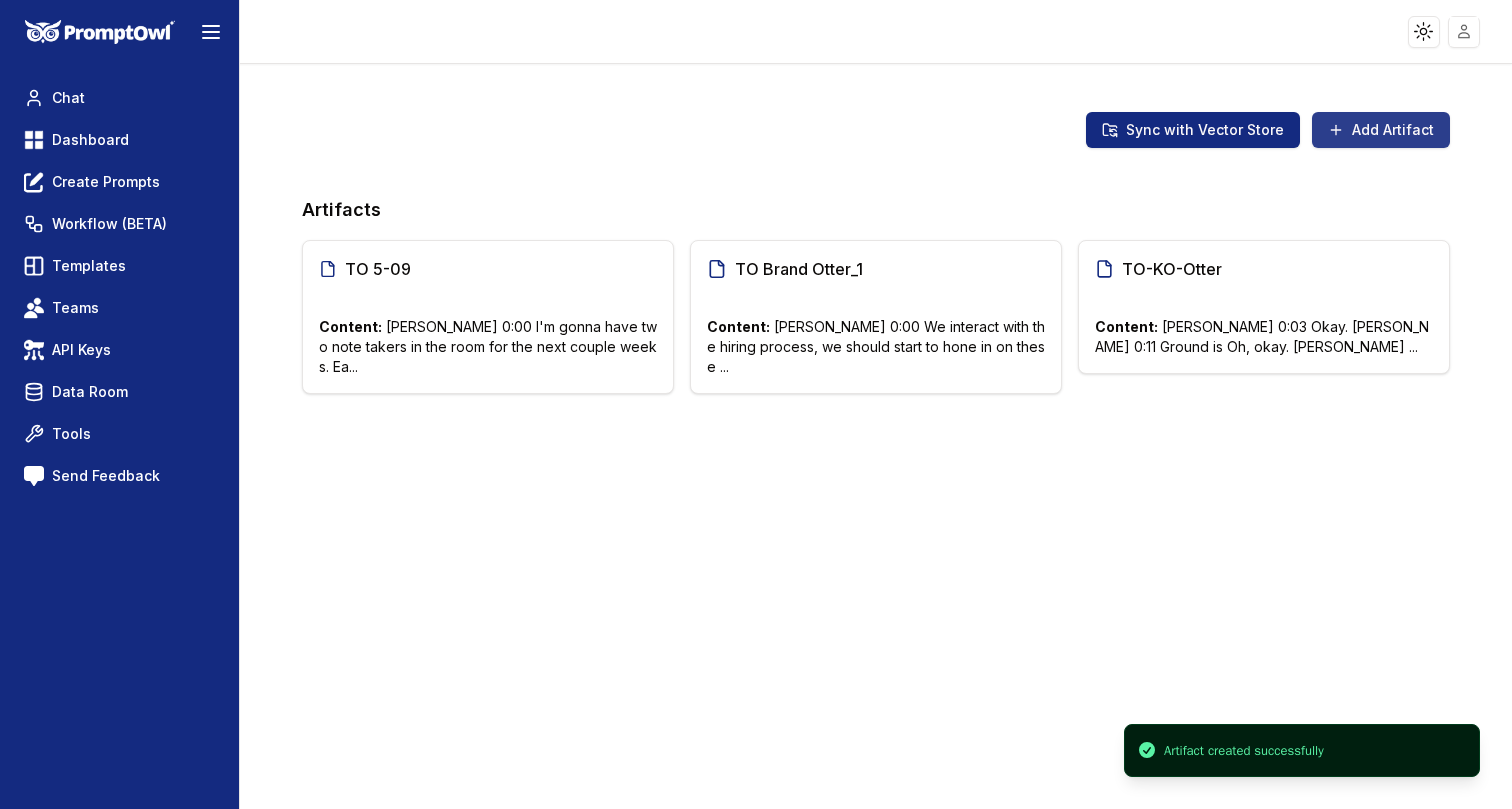 click on "Add Artifact" at bounding box center [1381, 130] 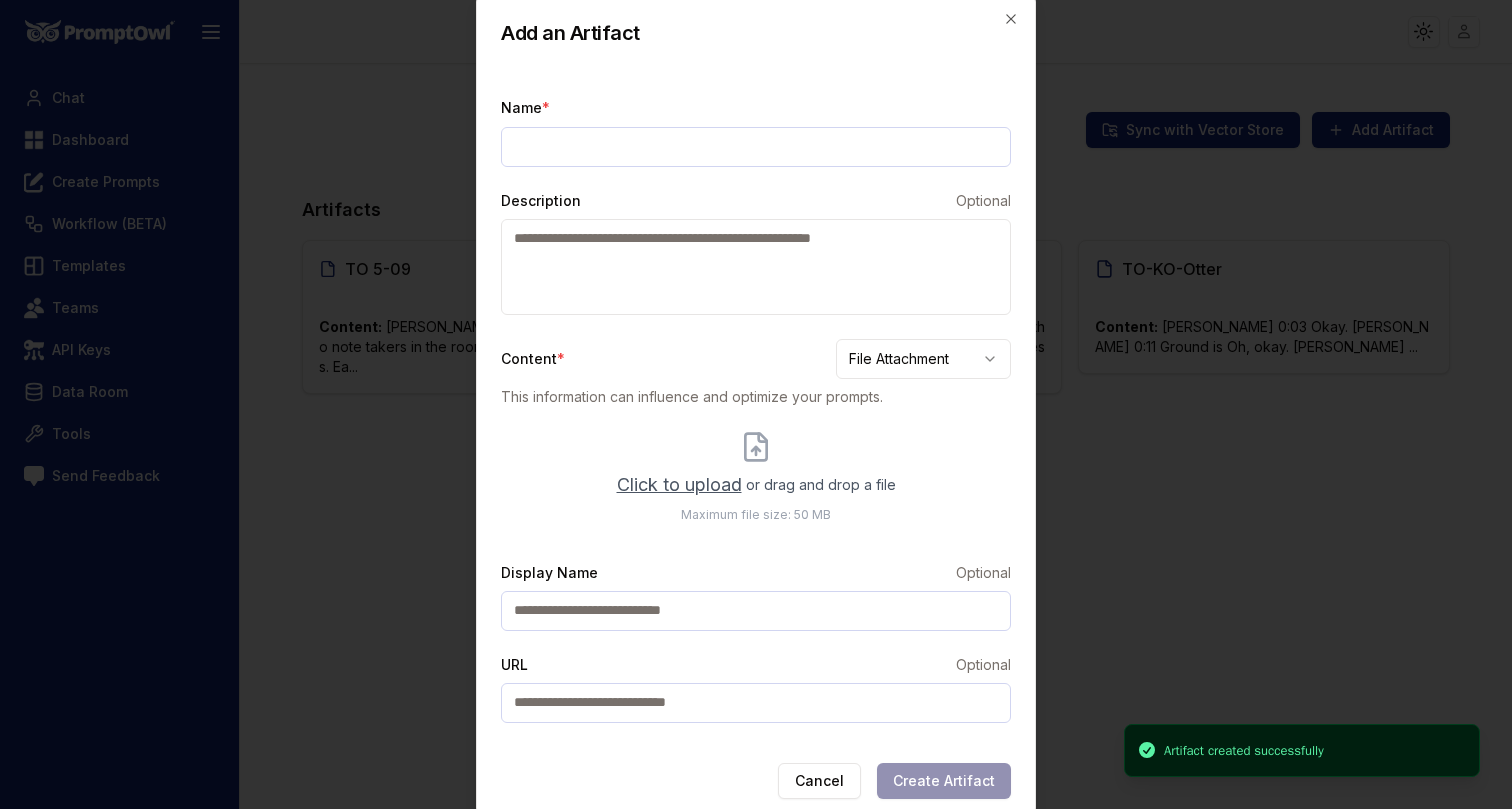 click on "Click to upload" at bounding box center (679, 485) 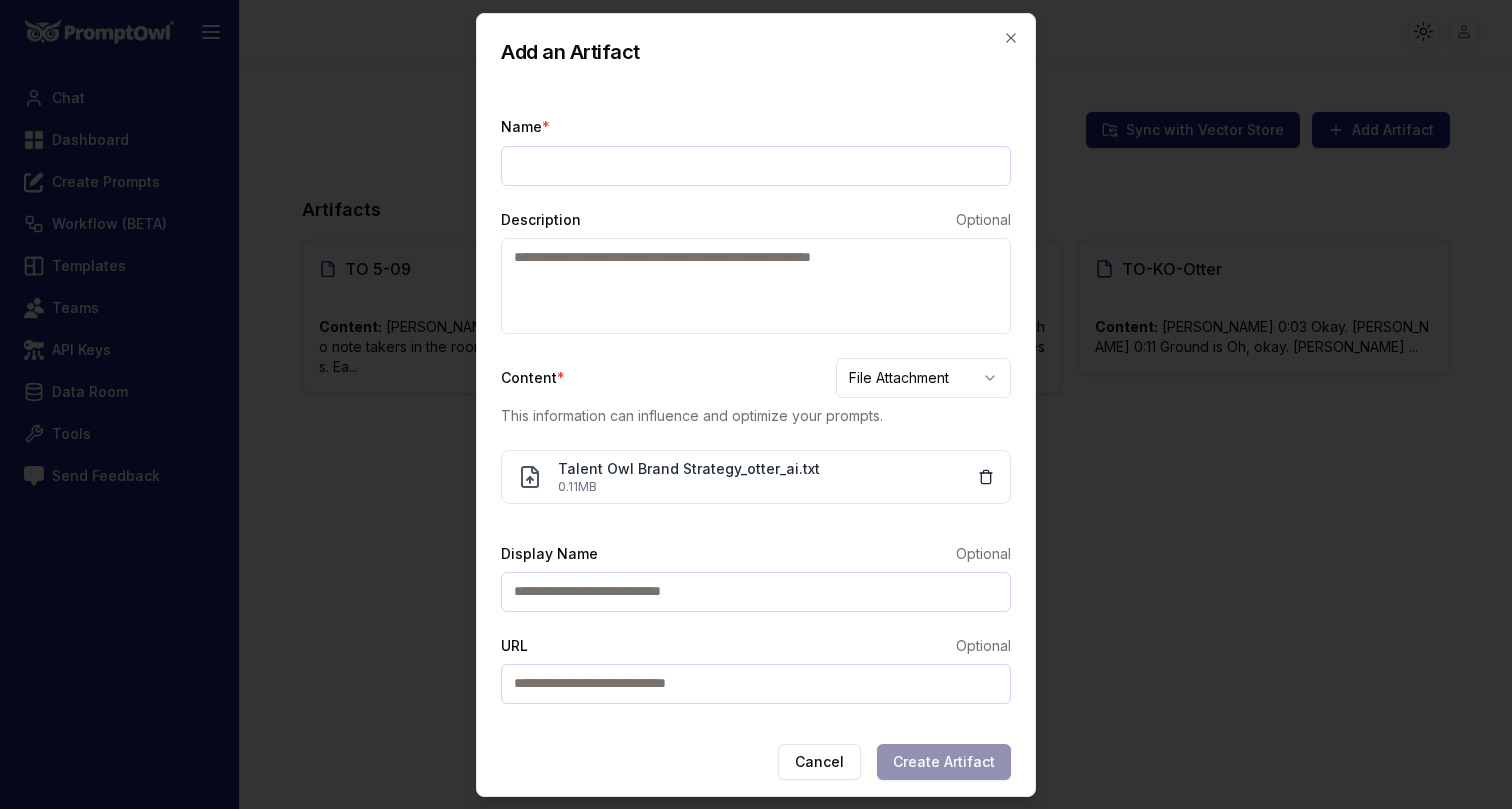 click on "Name  *" at bounding box center (756, 166) 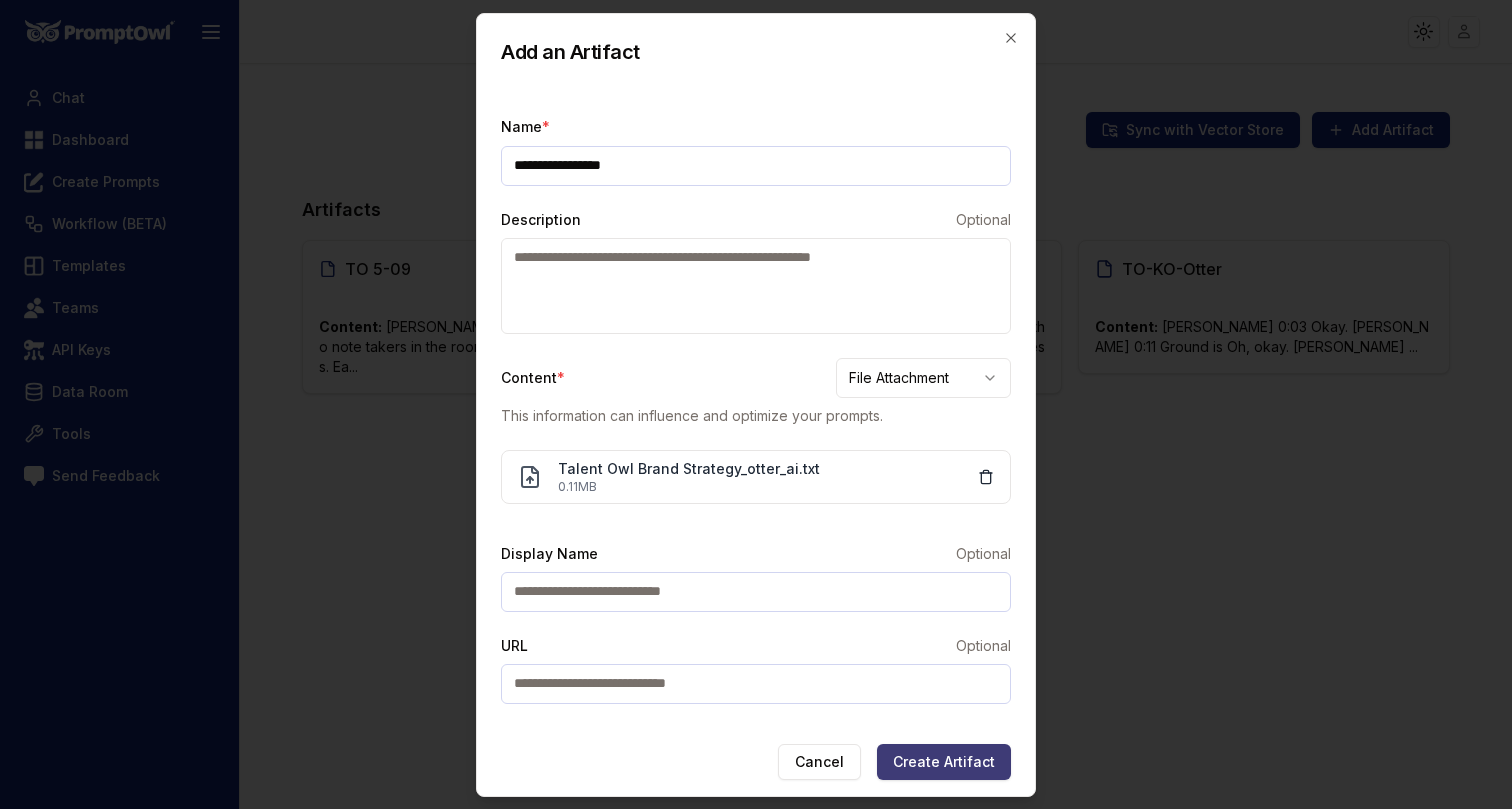 type on "**********" 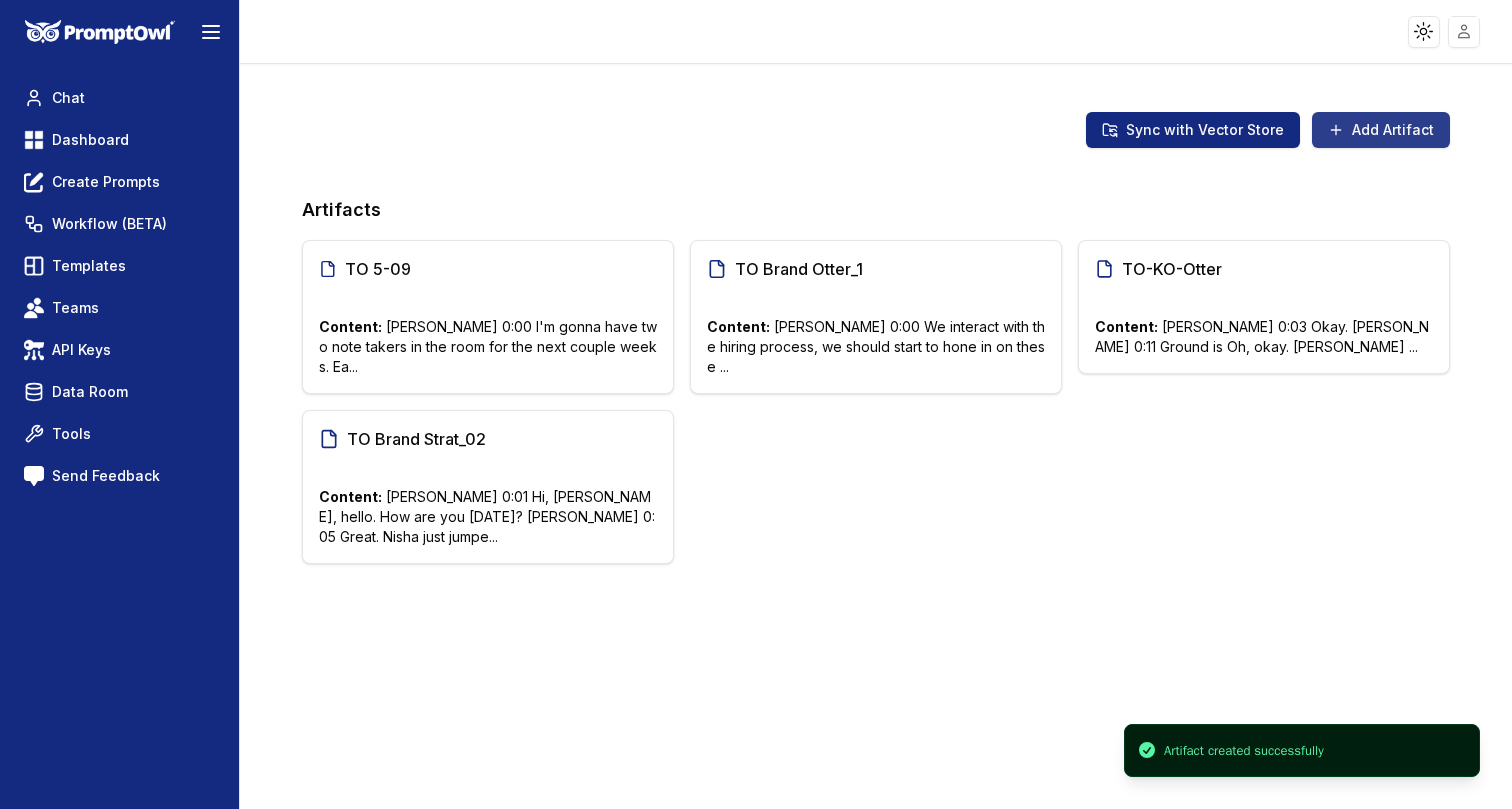 click on "Add Artifact" at bounding box center [1381, 130] 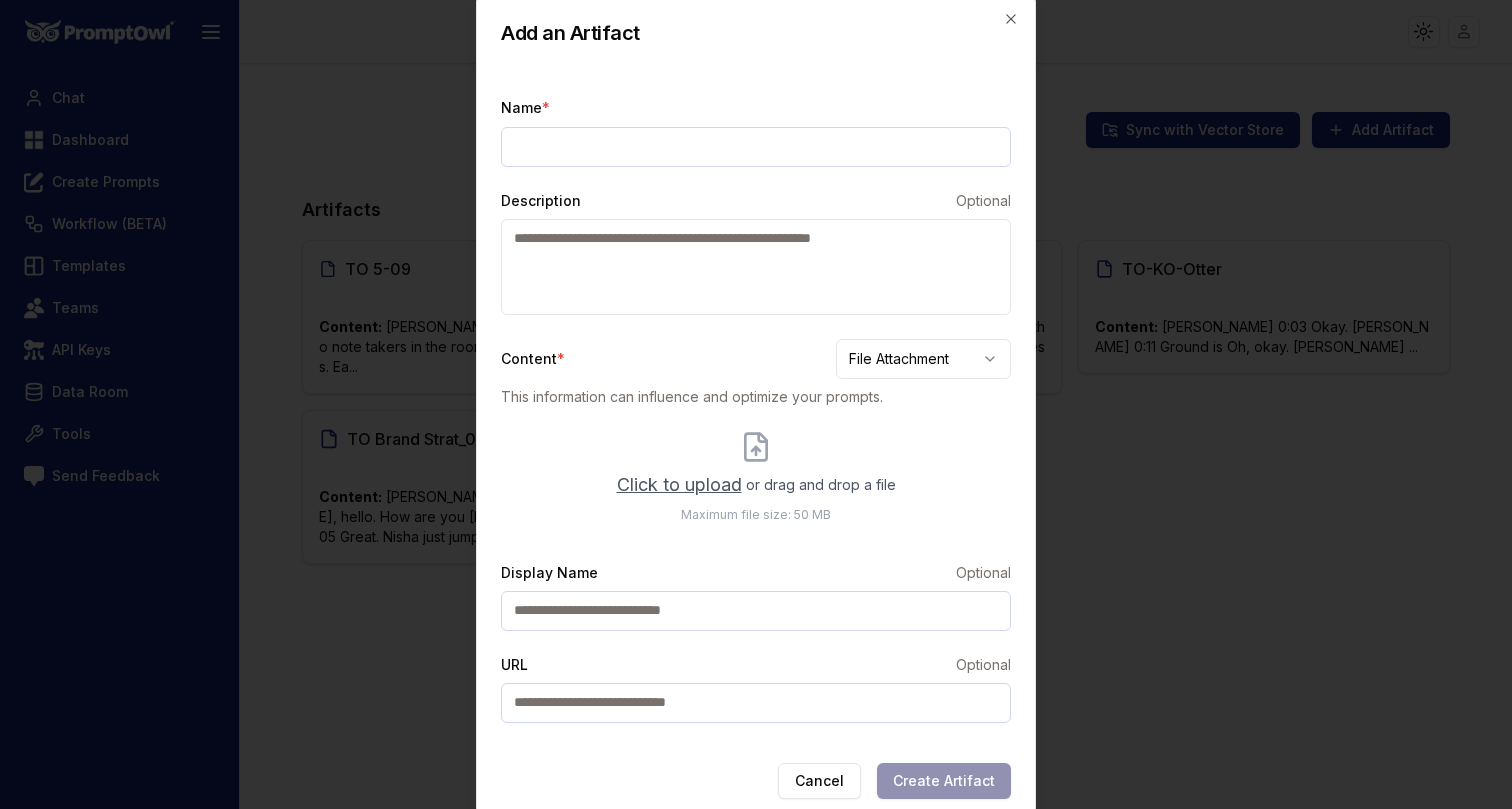 click on "Click to upload" at bounding box center (679, 485) 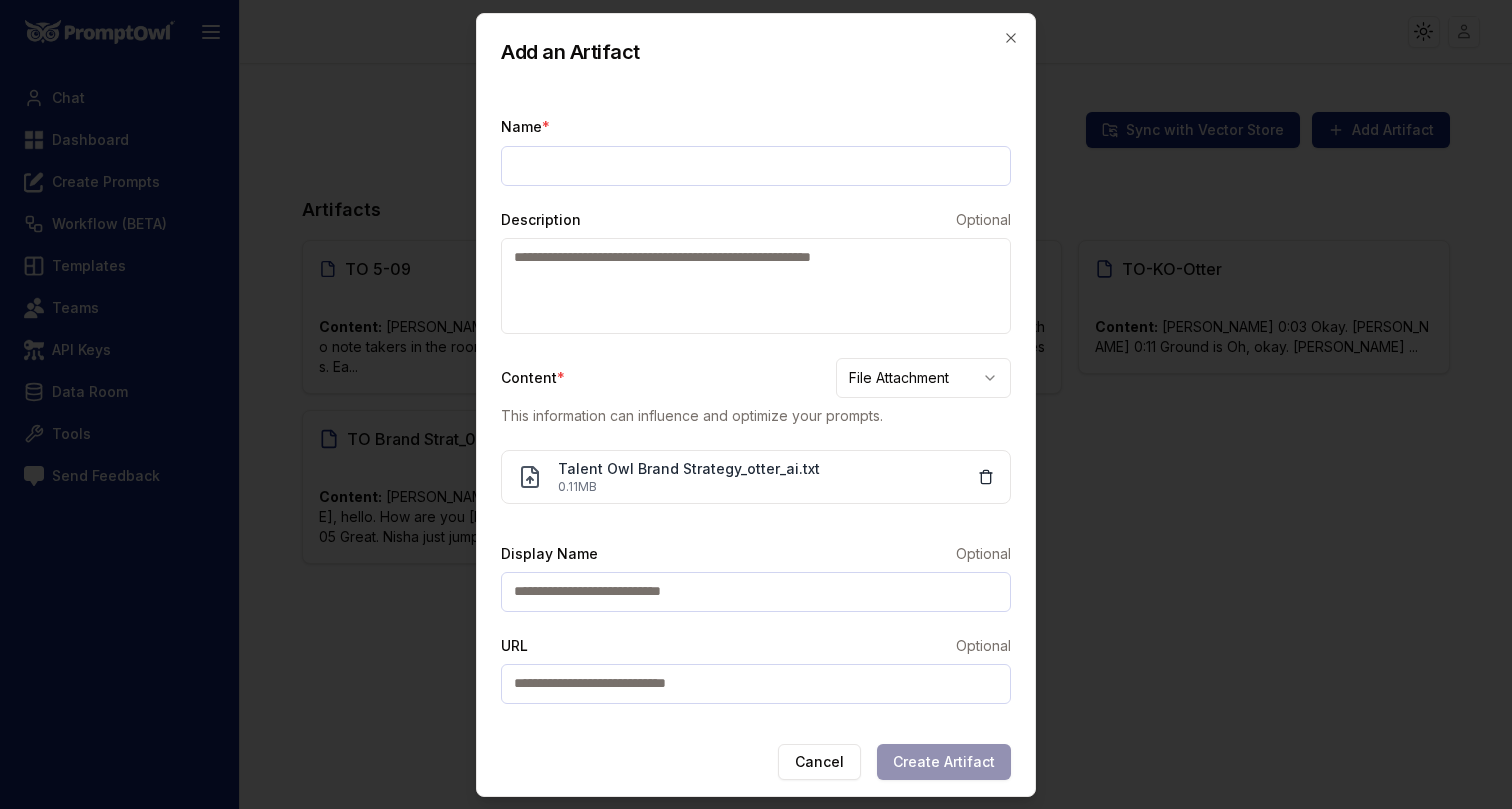 click on "Name  *" at bounding box center (756, 166) 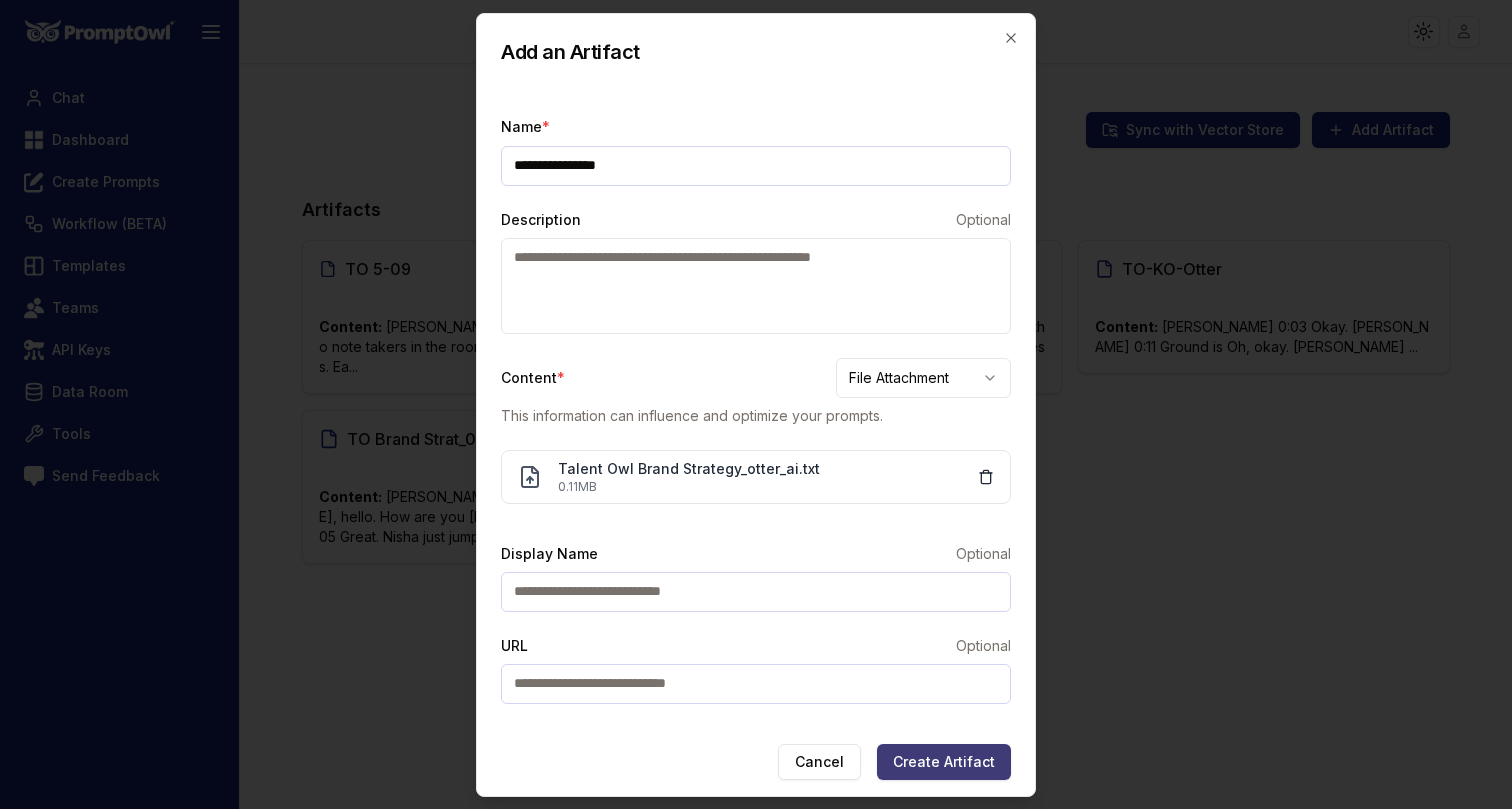type on "**********" 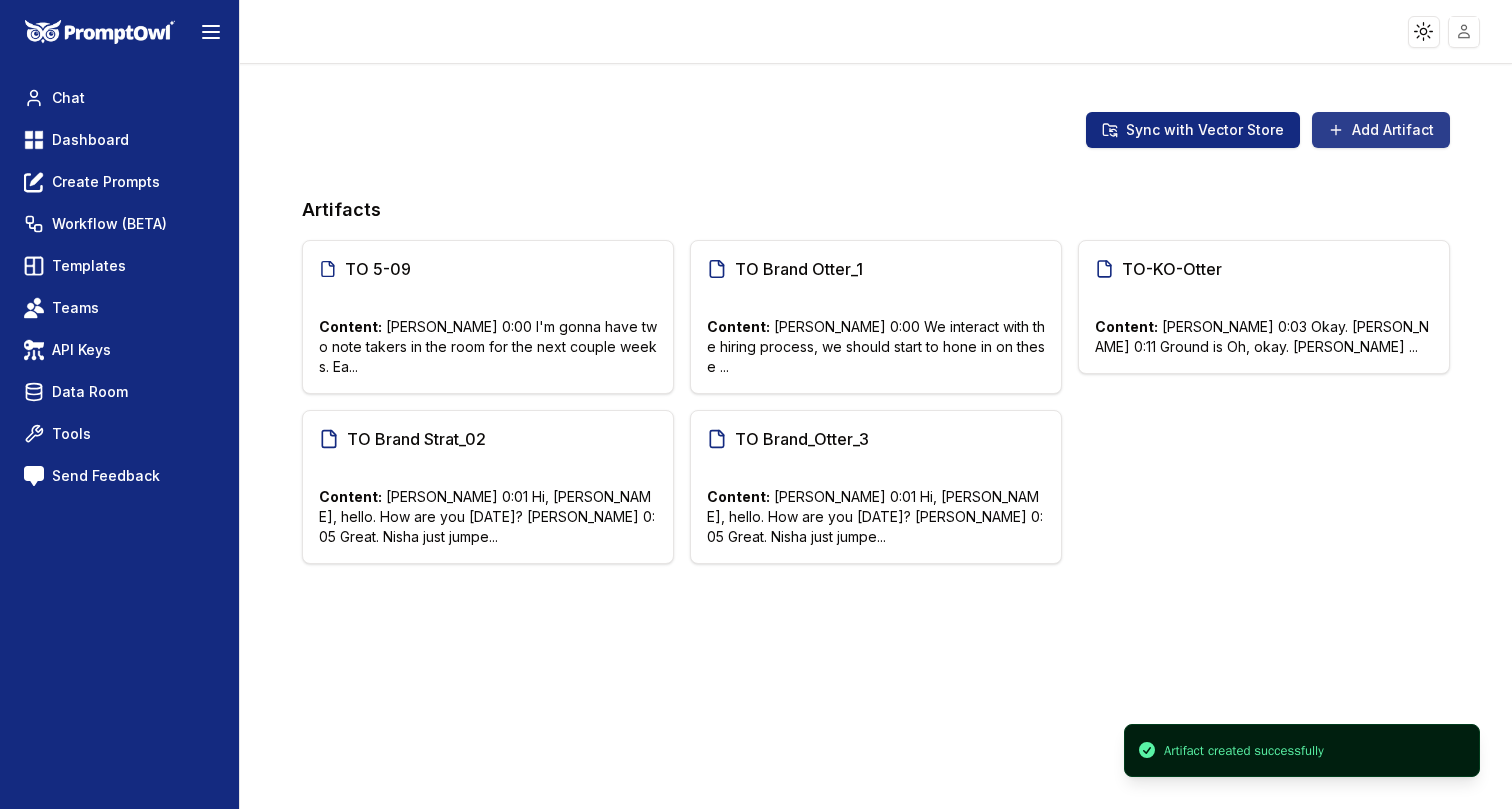 click on "Add Artifact" at bounding box center (1381, 130) 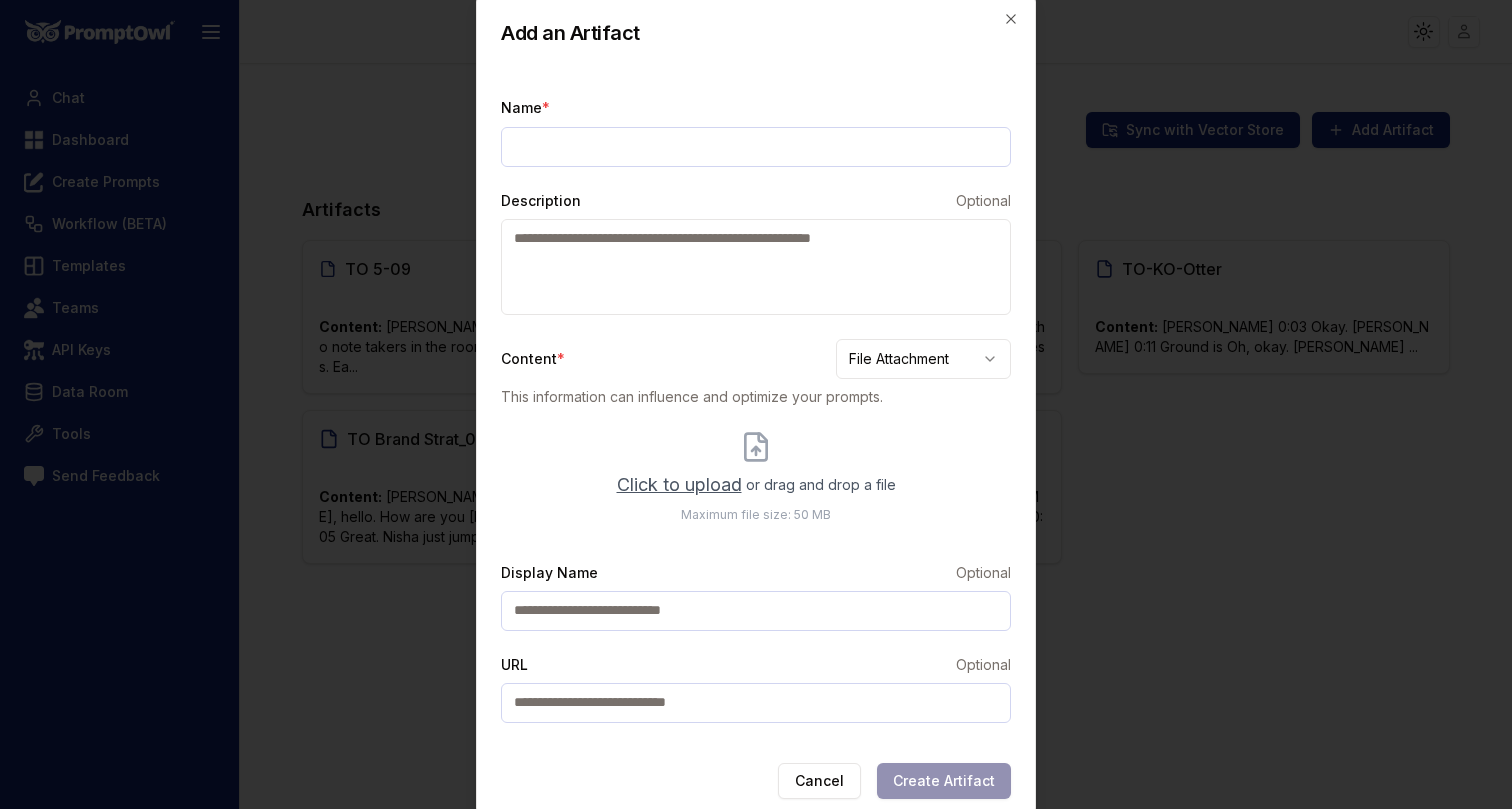 click on "Click to upload" at bounding box center (679, 485) 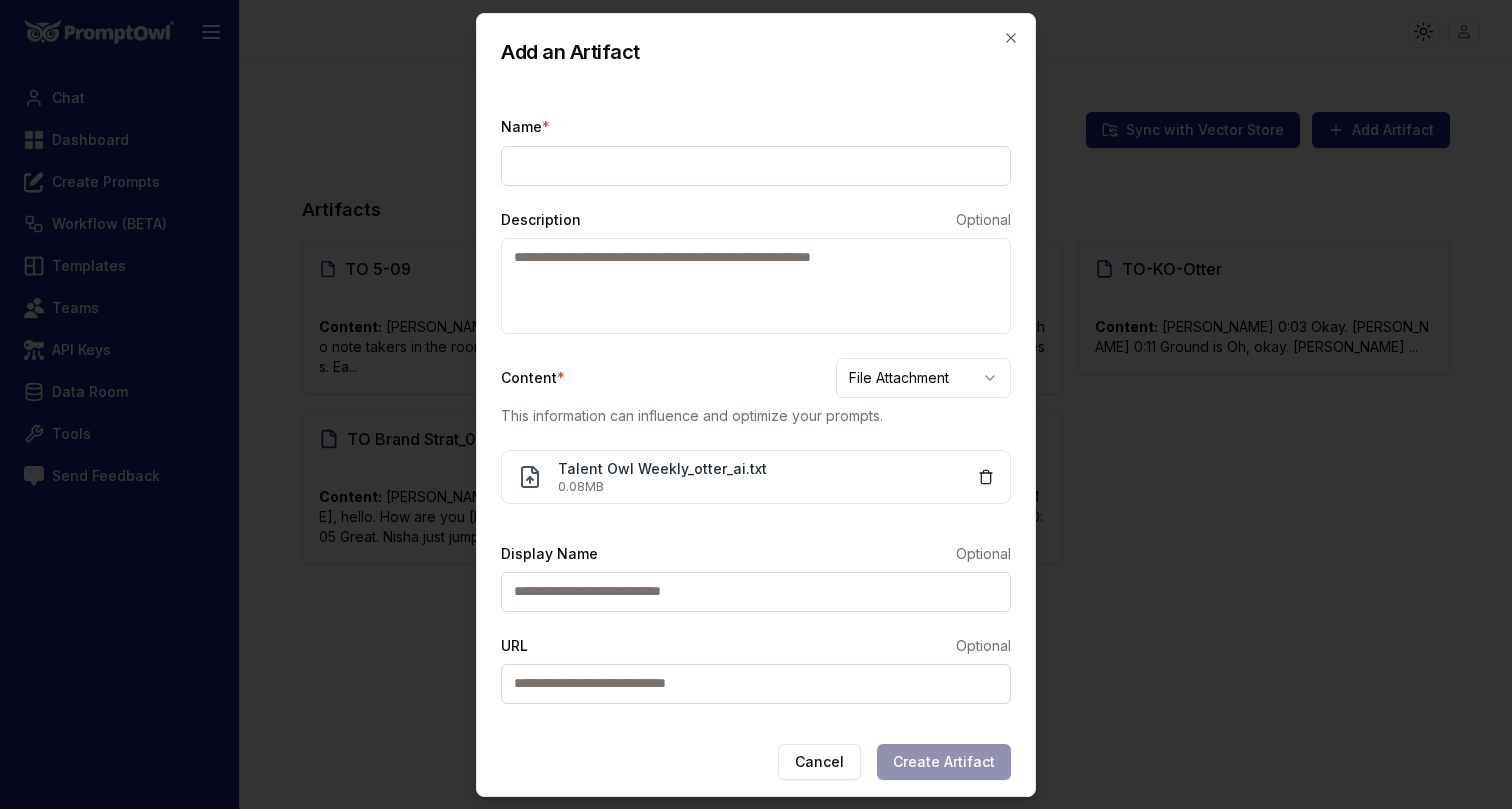 click on "Name  *" at bounding box center [756, 166] 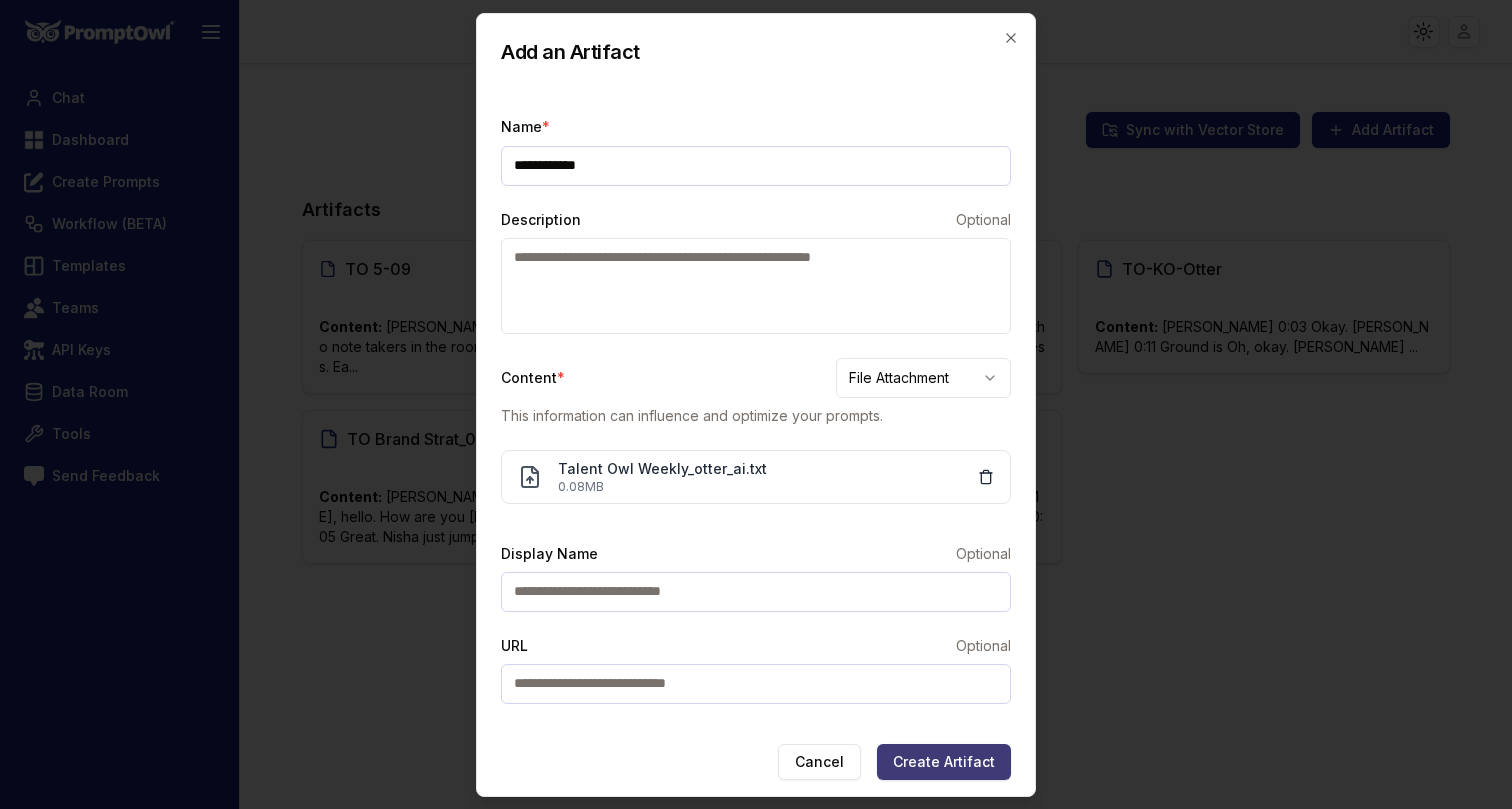 type on "**********" 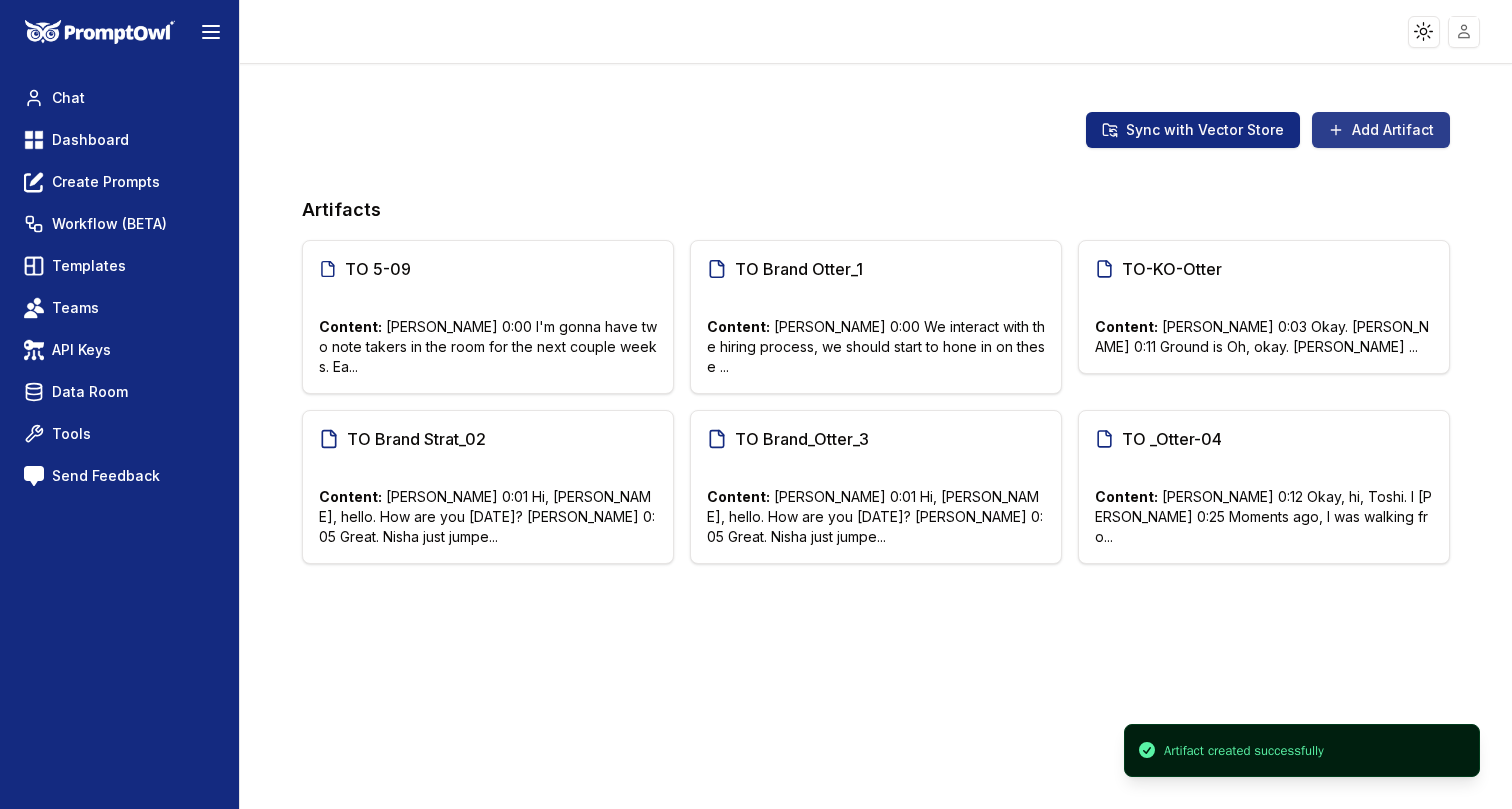 click on "Add Artifact" at bounding box center (1381, 130) 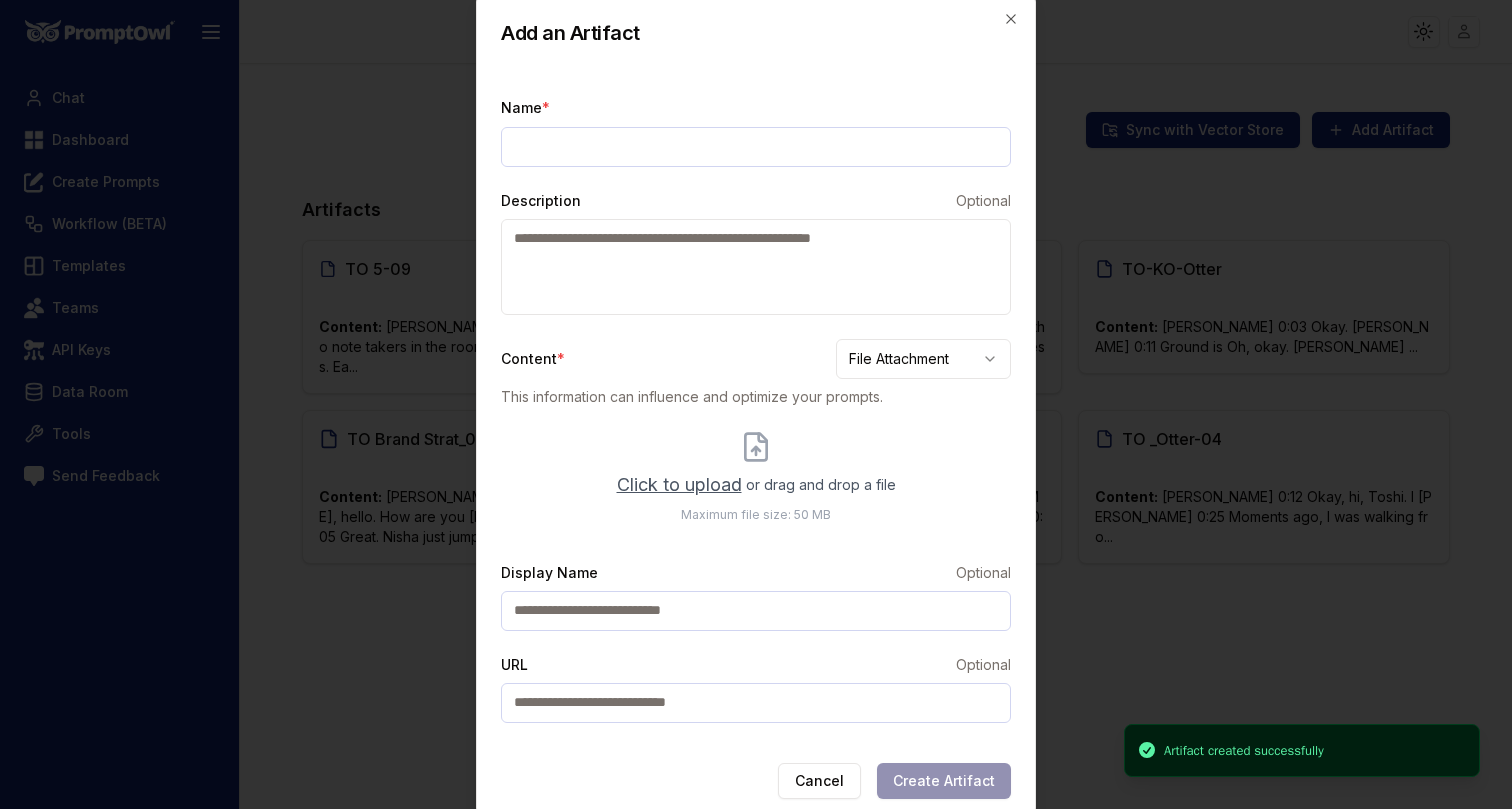 click on "Click to upload" at bounding box center (679, 485) 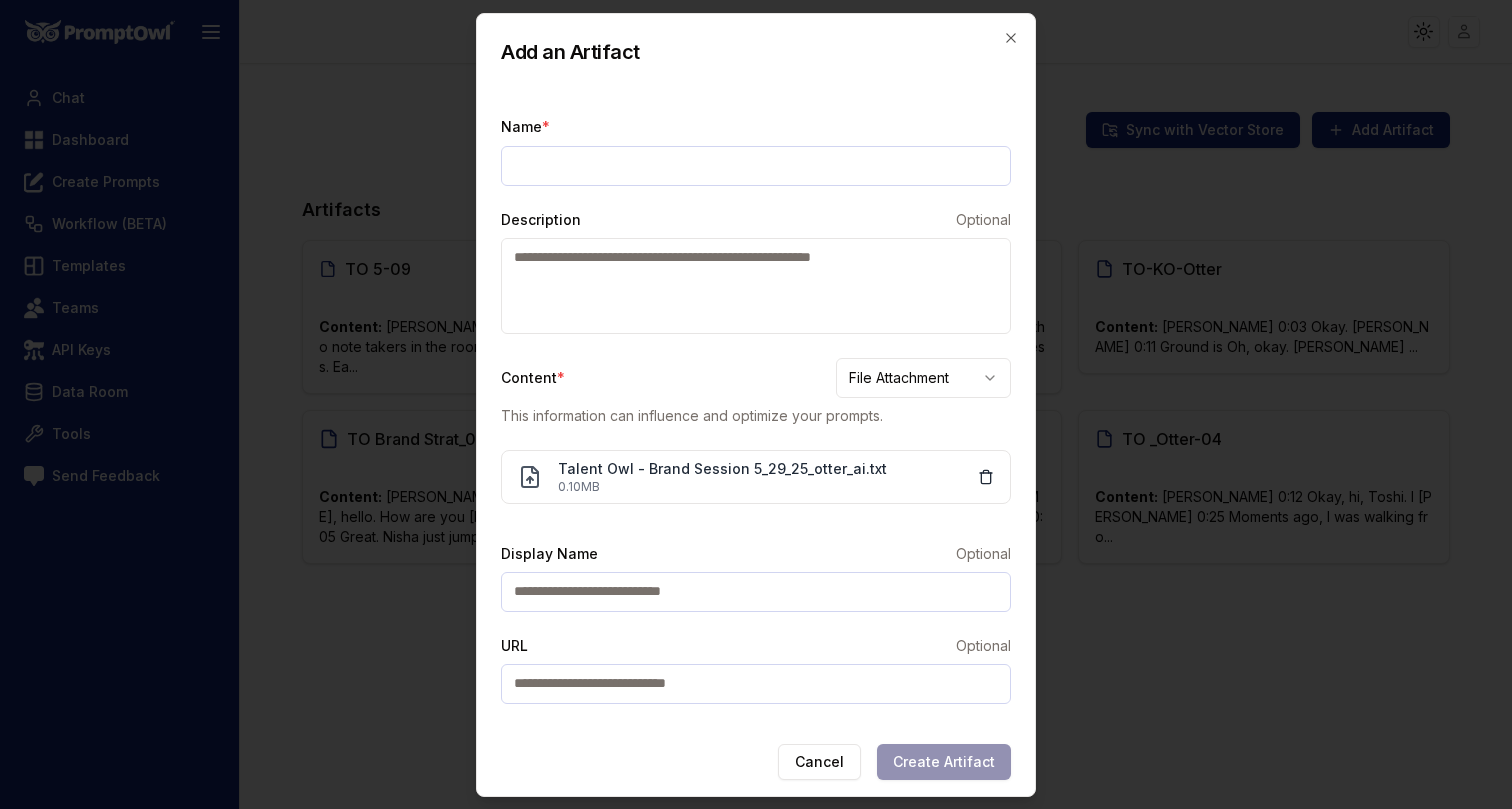 click on "Name  *" at bounding box center (756, 166) 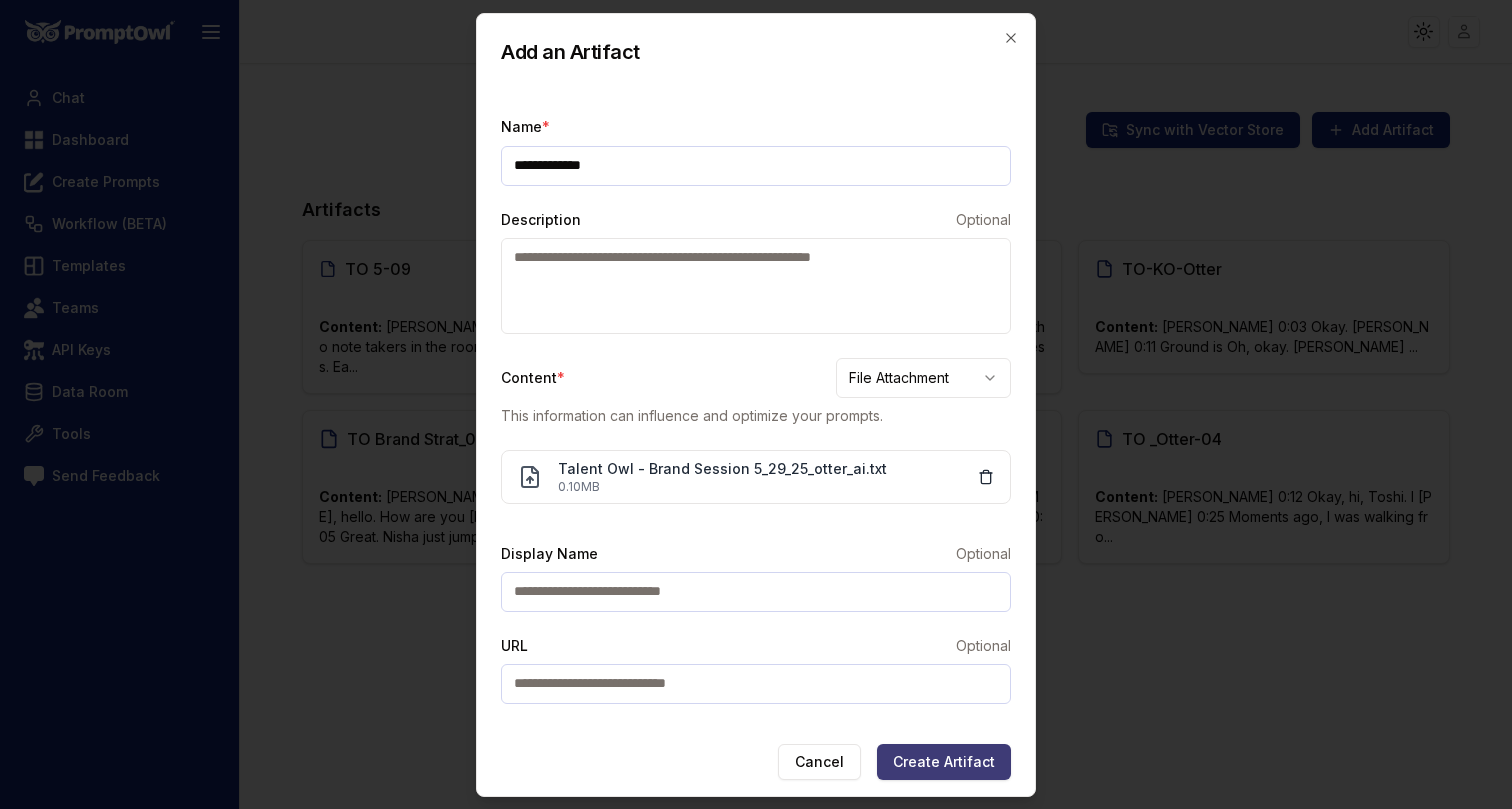 type on "**********" 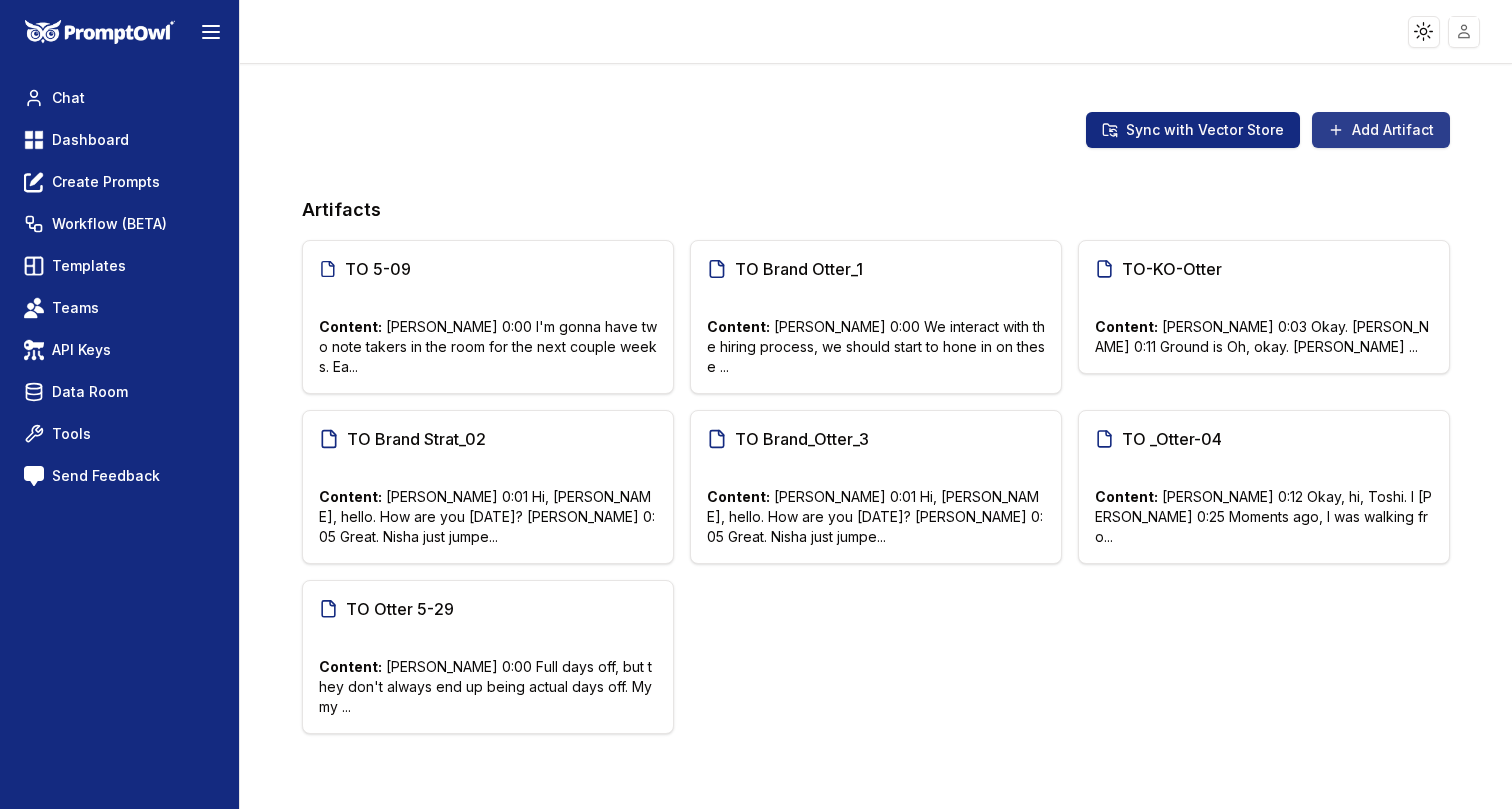 click on "Add Artifact" at bounding box center (1381, 130) 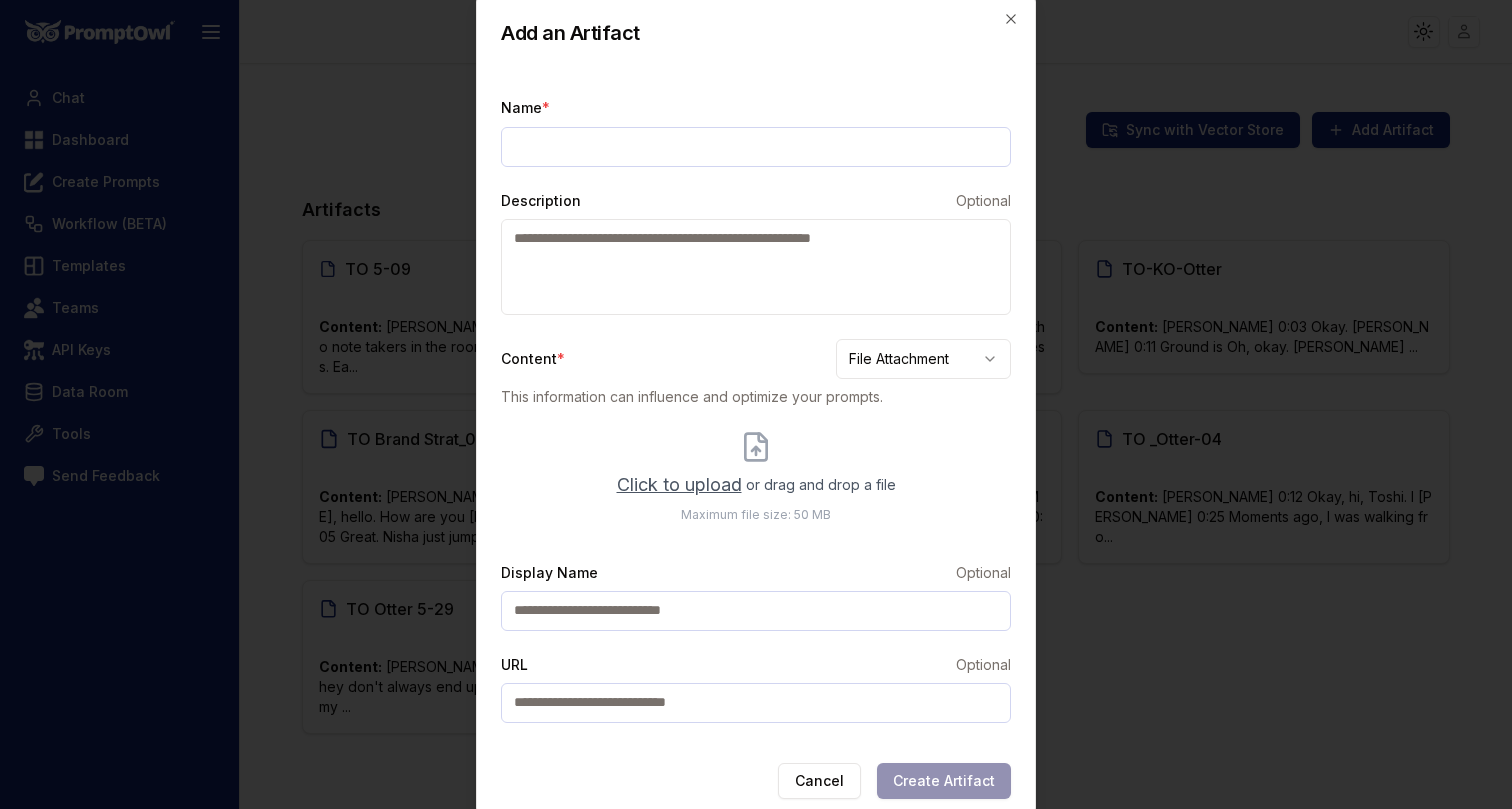 click on "Click to upload" at bounding box center [679, 485] 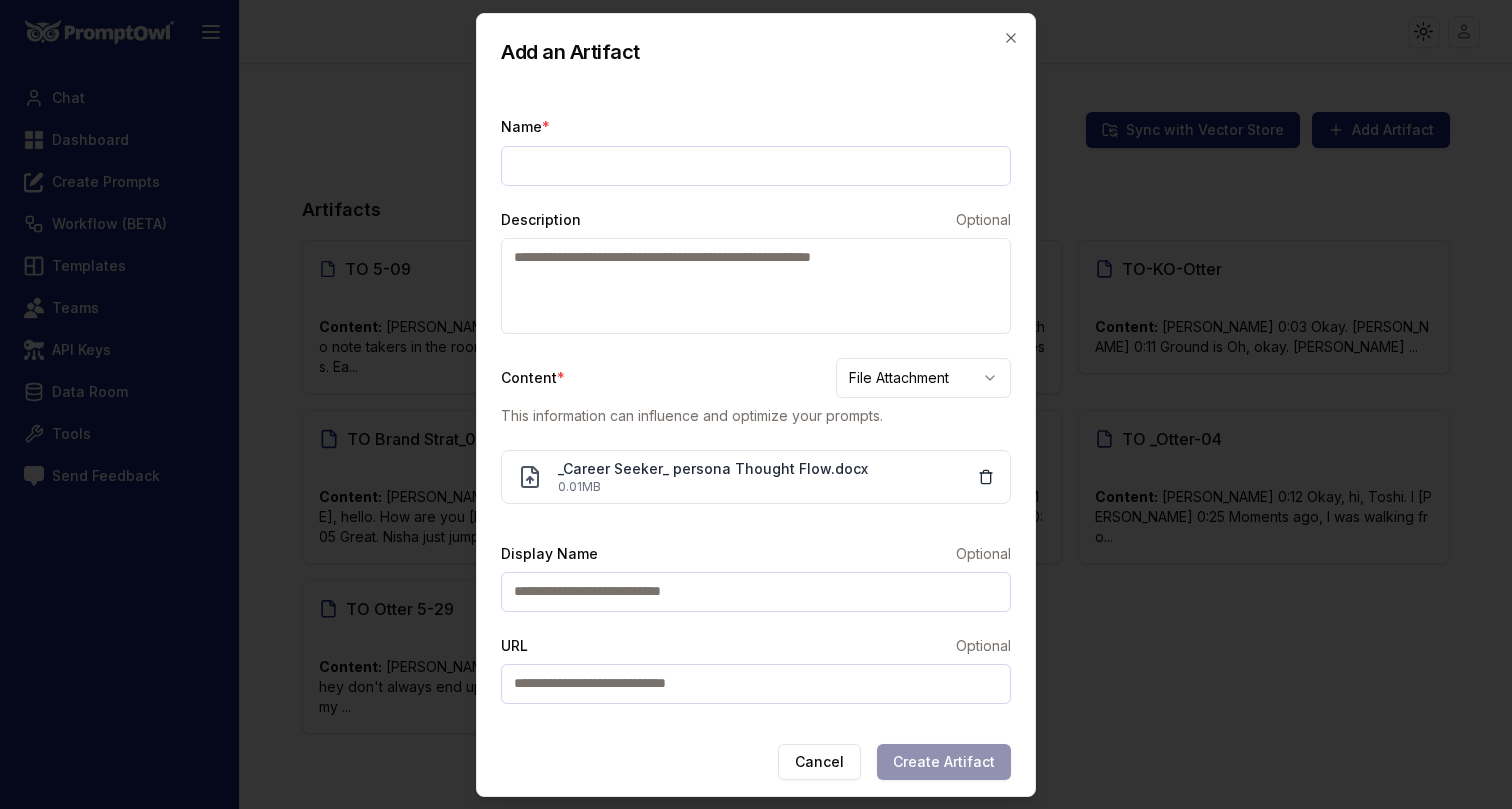 click on "Name  *" at bounding box center [756, 166] 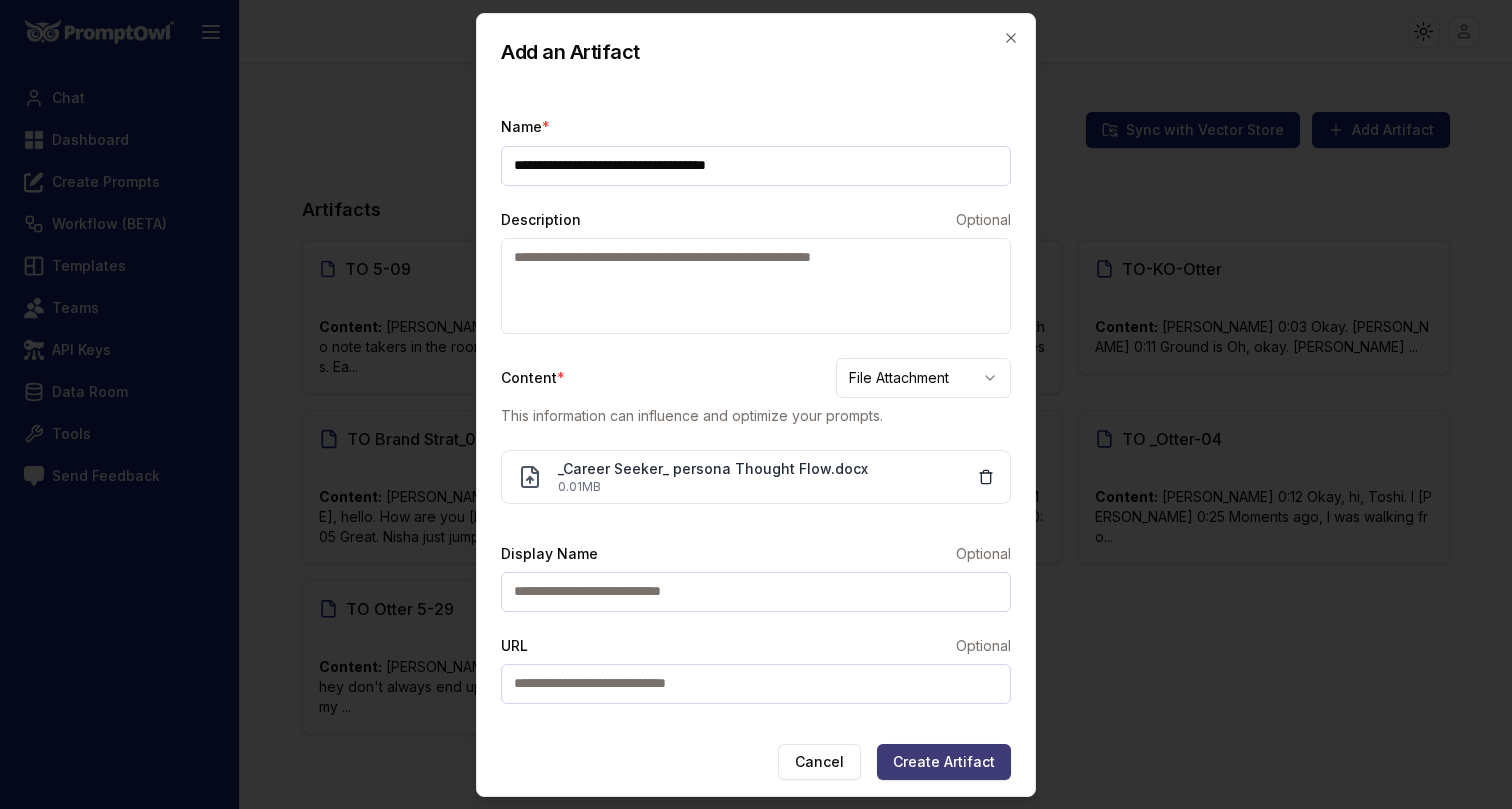 type on "**********" 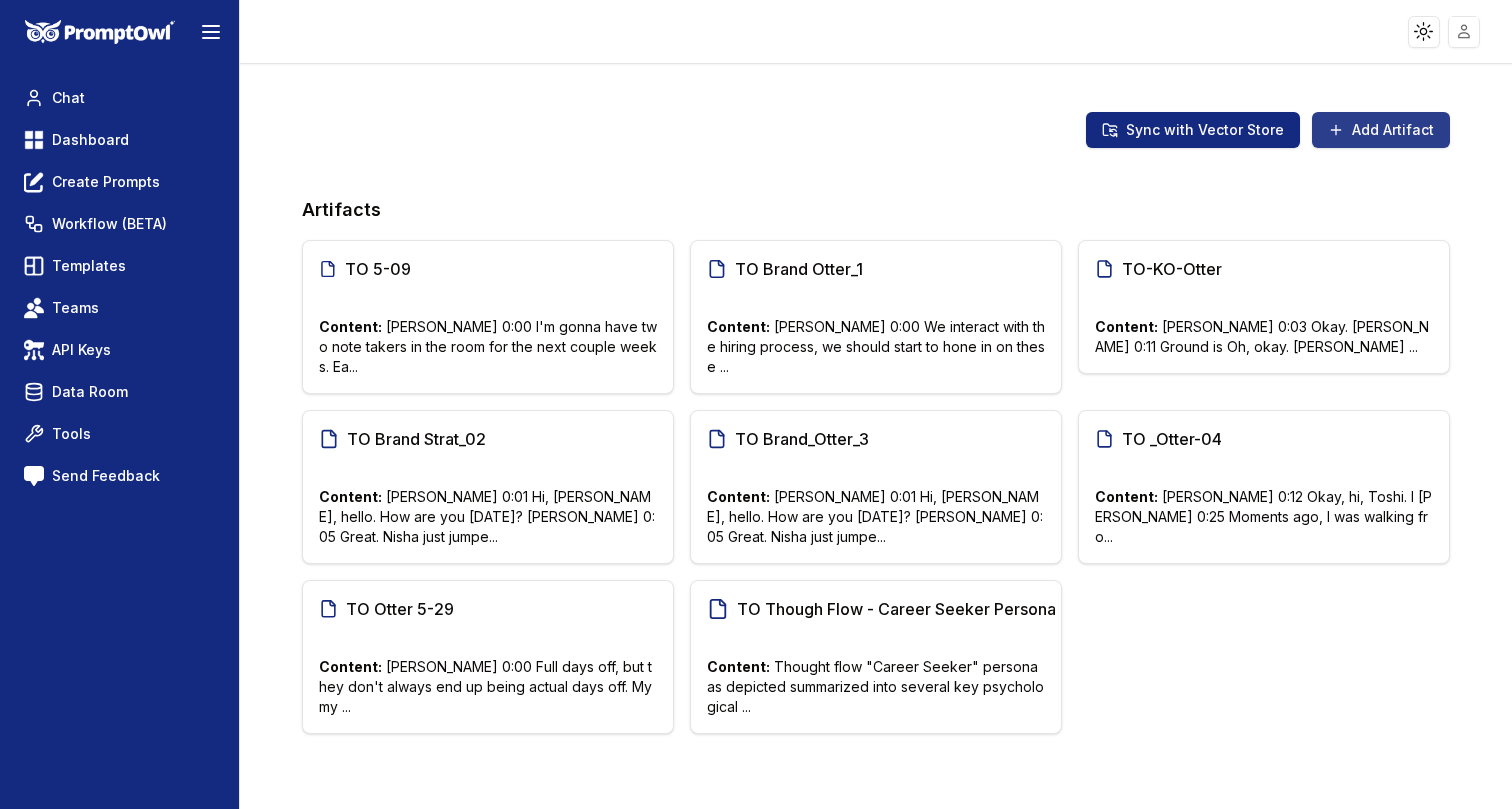 click on "Add Artifact" at bounding box center [1381, 130] 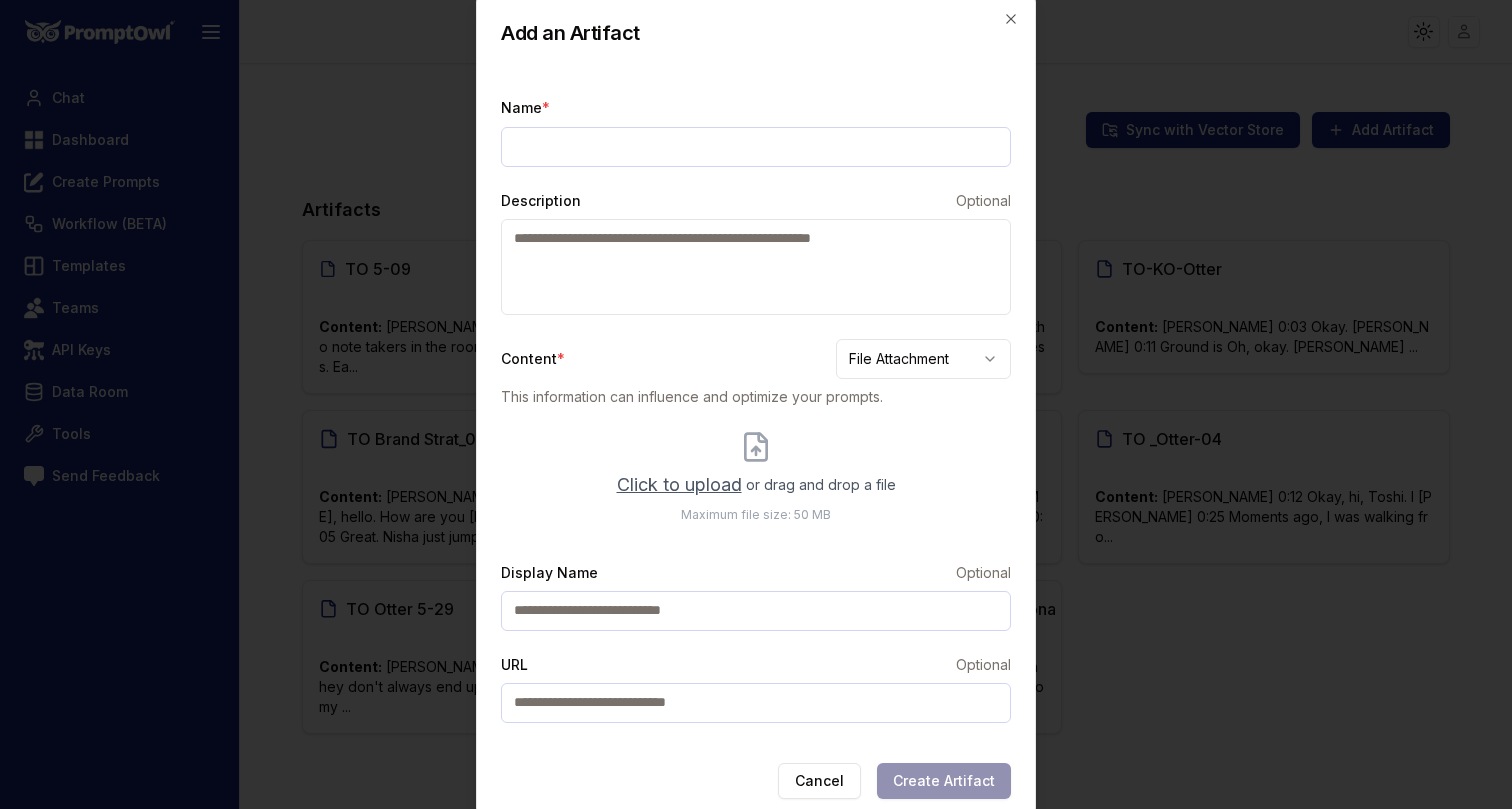 click on "Click to upload" at bounding box center (679, 485) 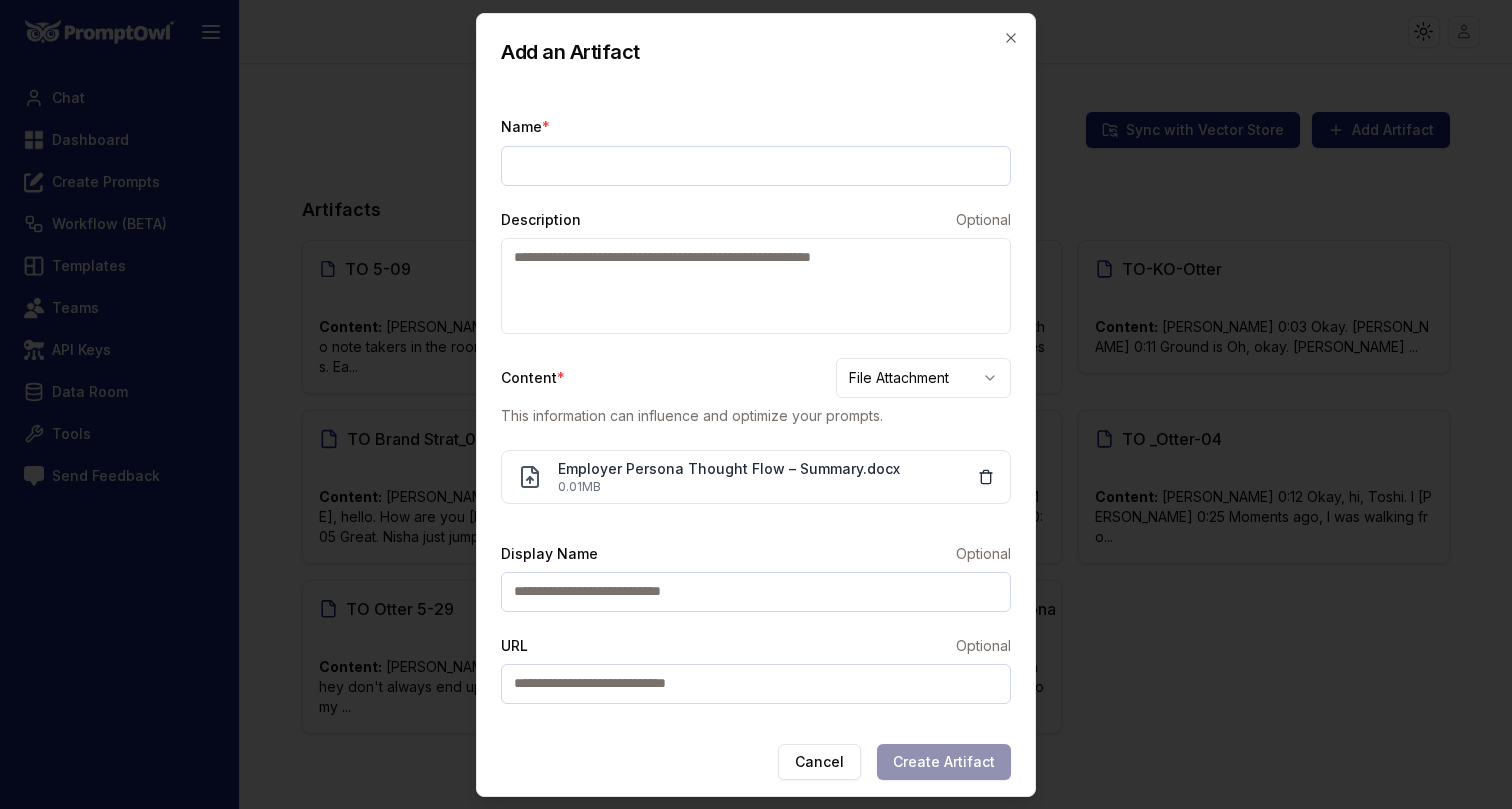click on "Name  *" at bounding box center (756, 166) 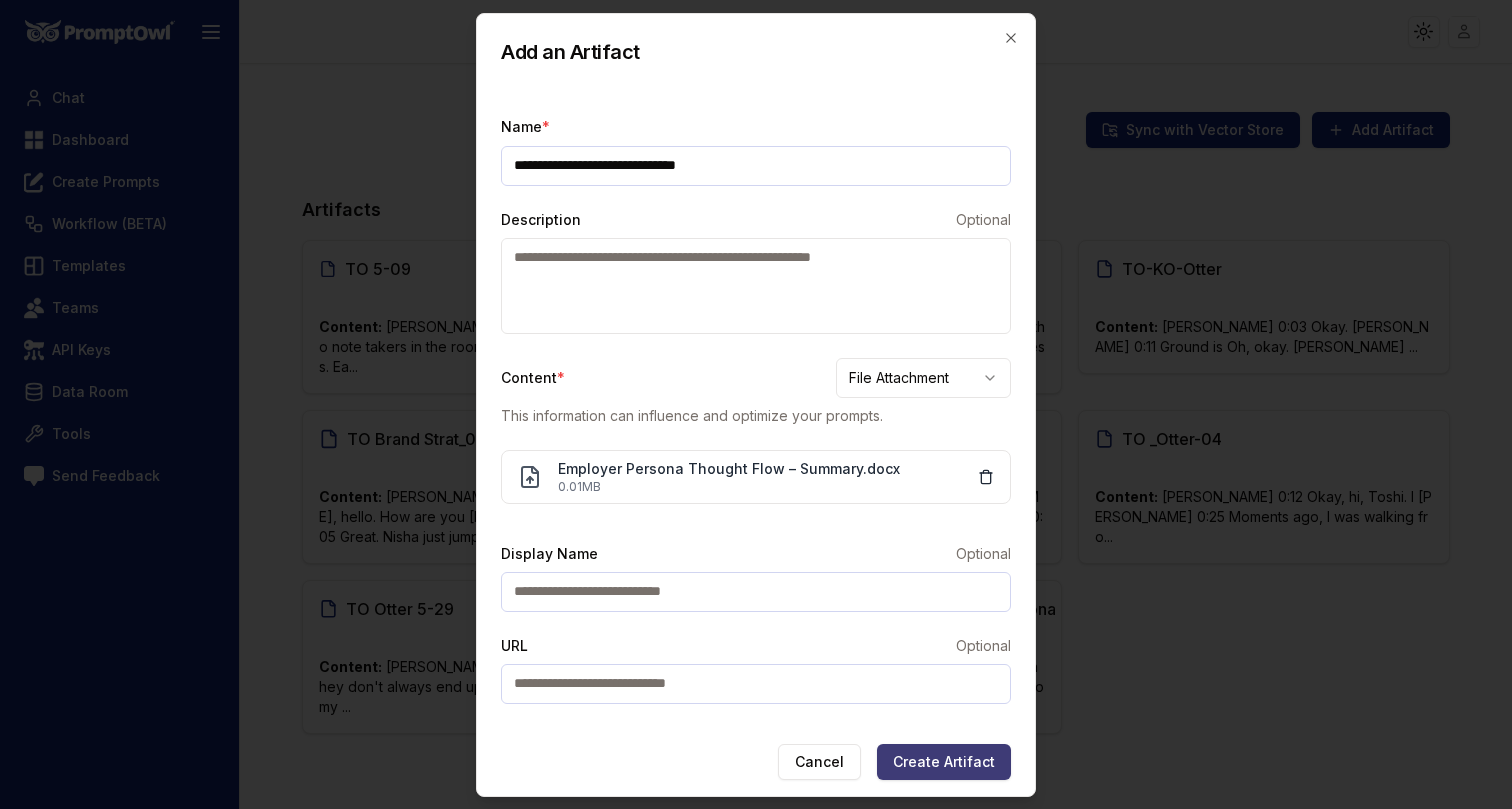 type on "**********" 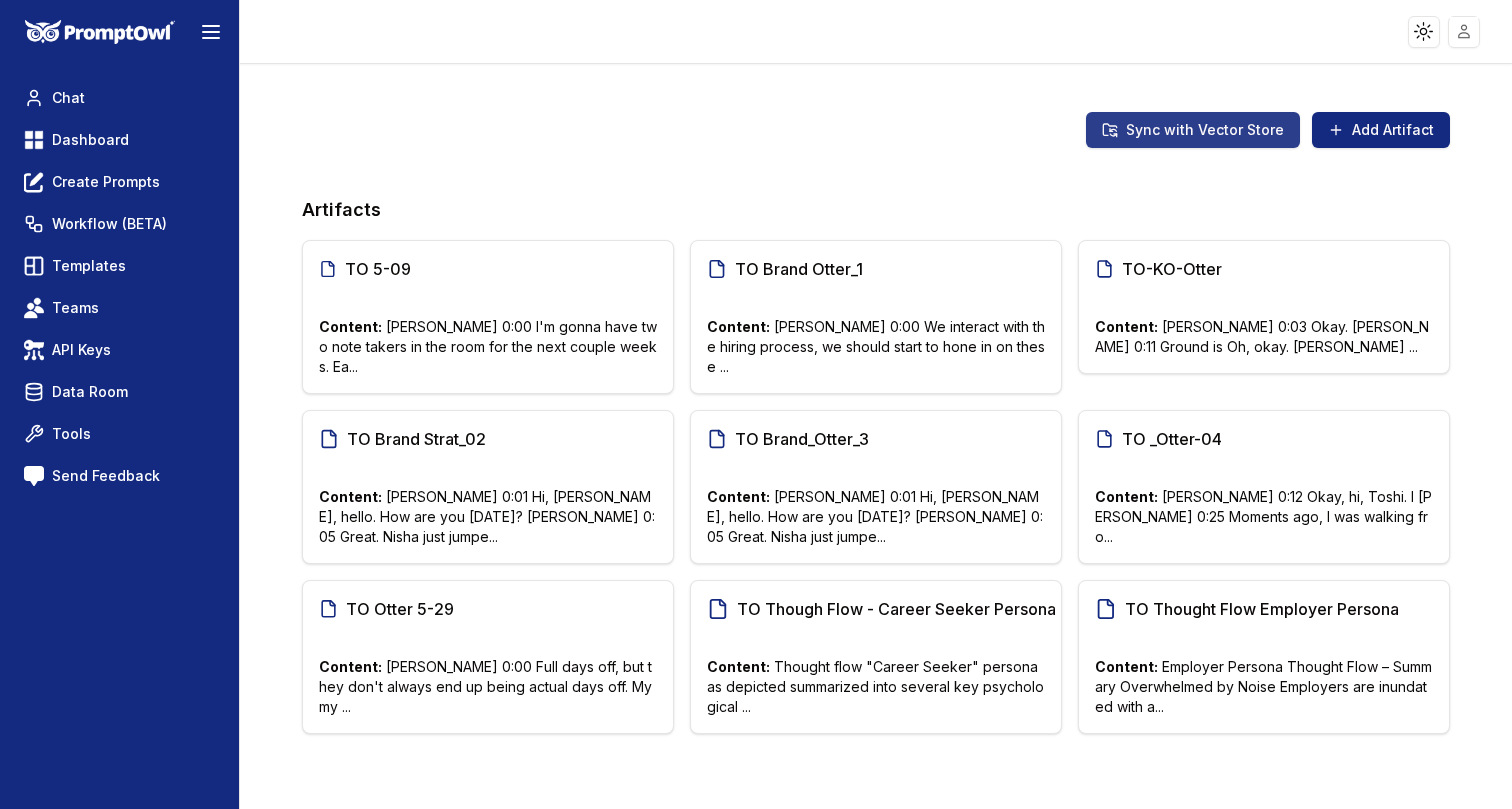 click on "Sync with Vector Store" at bounding box center [1193, 130] 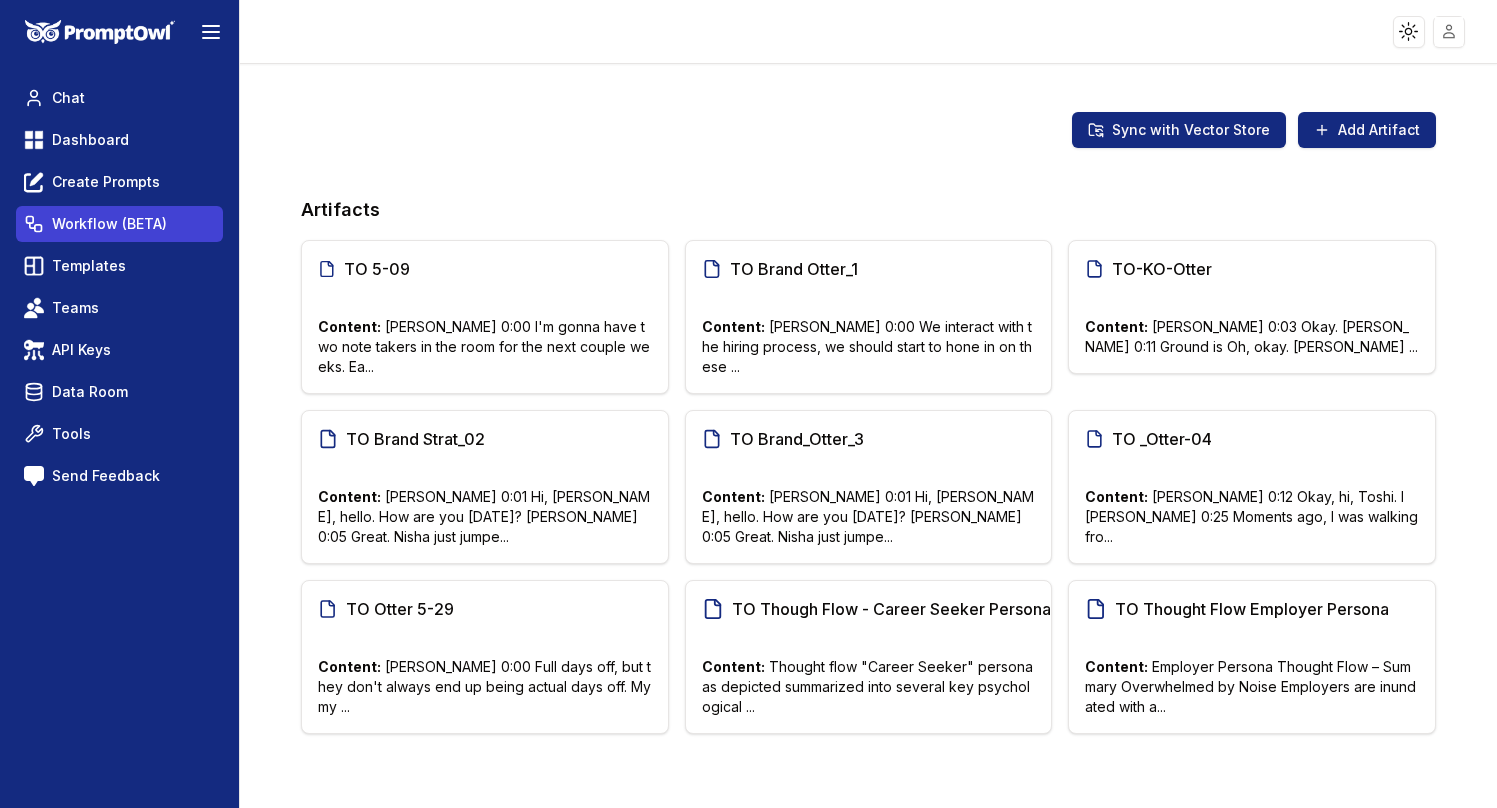 click on "Workflow (BETA)" at bounding box center (109, 224) 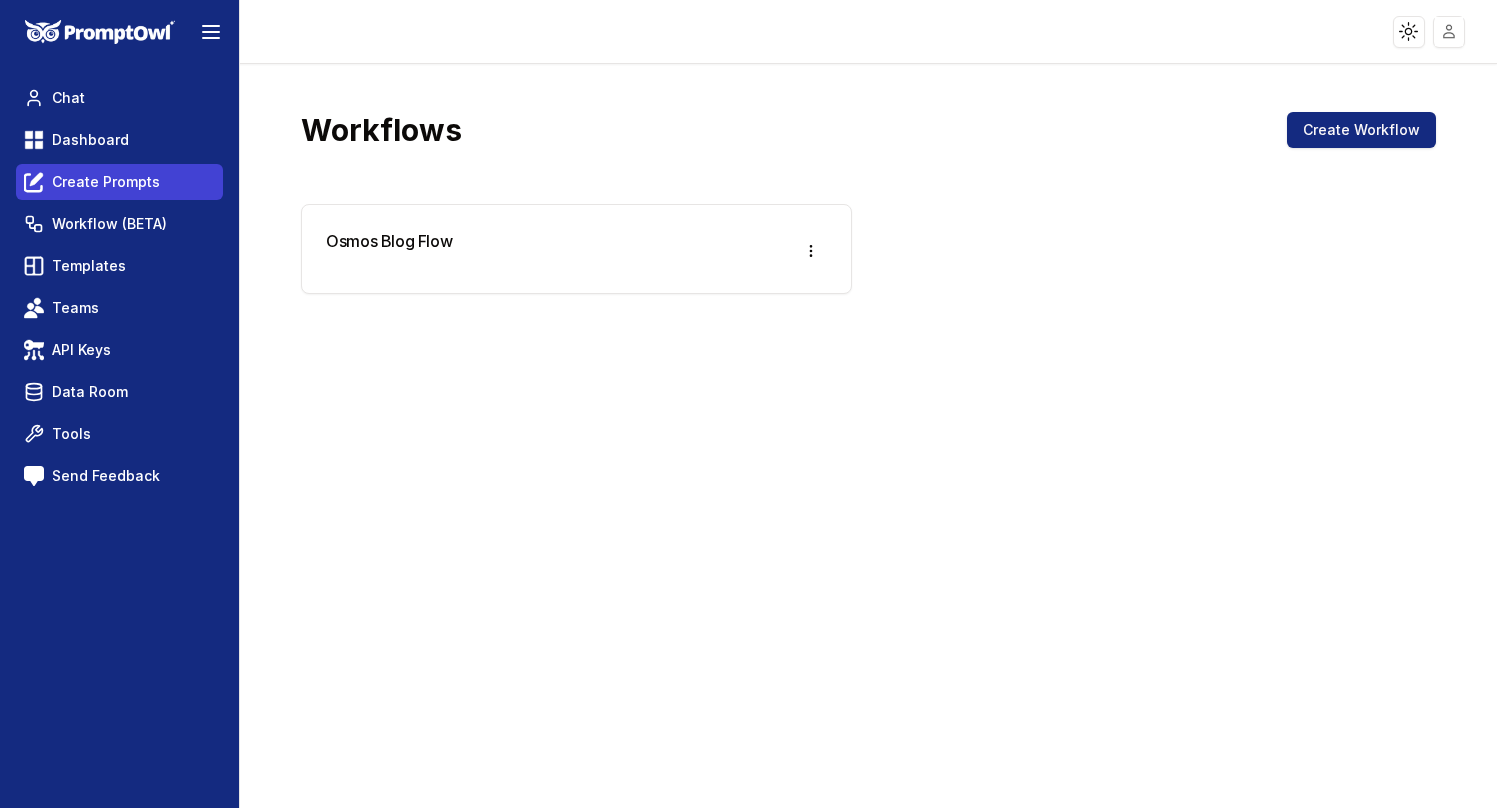 click on "Create Prompts" at bounding box center (106, 182) 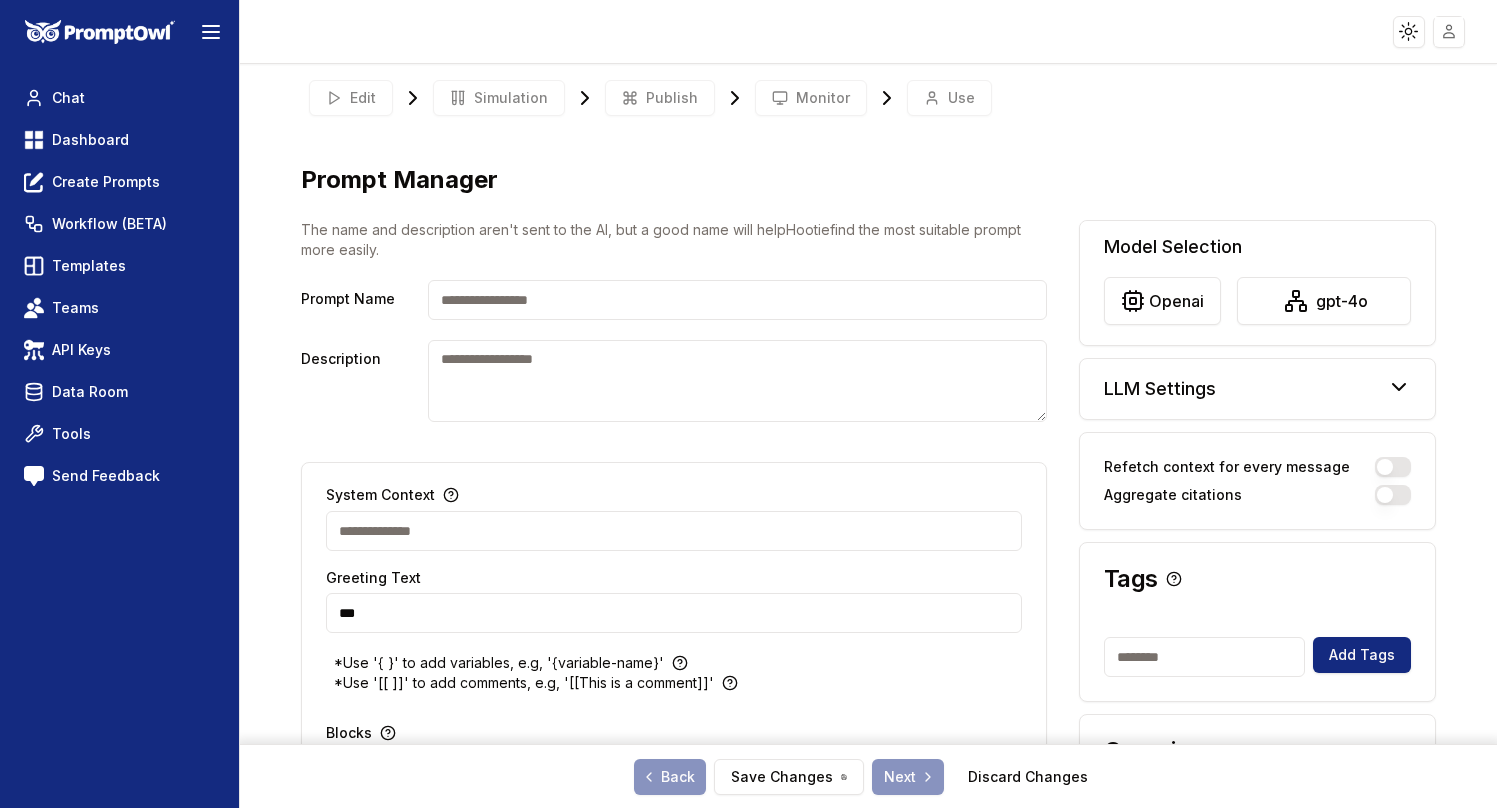 click on "Prompt Name" at bounding box center [737, 300] 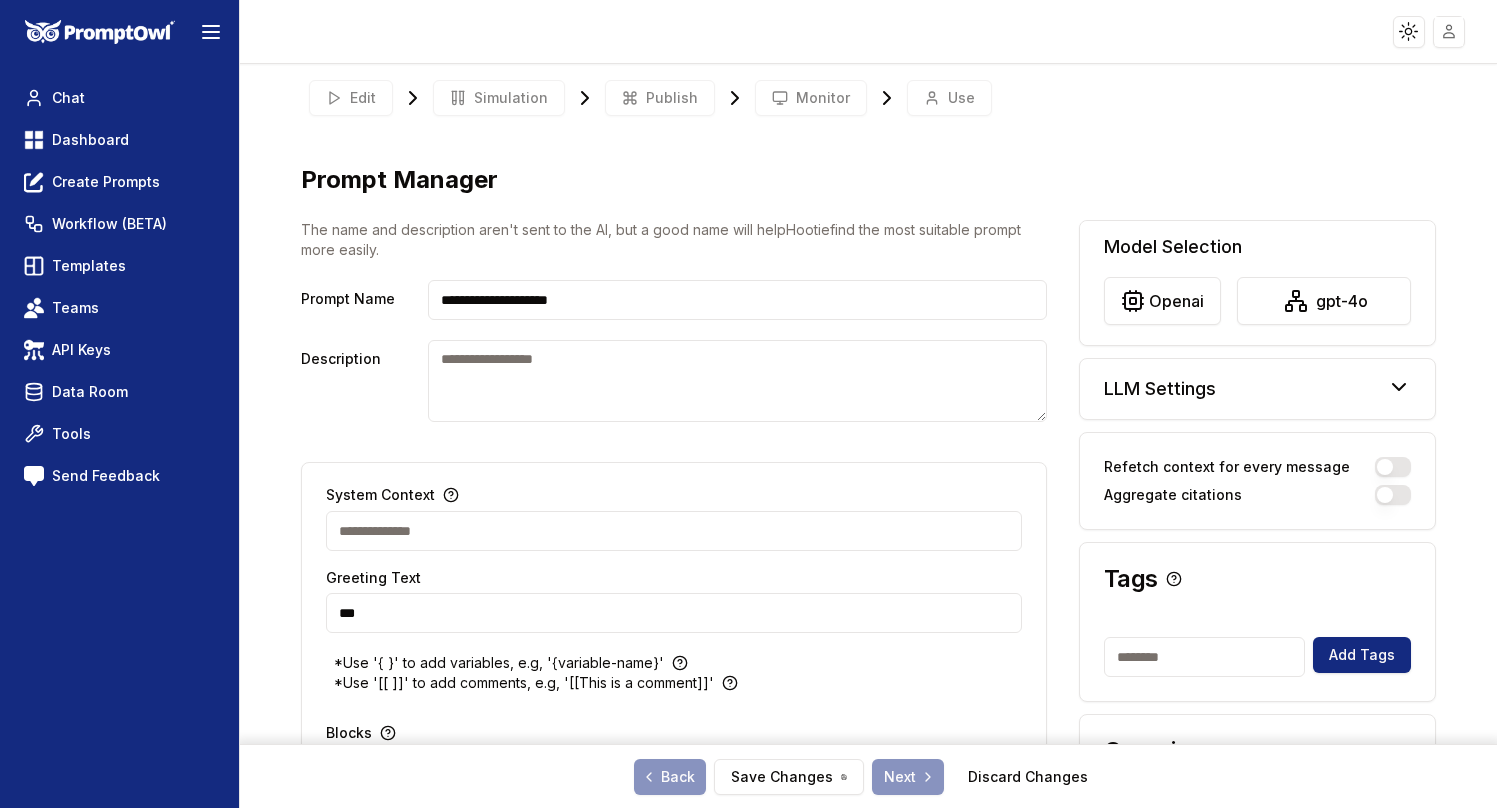 type on "**********" 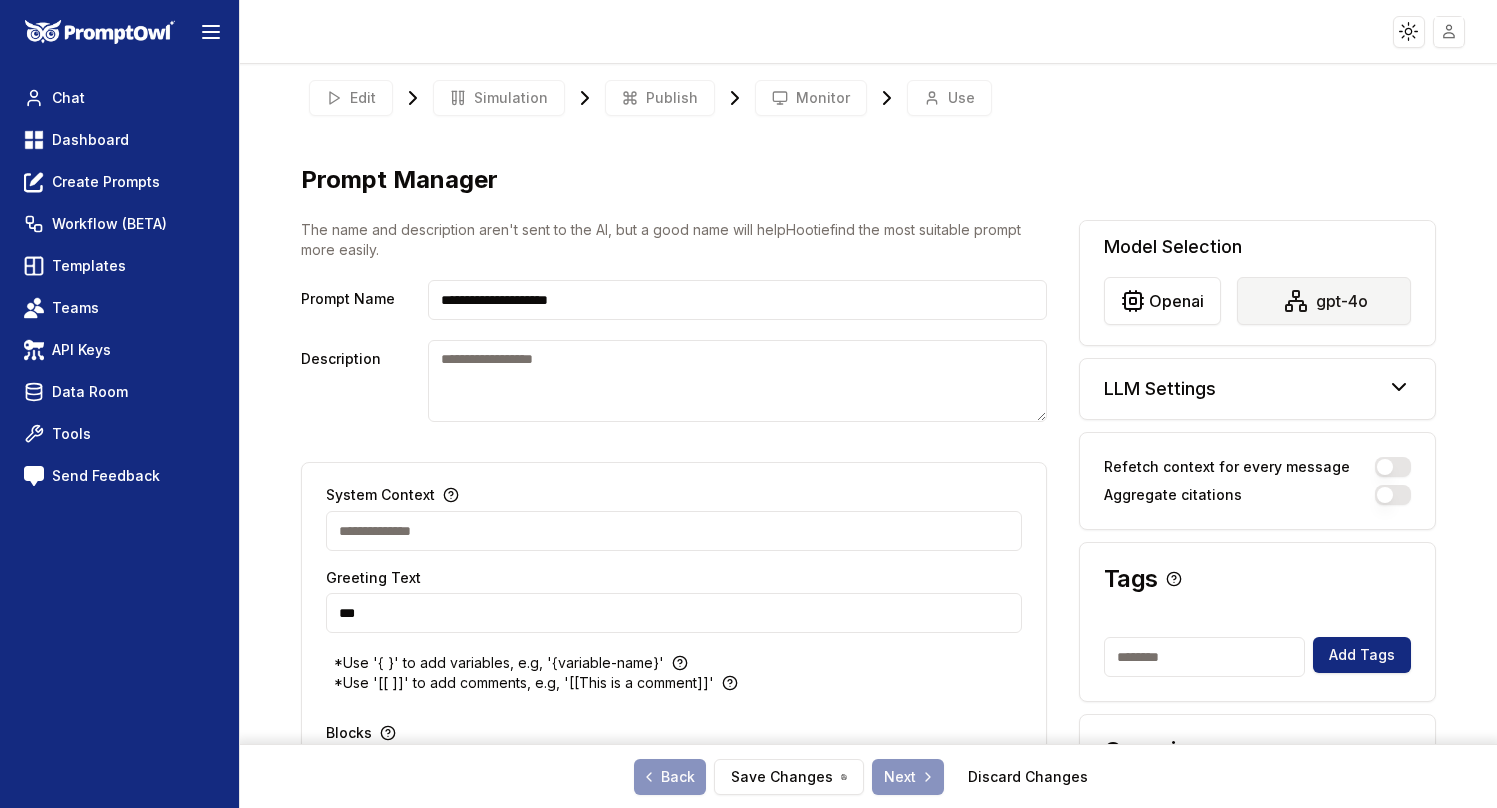click on "**********" at bounding box center (748, 461) 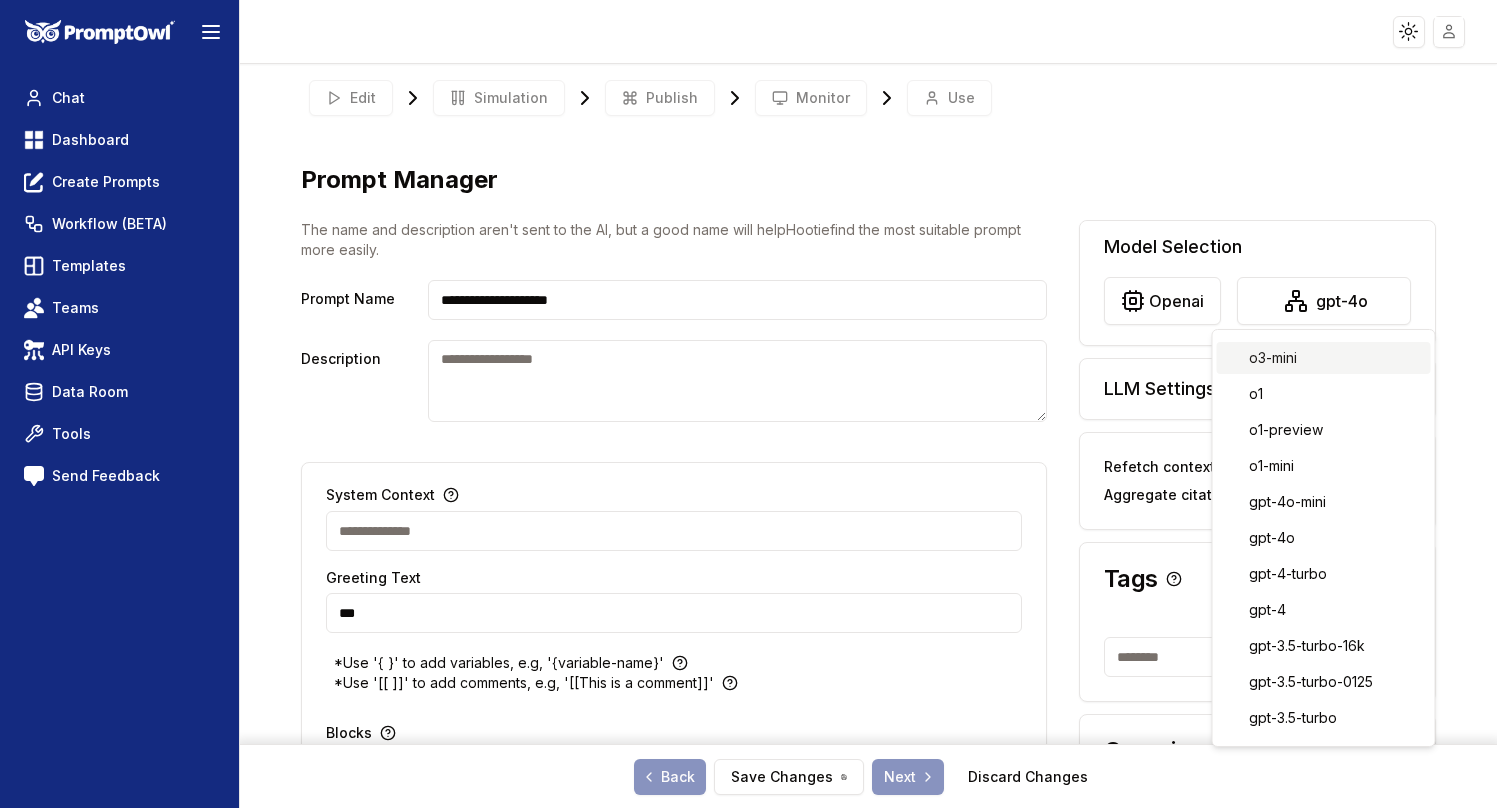 click on "o3-mini" at bounding box center (1324, 358) 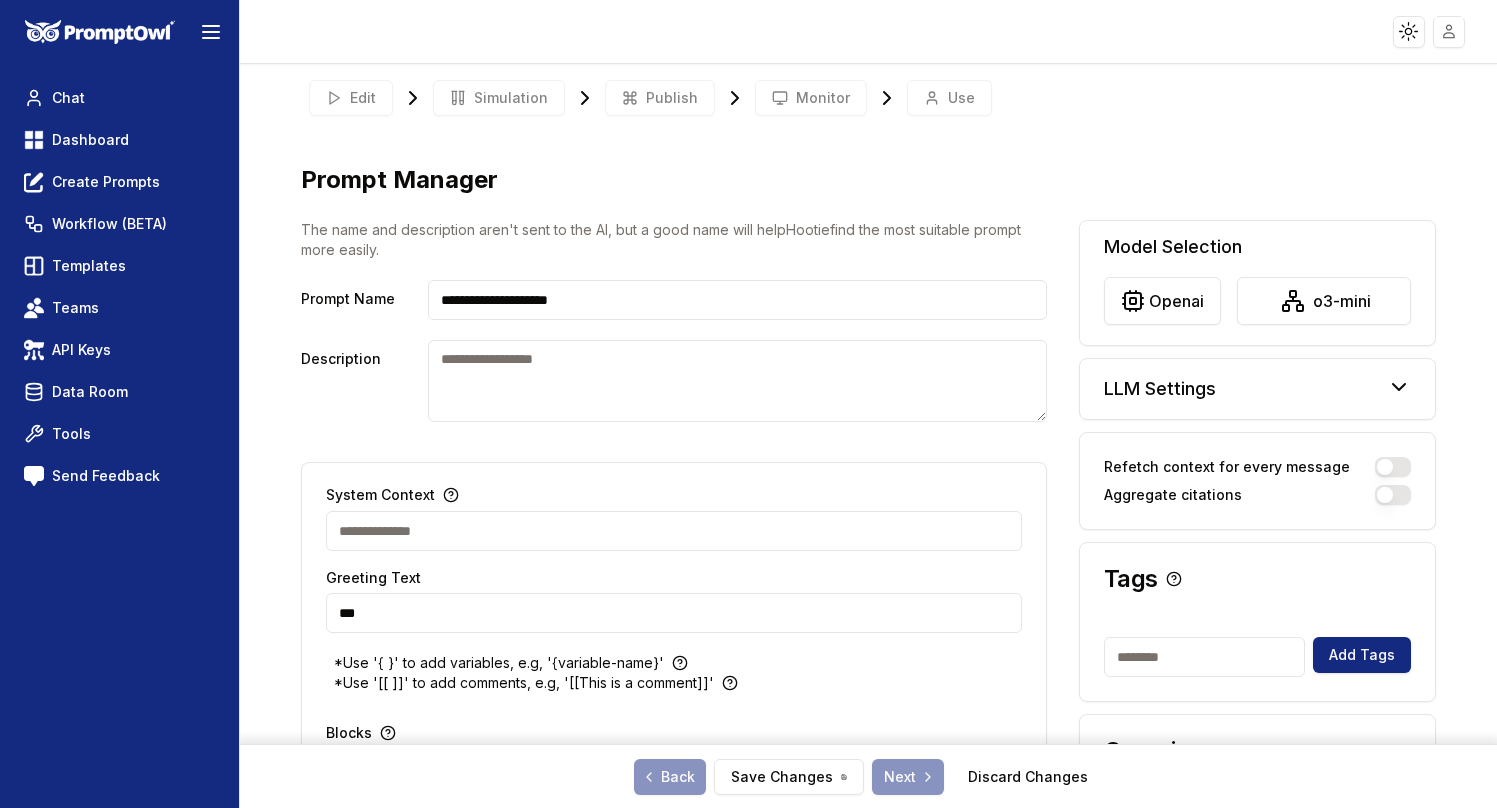 click on "Refetch context for every message" at bounding box center [1393, 467] 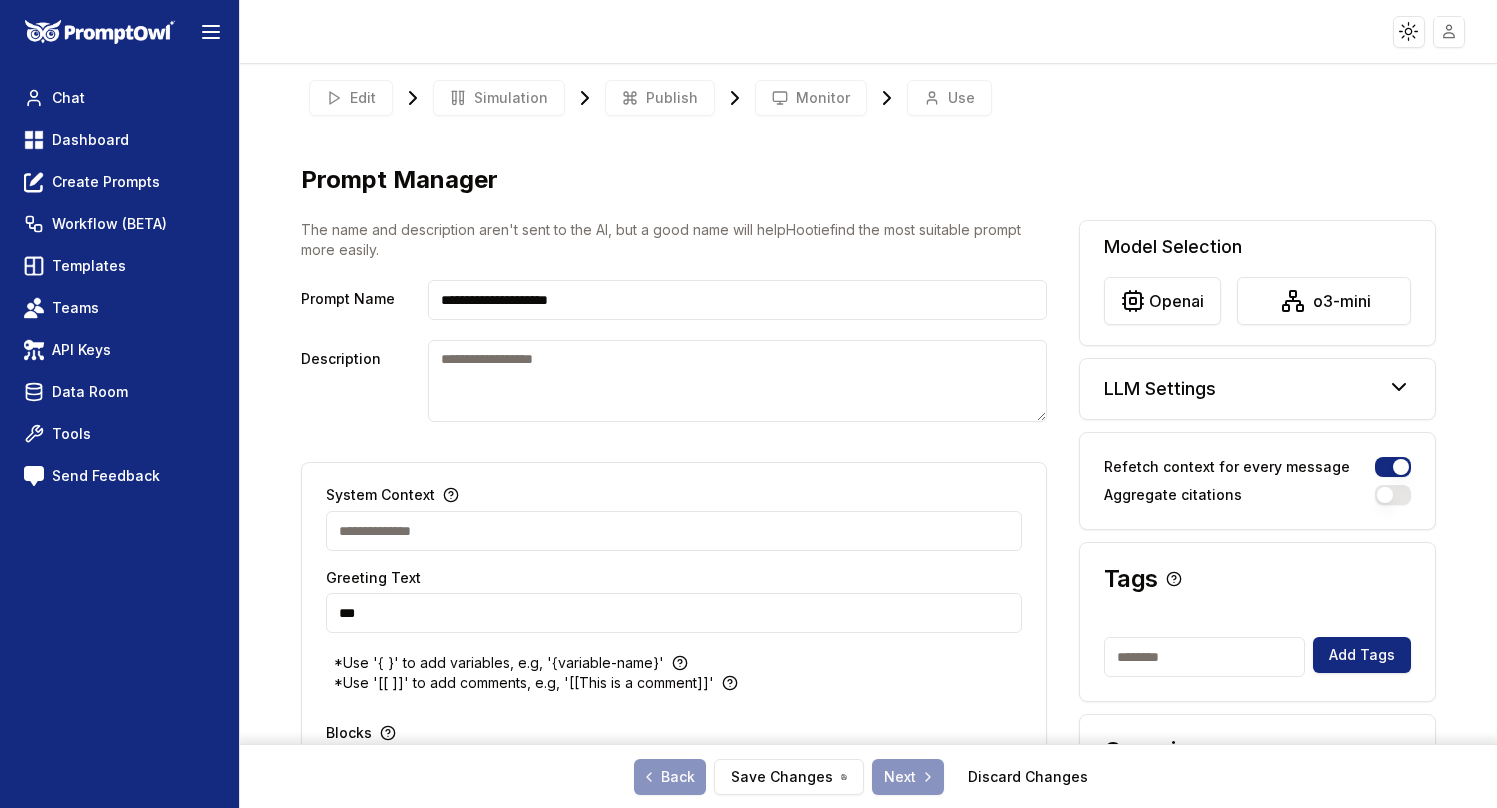 click on "Aggregate citations" at bounding box center (1393, 495) 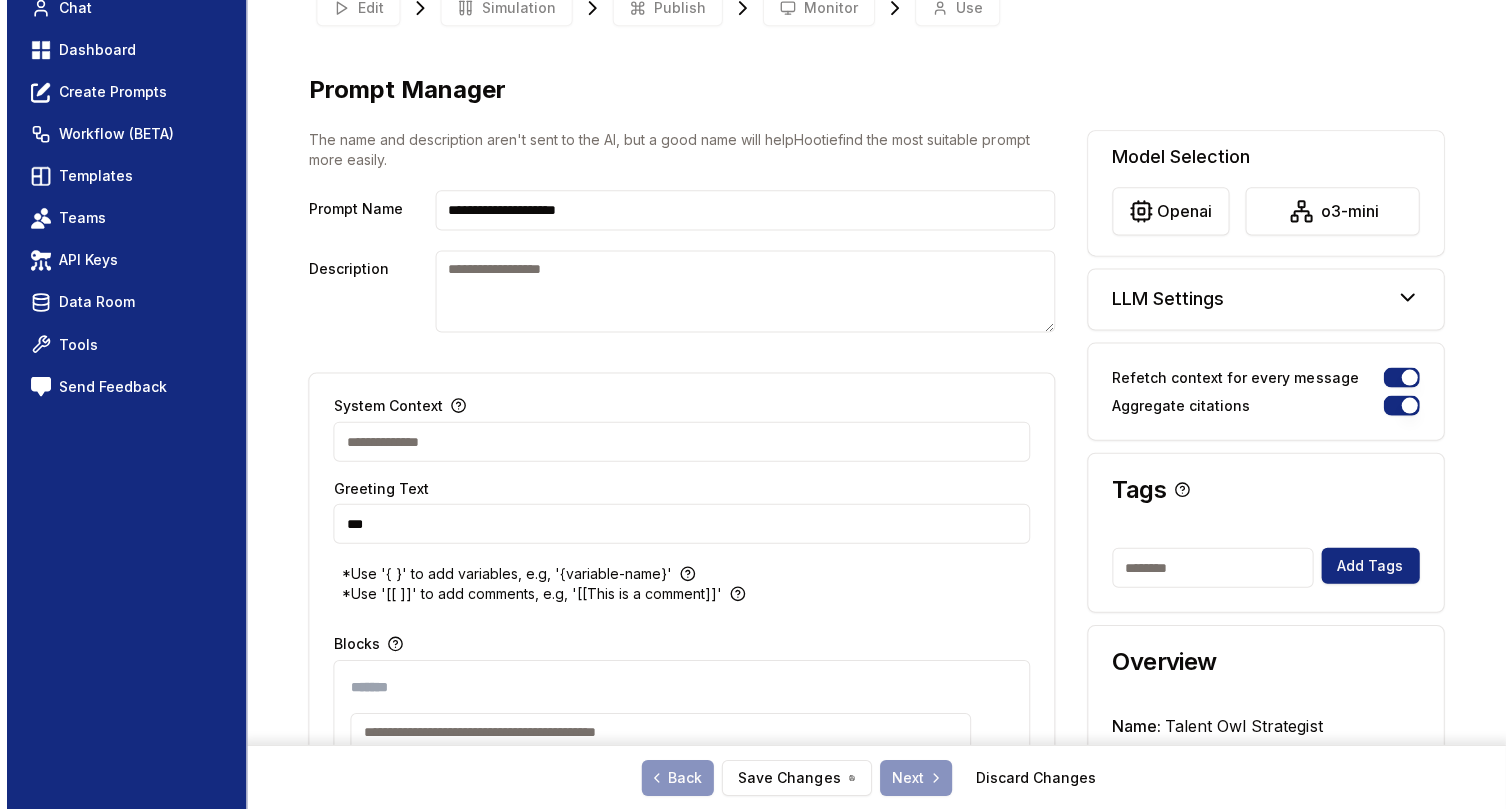 scroll, scrollTop: 89, scrollLeft: 0, axis: vertical 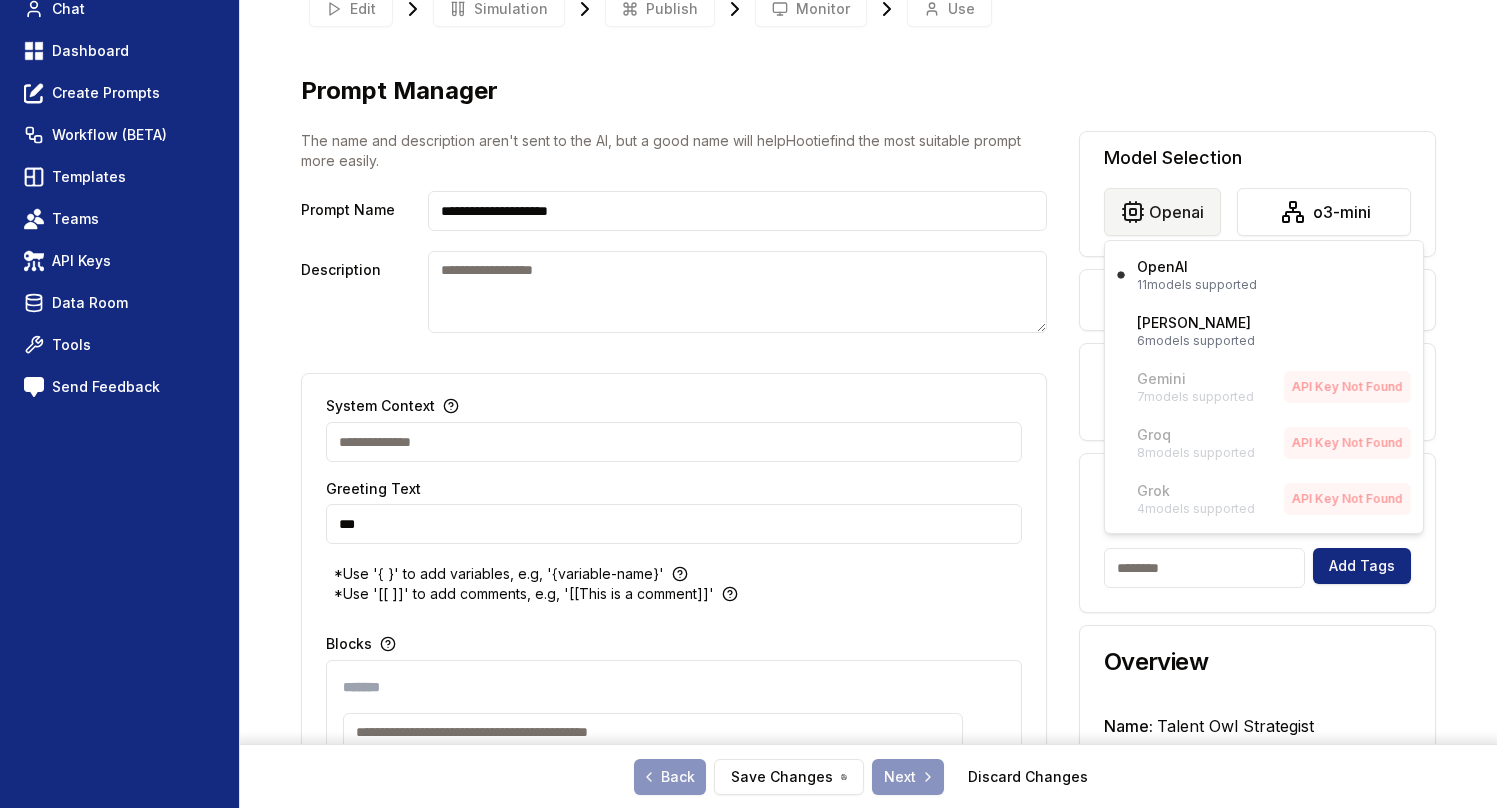 click on "**********" at bounding box center (748, 372) 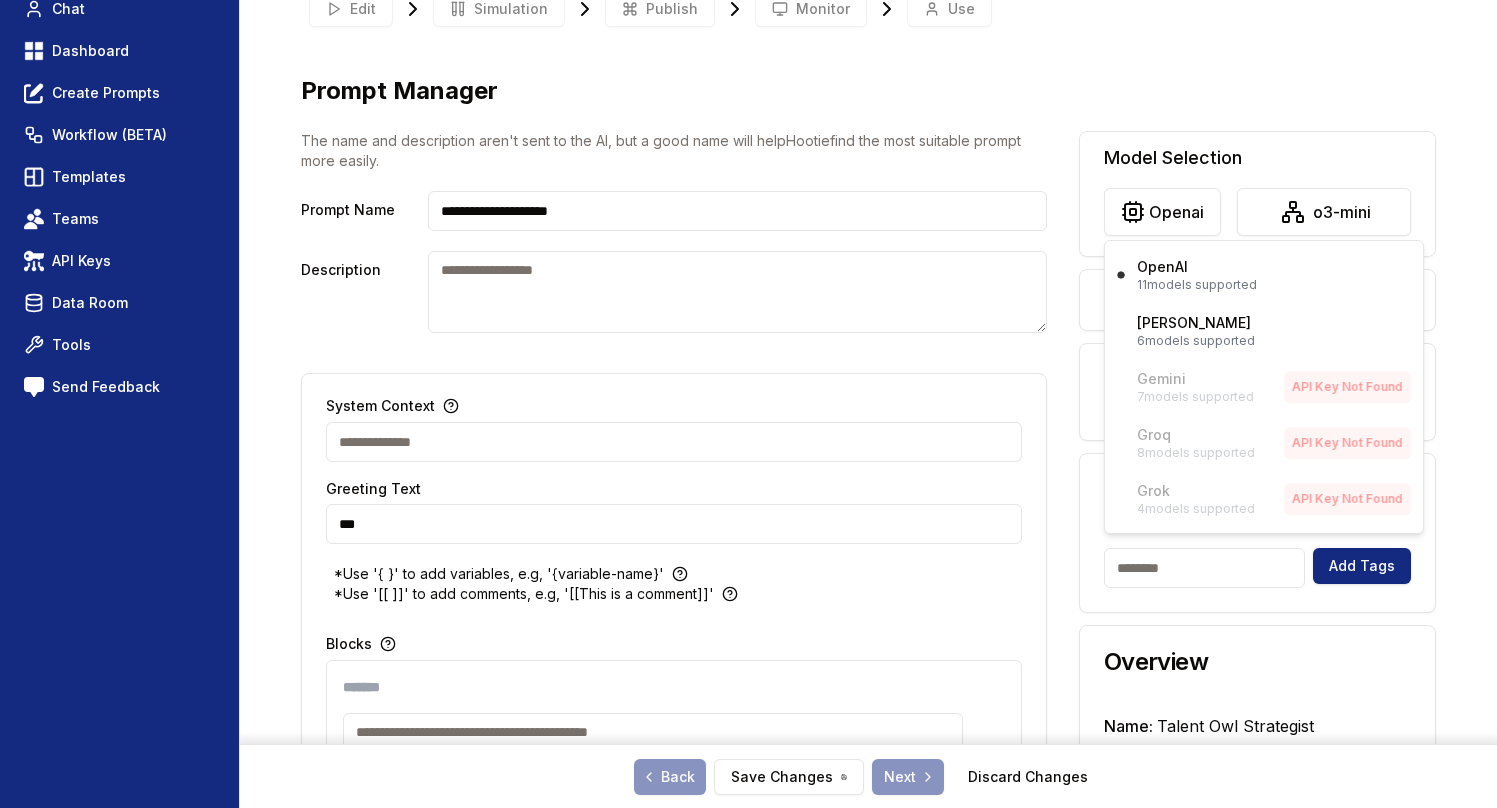 click on "**********" at bounding box center (748, 372) 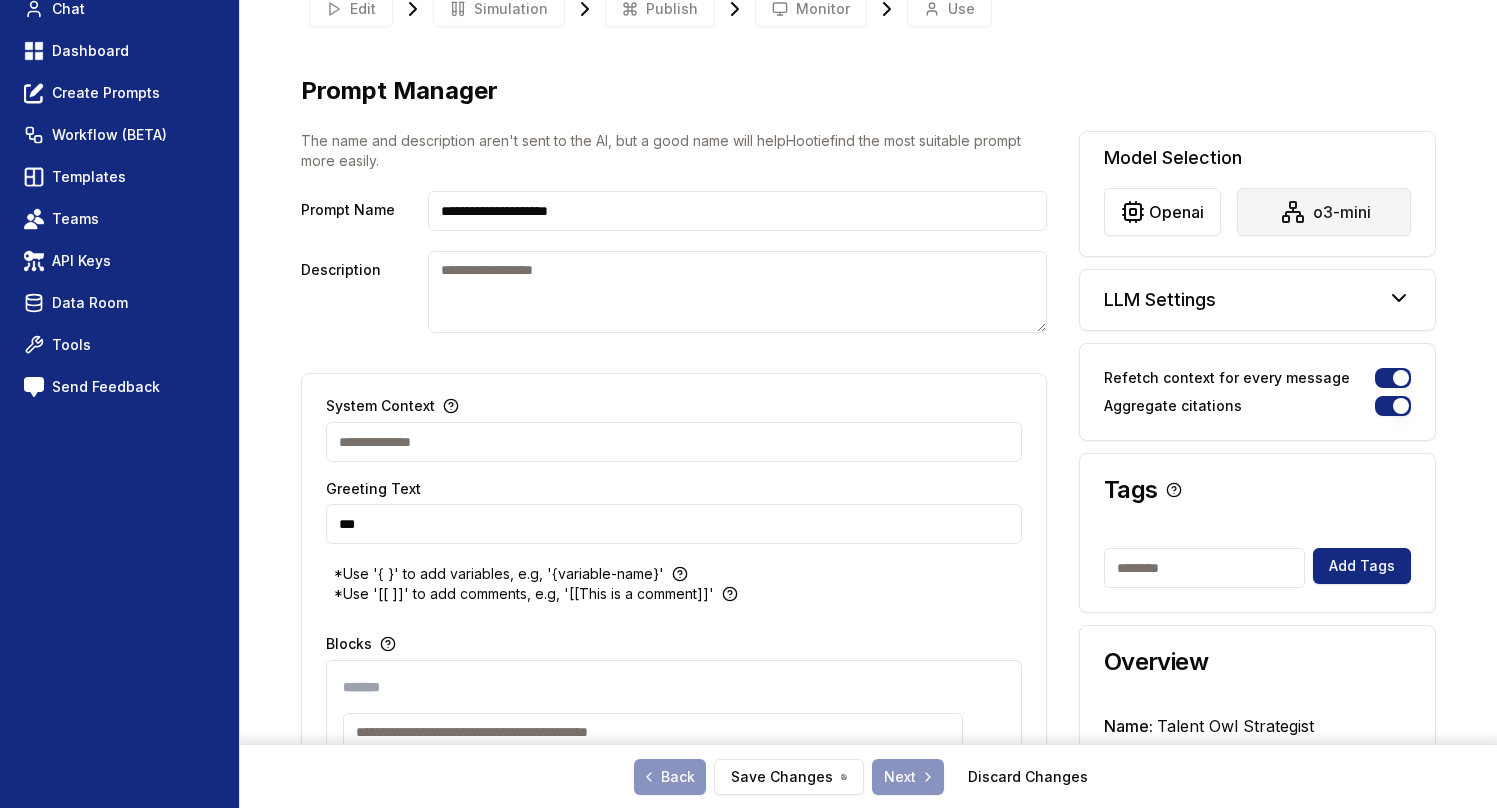 click on "**********" at bounding box center (748, 372) 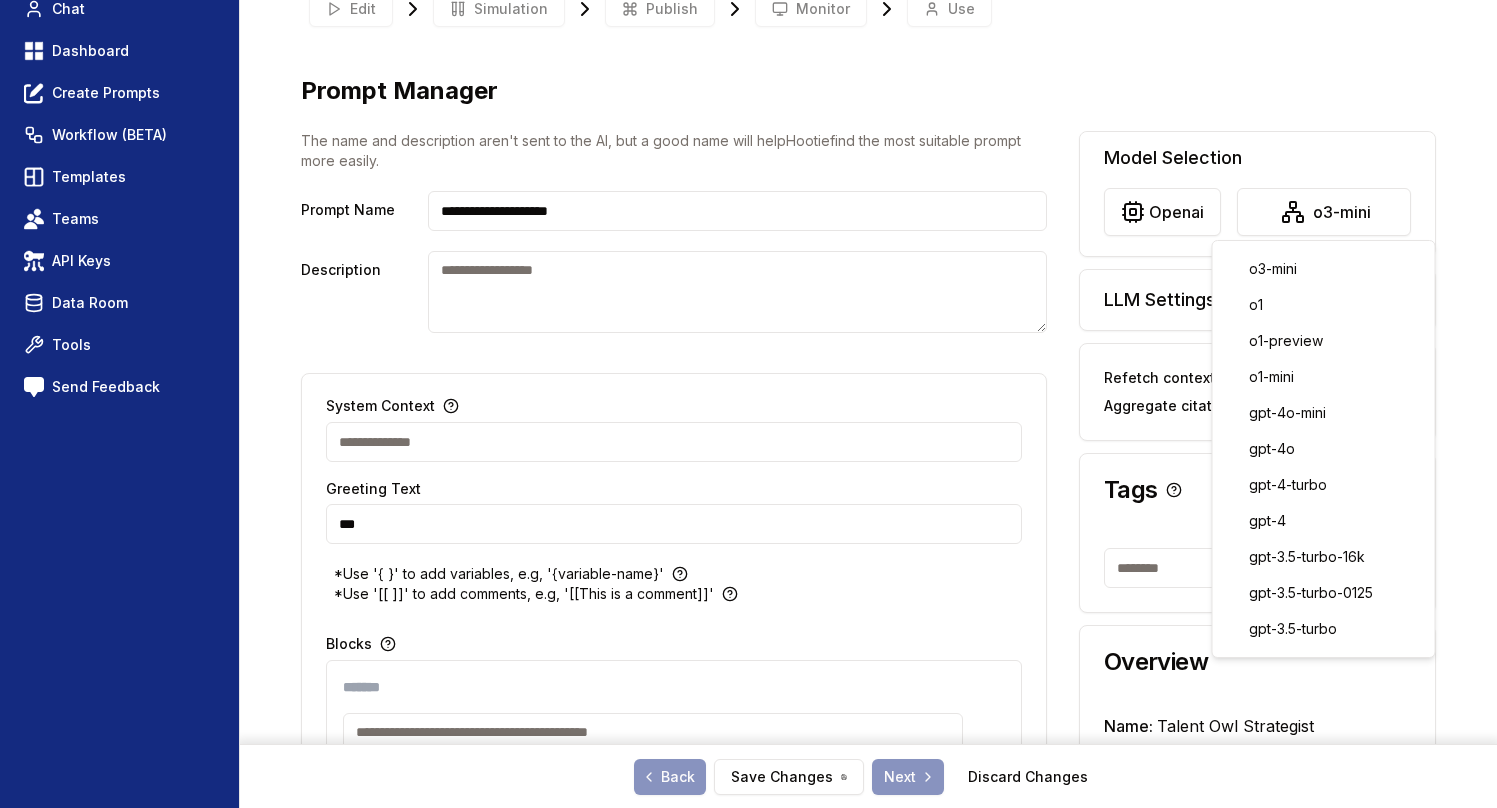 click on "**********" at bounding box center (748, 372) 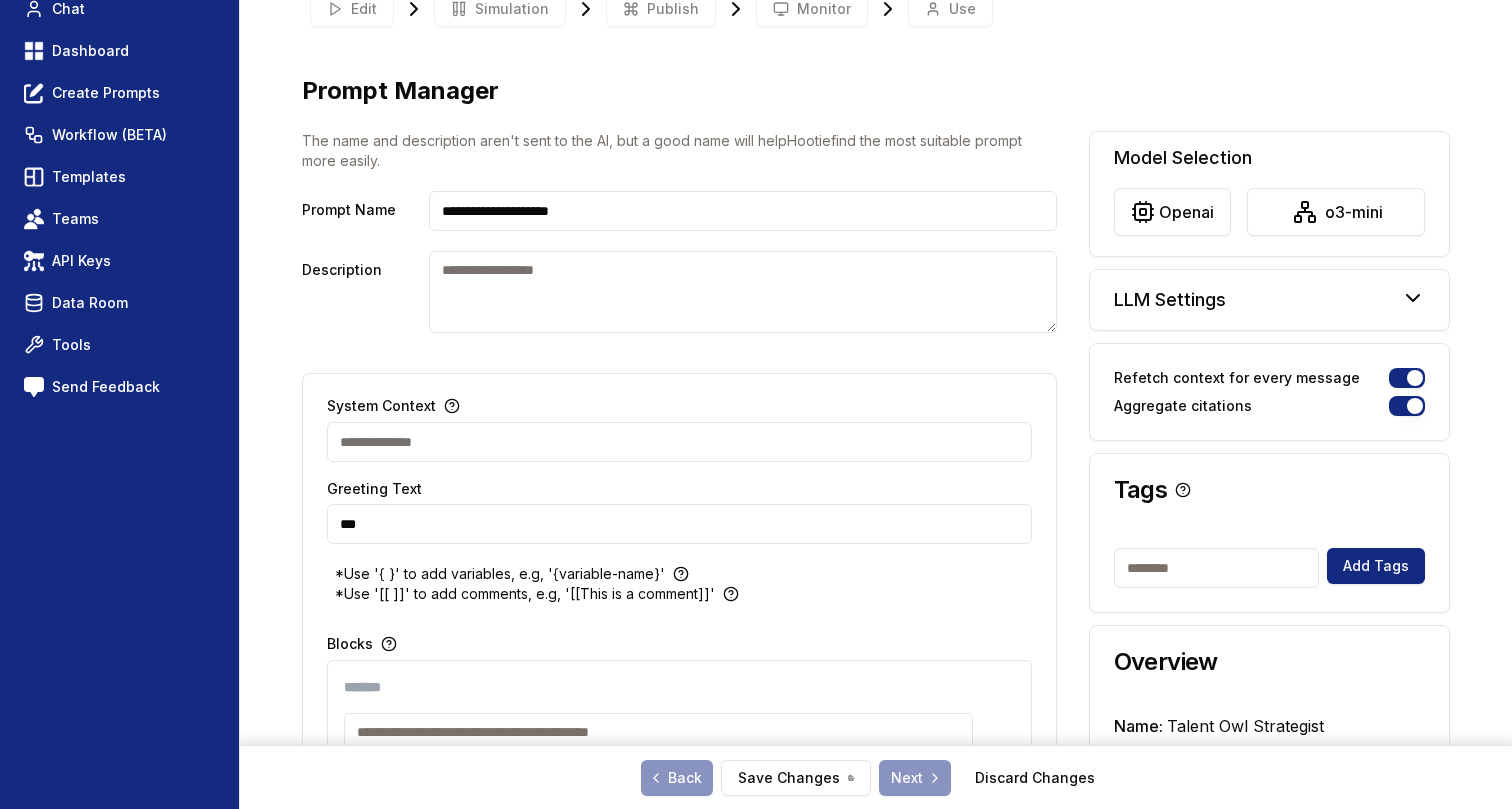 click on "Description" at bounding box center (743, 292) 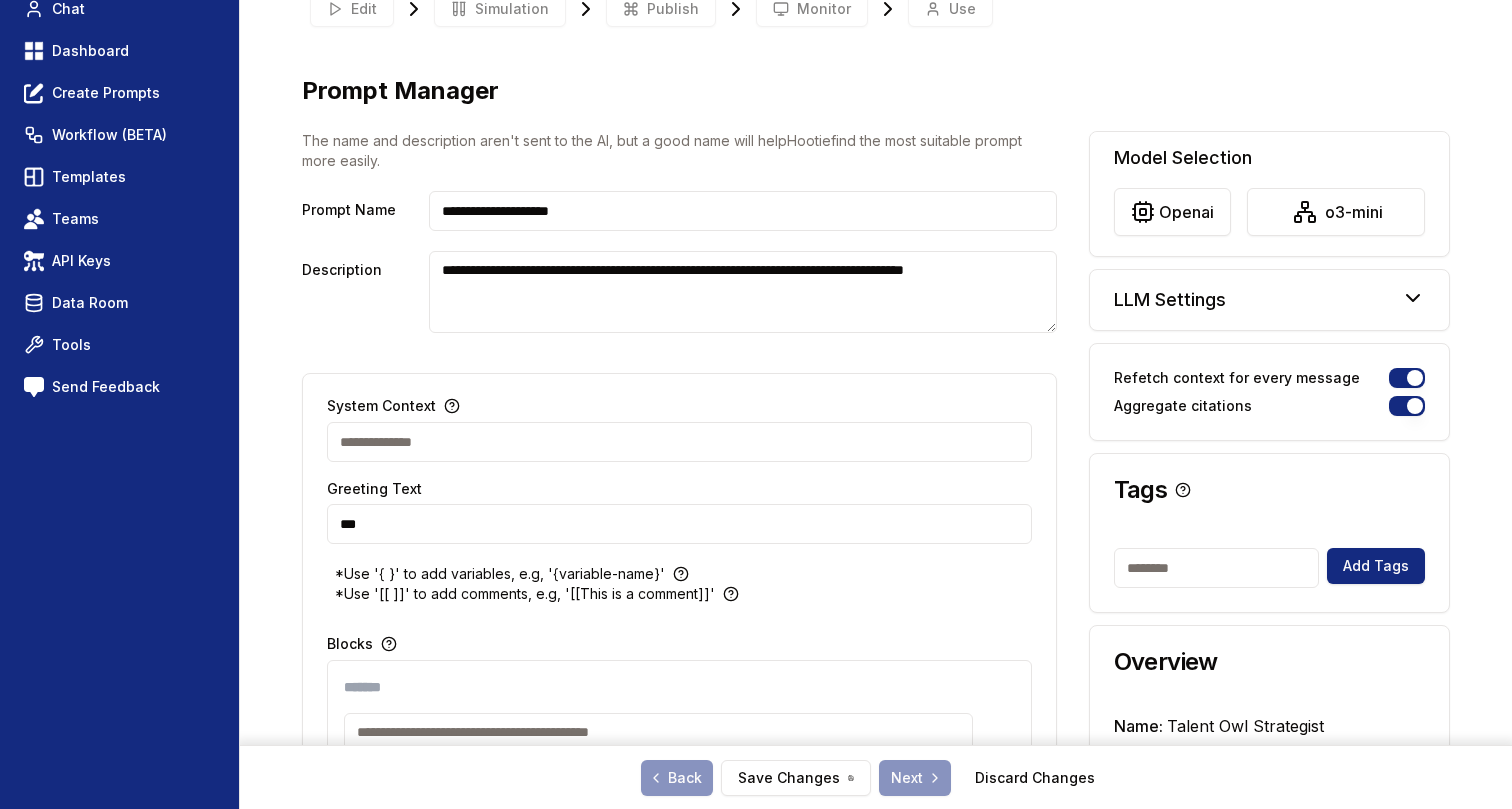 drag, startPoint x: 683, startPoint y: 268, endPoint x: 539, endPoint y: 274, distance: 144.12494 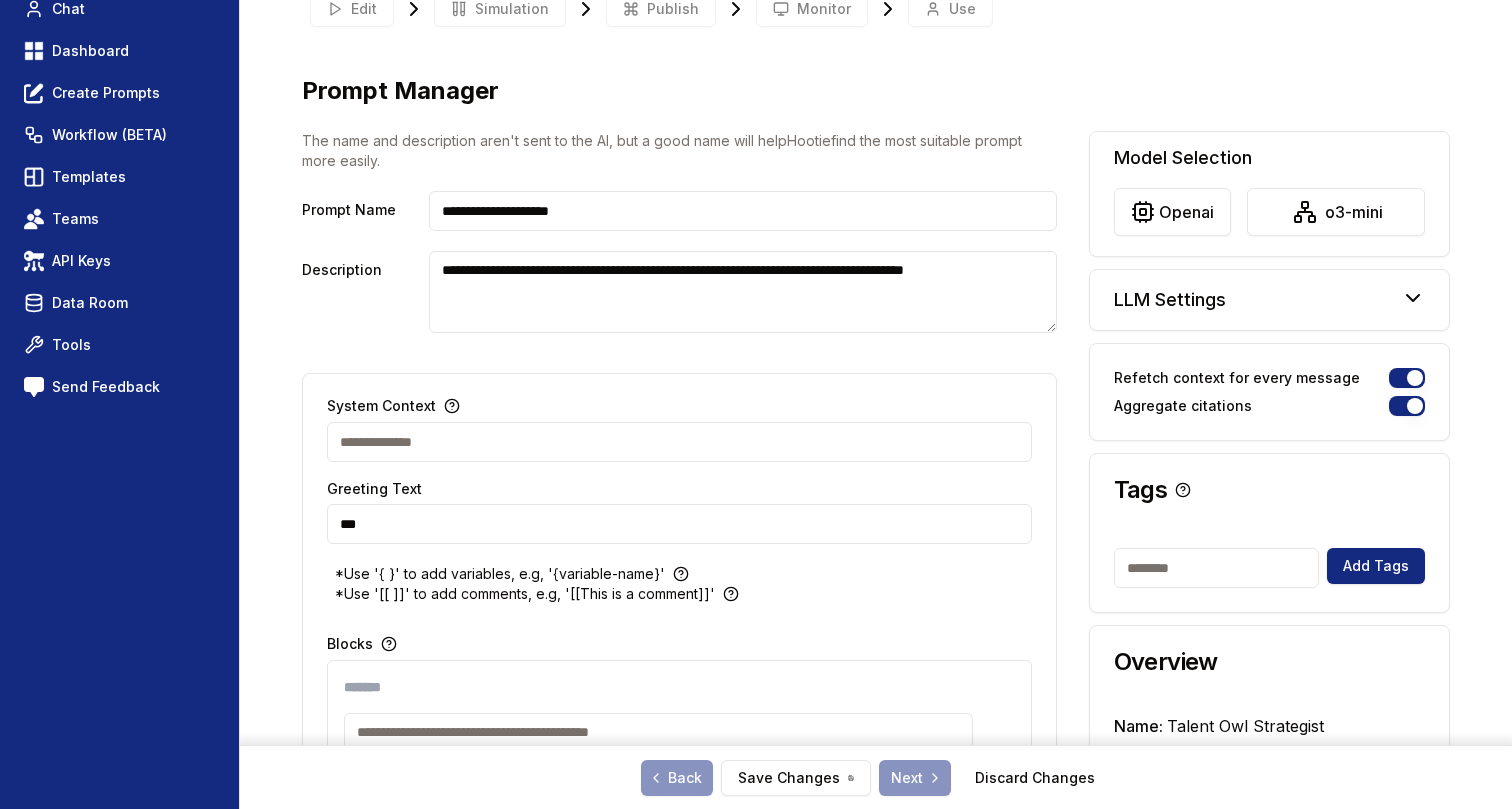 click on "**********" at bounding box center (743, 292) 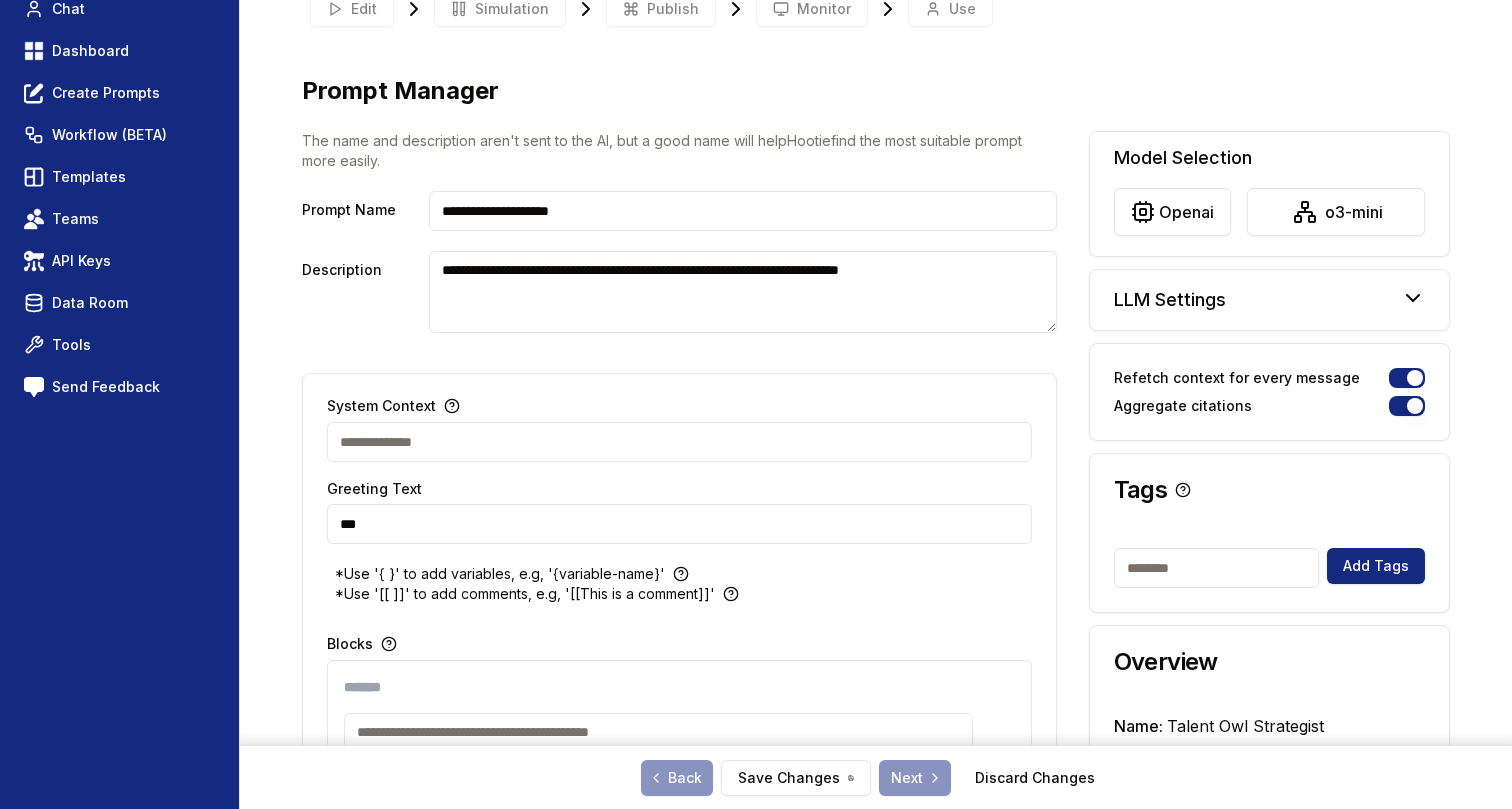 type on "**********" 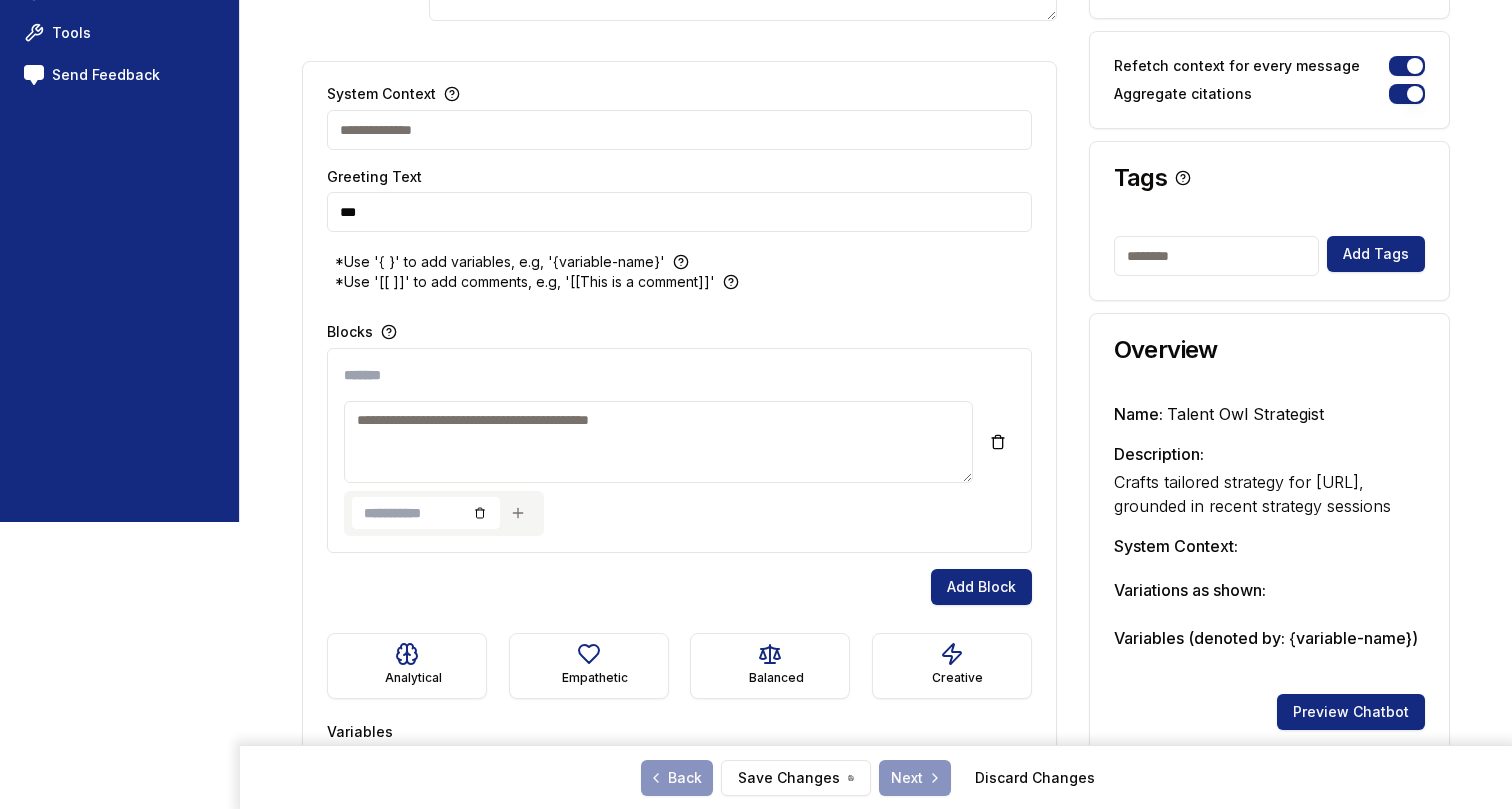 scroll, scrollTop: 468, scrollLeft: 0, axis: vertical 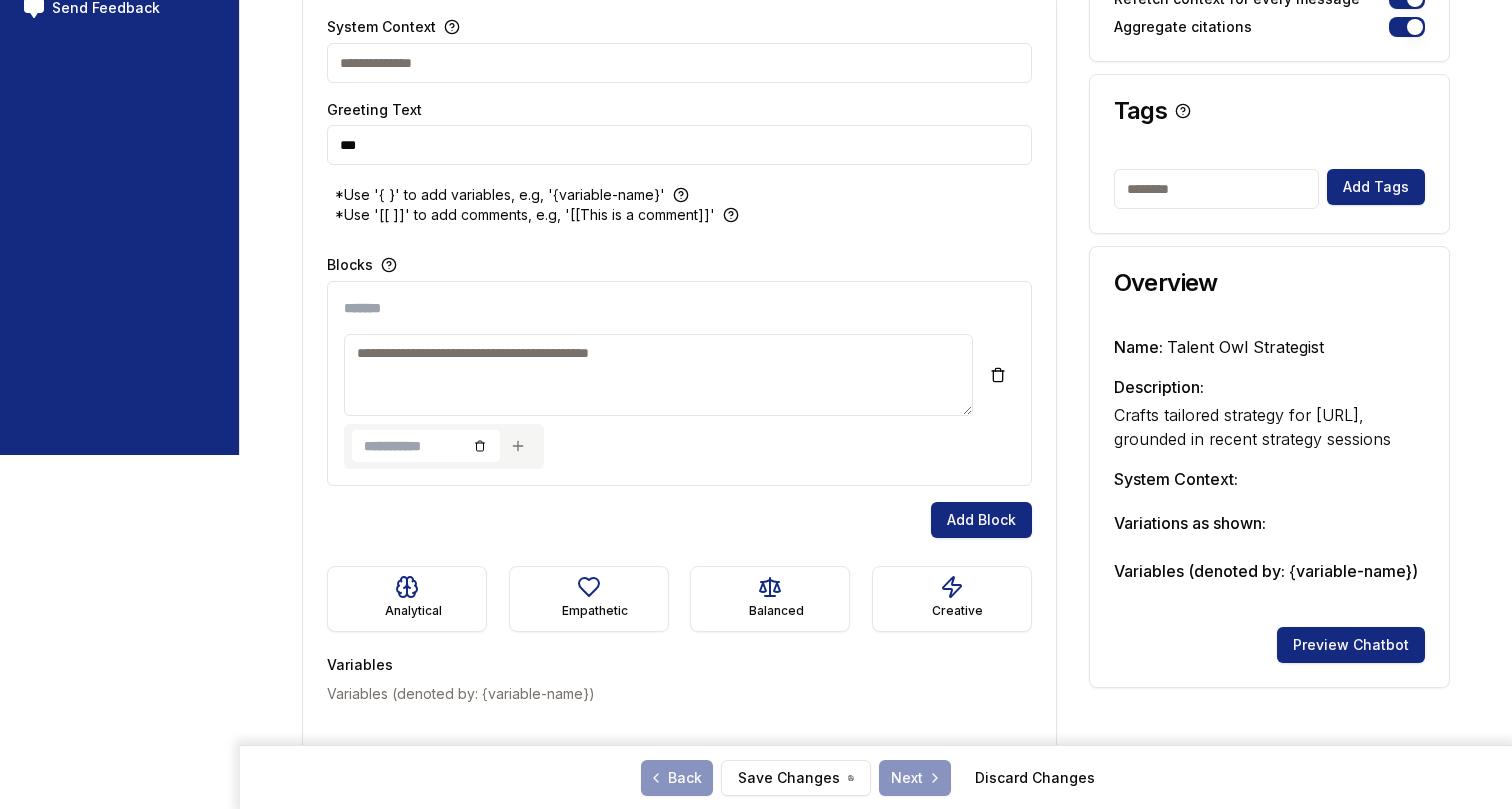 click at bounding box center (658, 375) 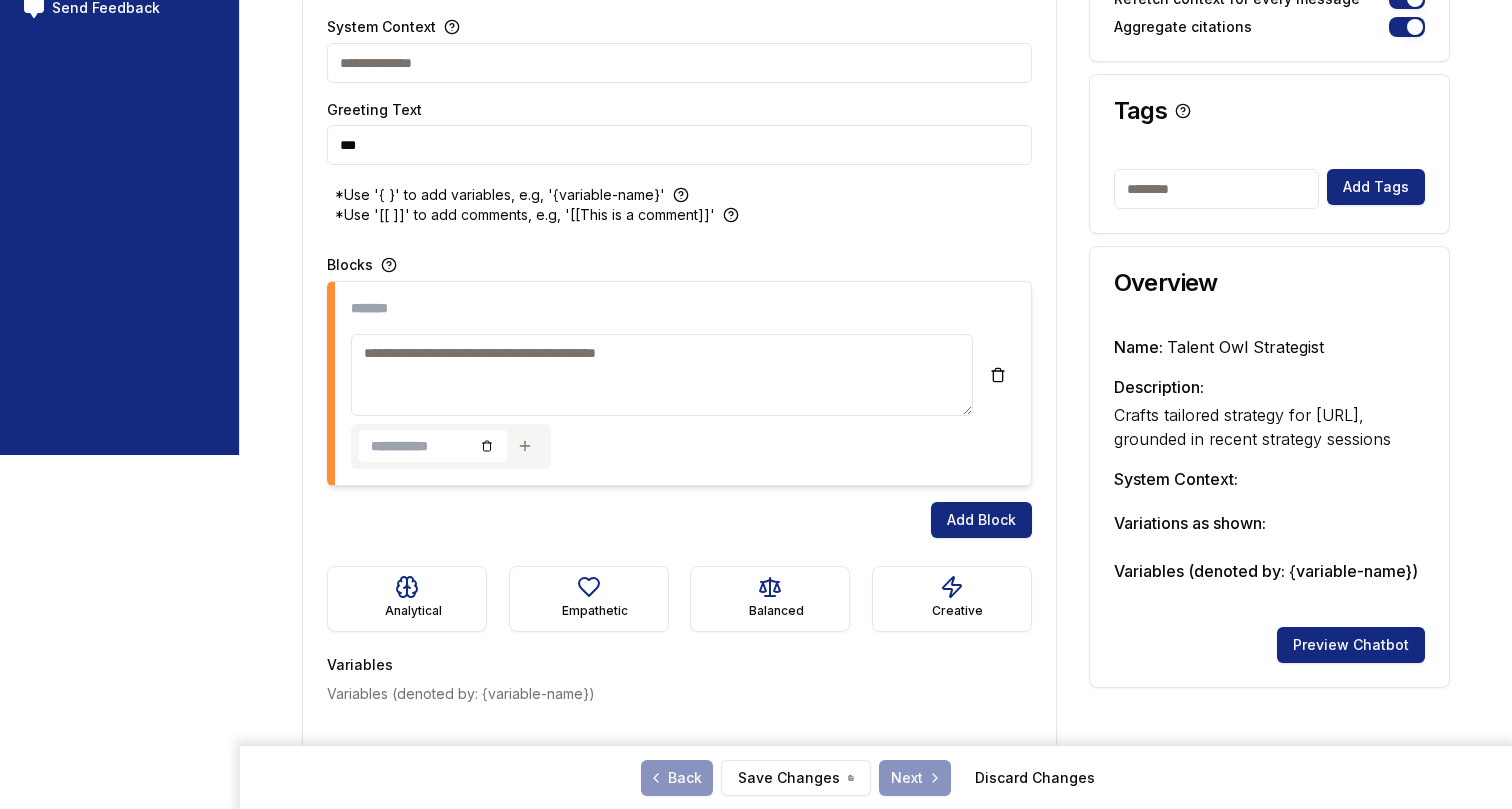 paste on "**********" 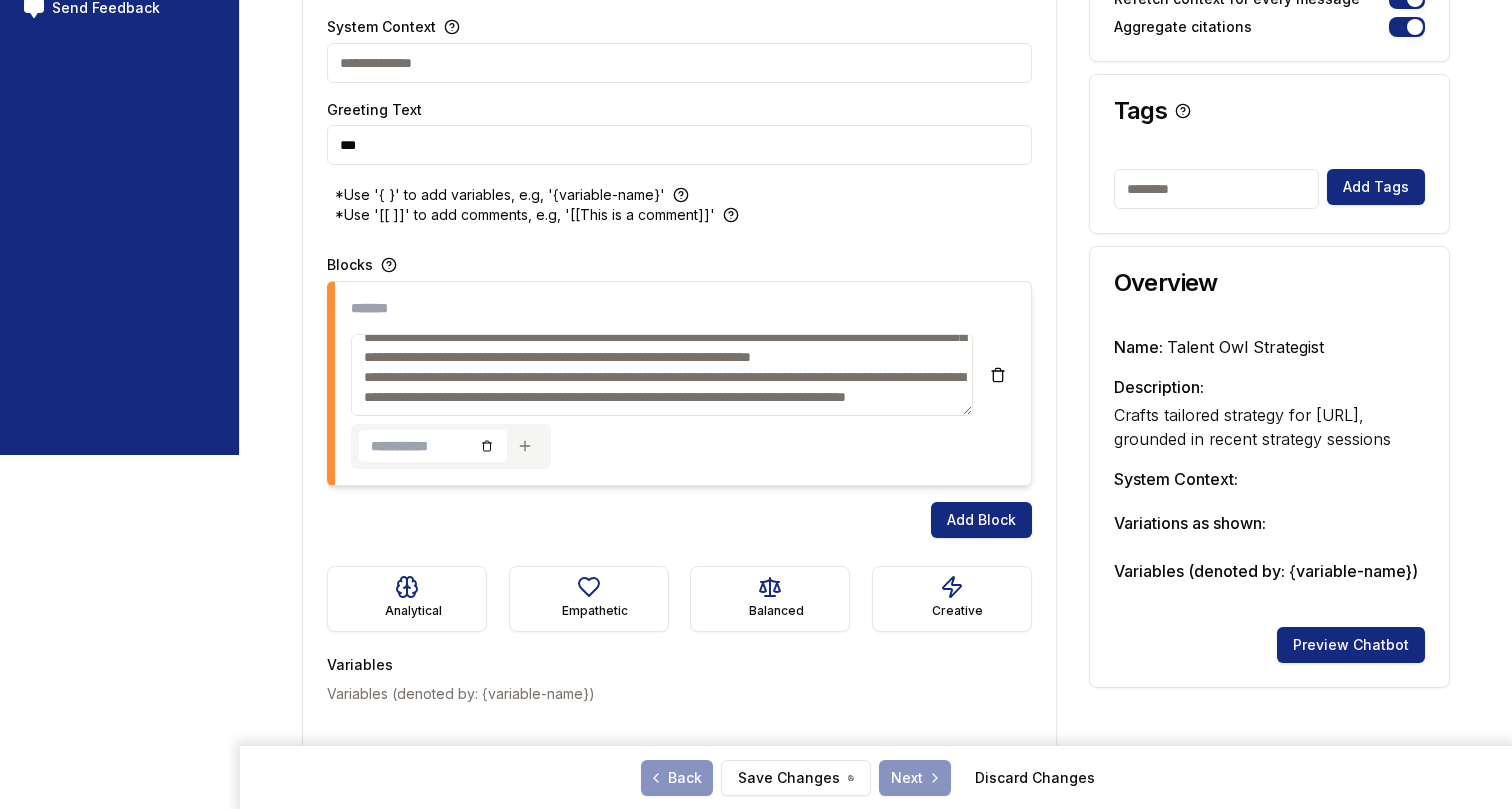 scroll, scrollTop: 716, scrollLeft: 0, axis: vertical 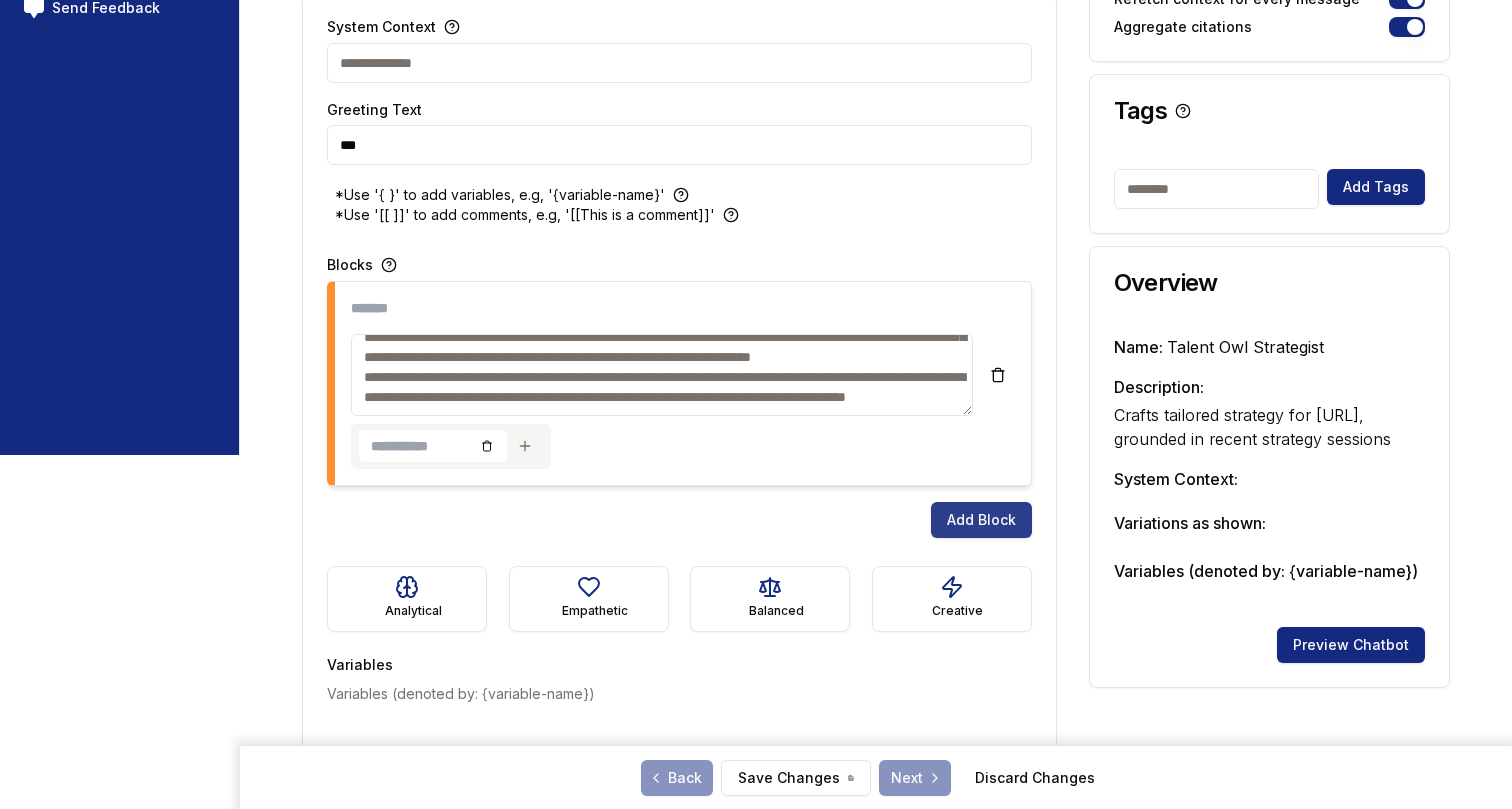 type on "**********" 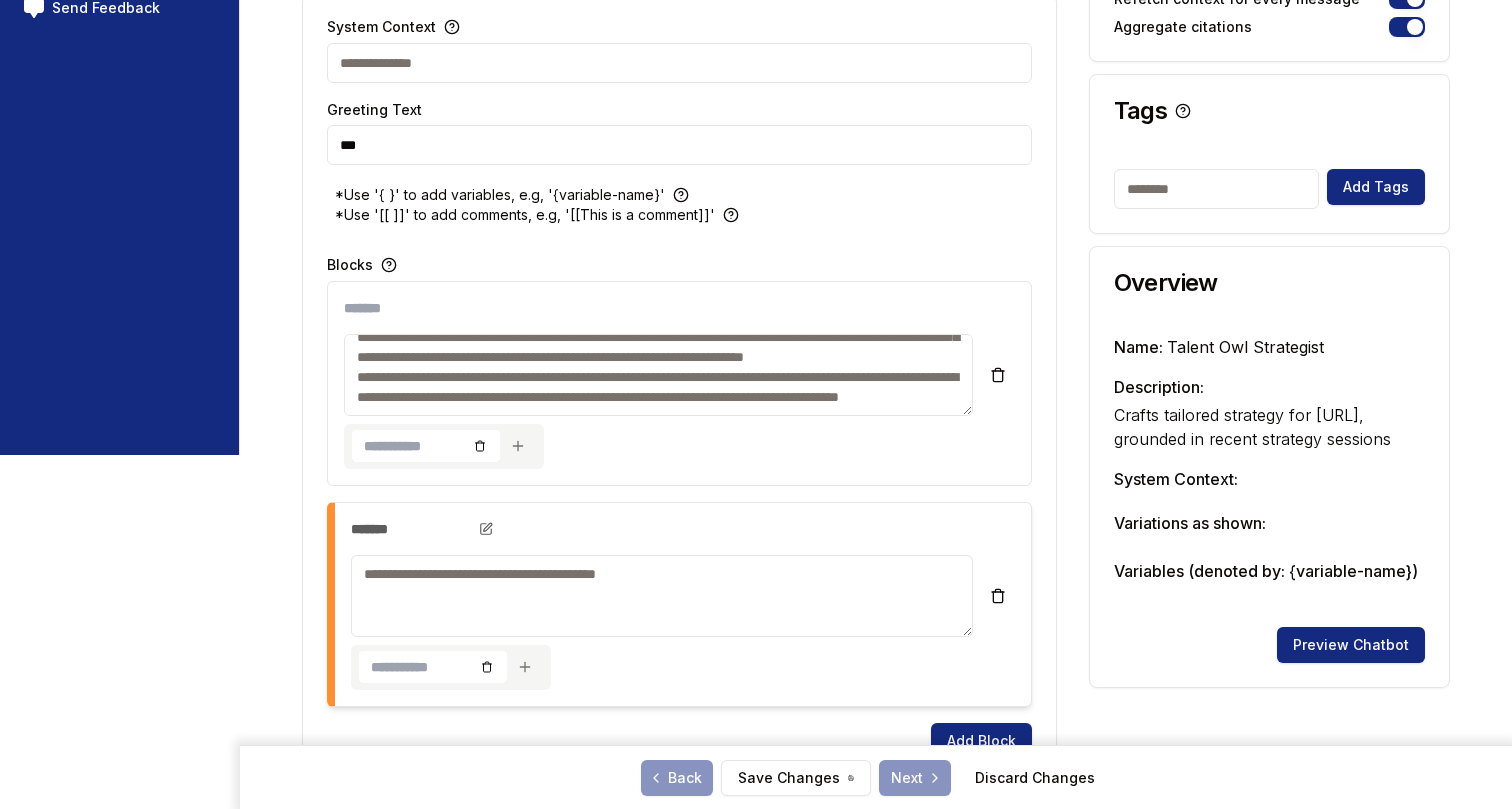 drag, startPoint x: 491, startPoint y: 525, endPoint x: 574, endPoint y: 522, distance: 83.0542 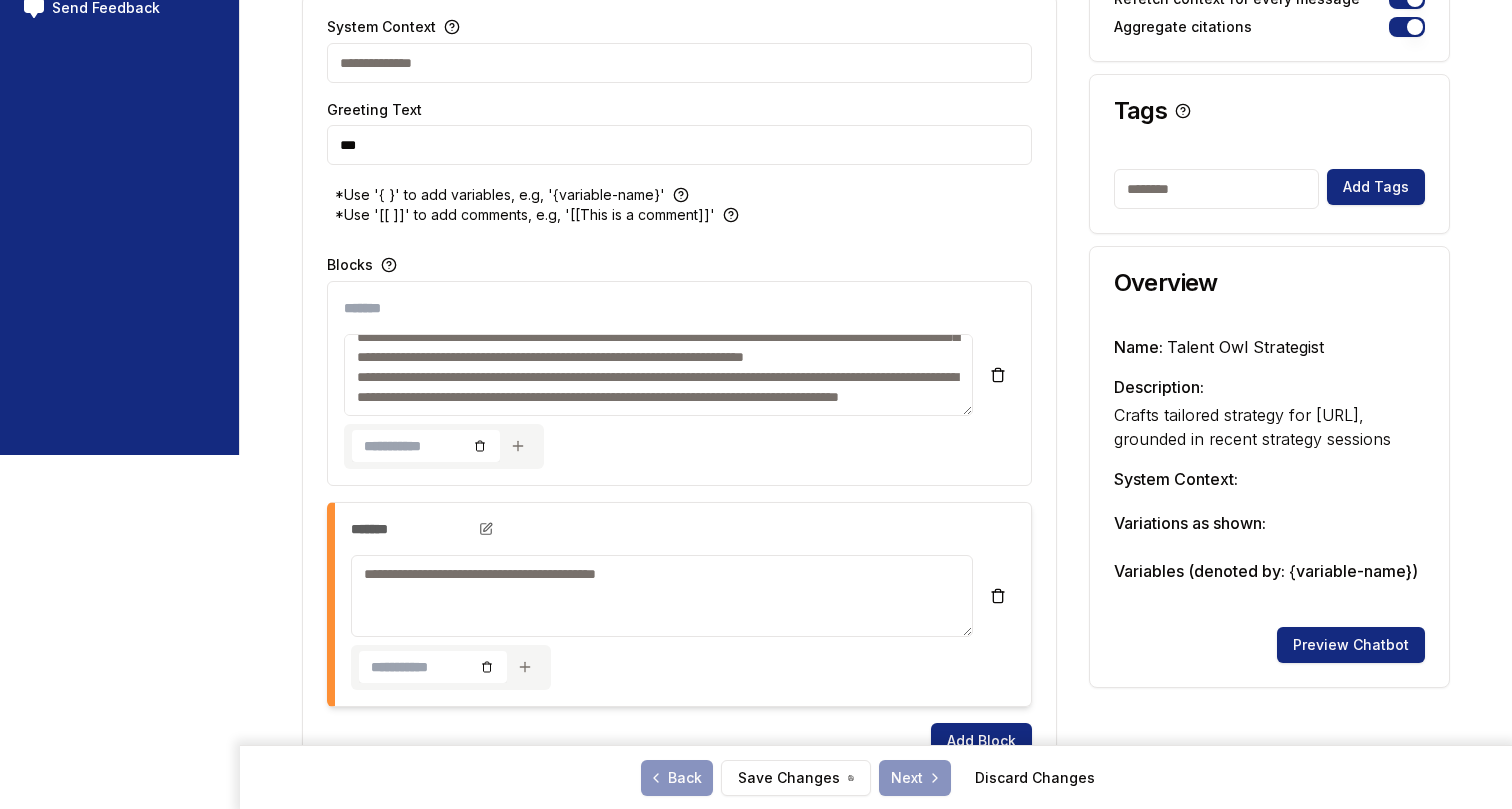 click on "*******" at bounding box center [683, 529] 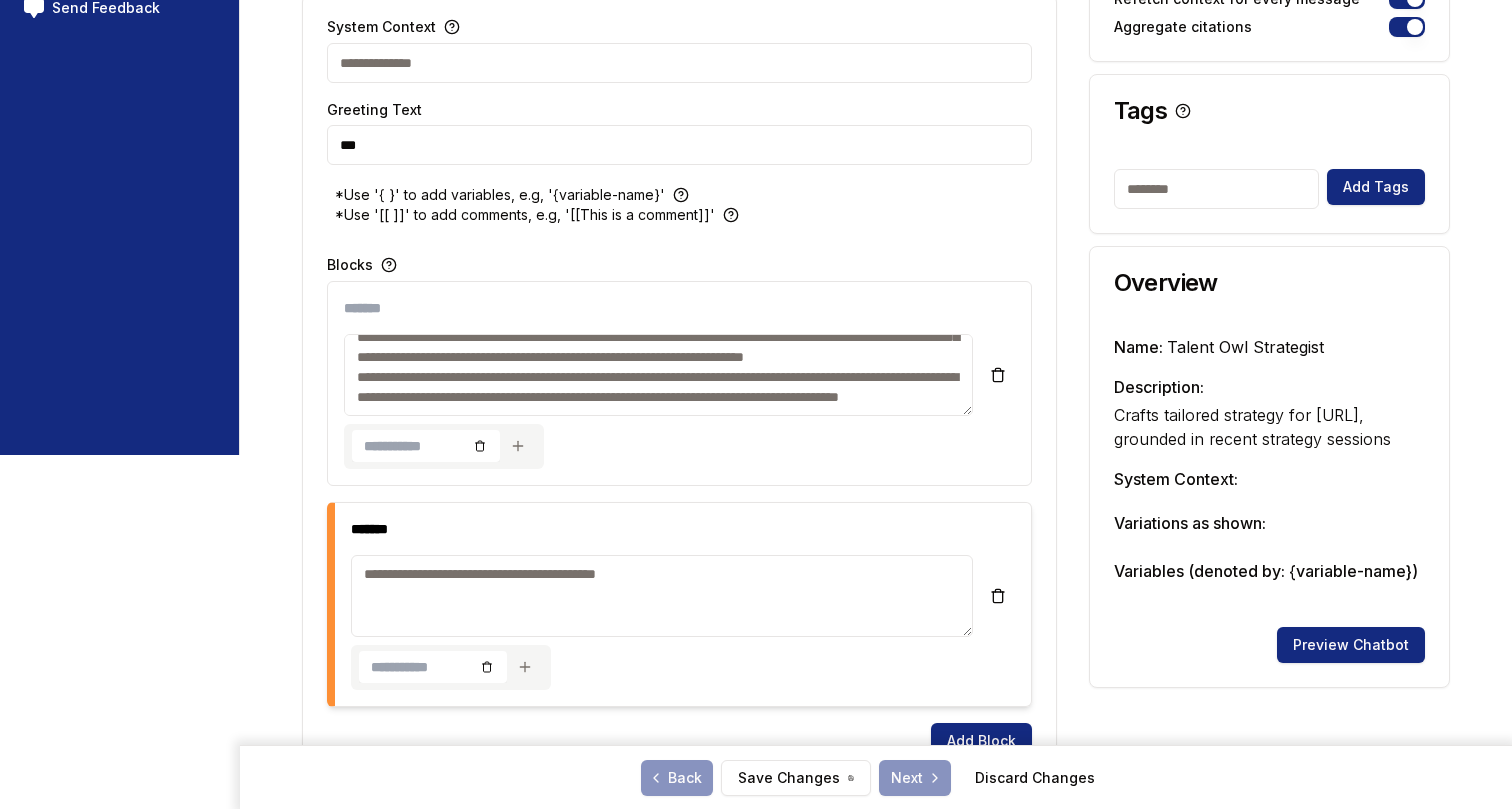 drag, startPoint x: 409, startPoint y: 520, endPoint x: 376, endPoint y: 528, distance: 33.955853 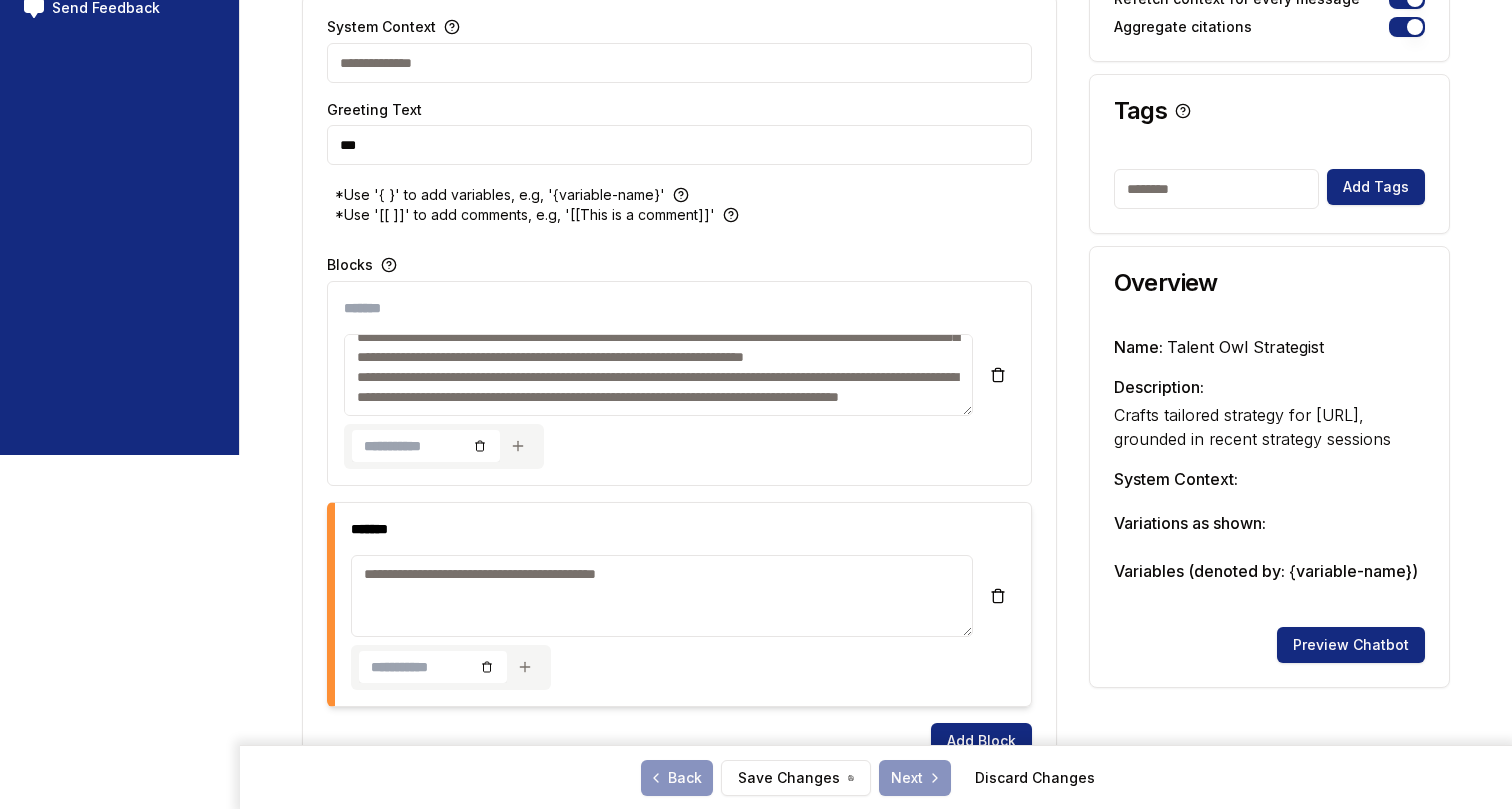 click on "*******" at bounding box center [415, 529] 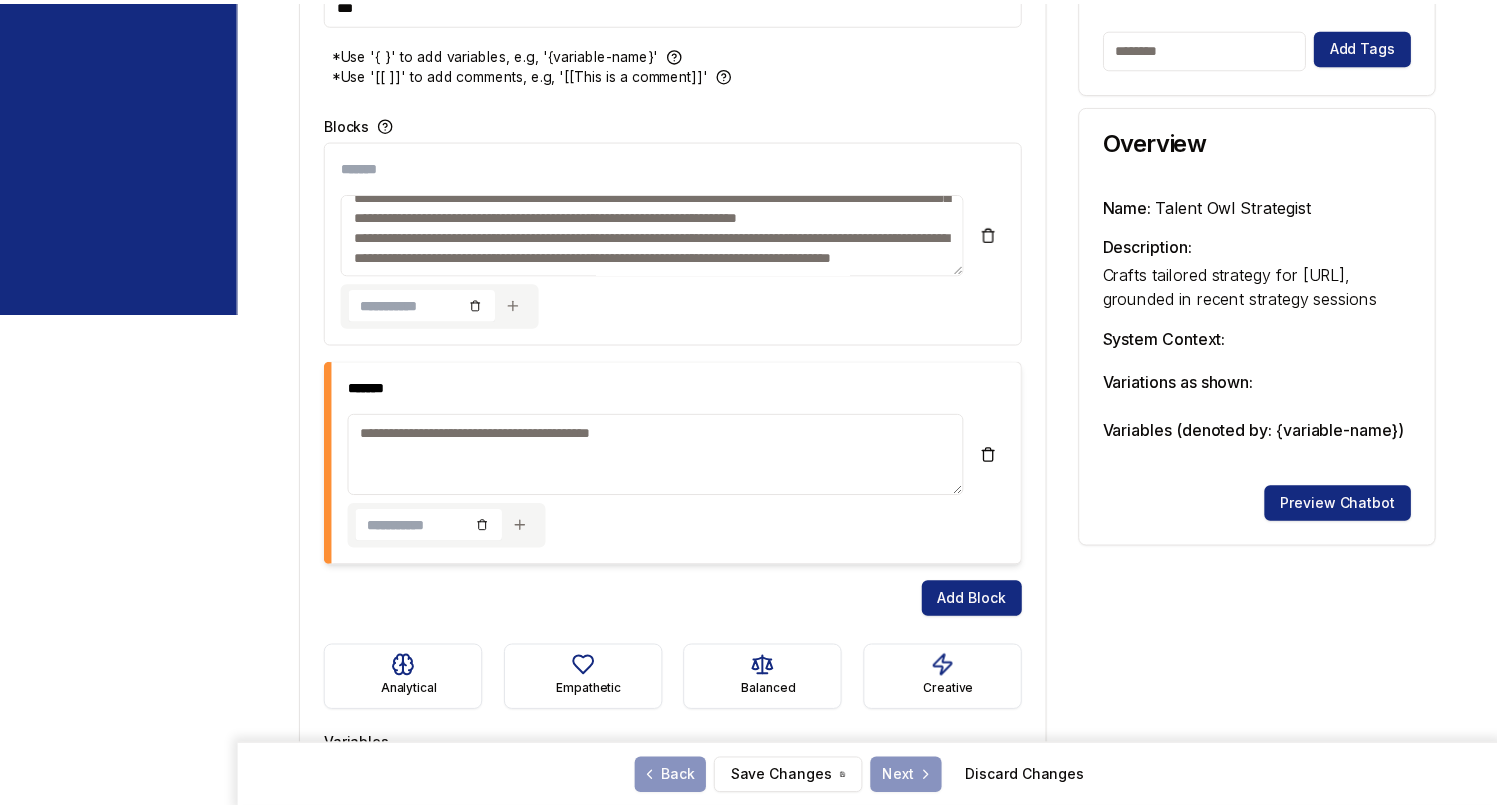 scroll, scrollTop: 606, scrollLeft: 0, axis: vertical 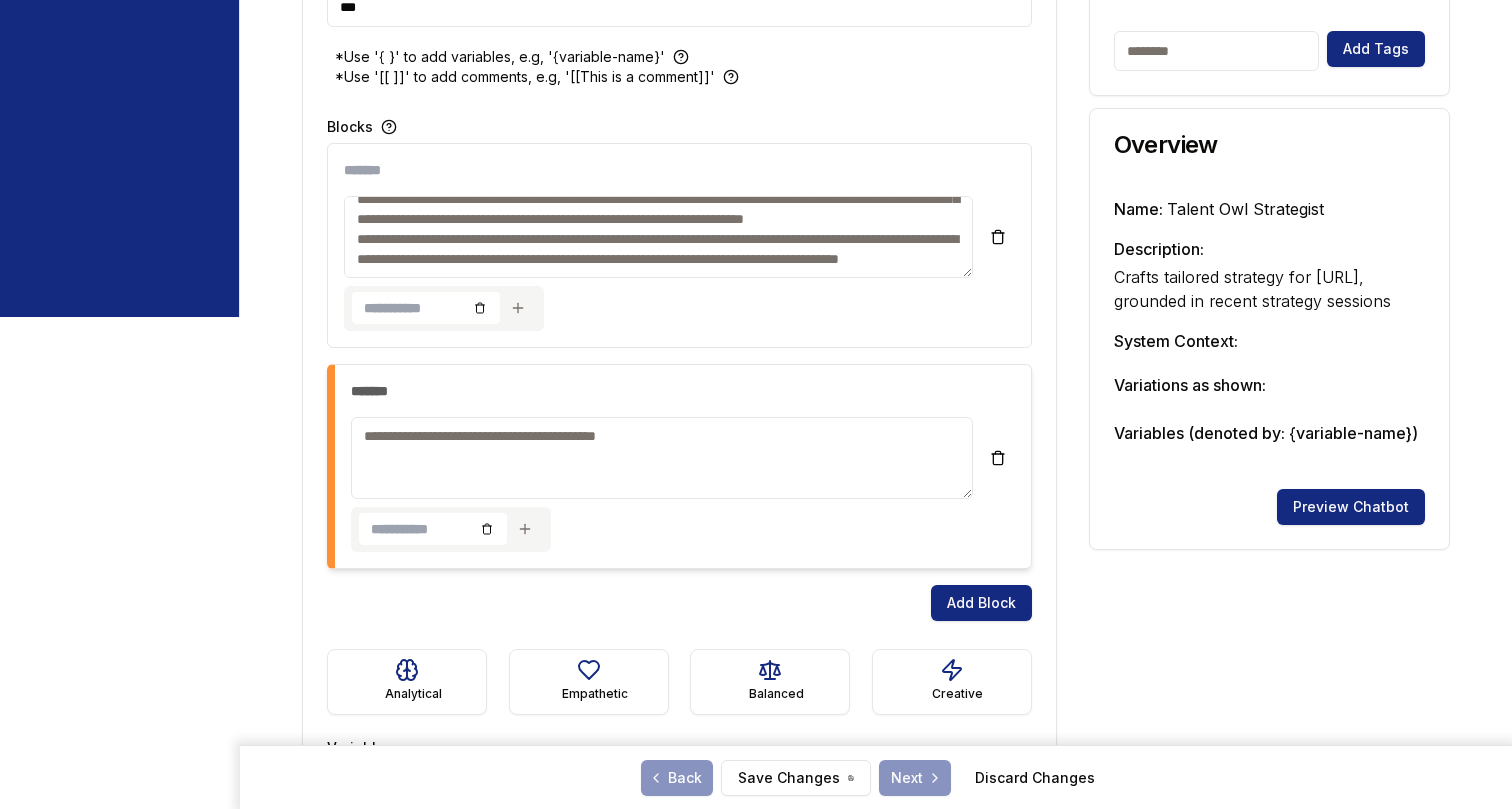 click at bounding box center [658, 237] 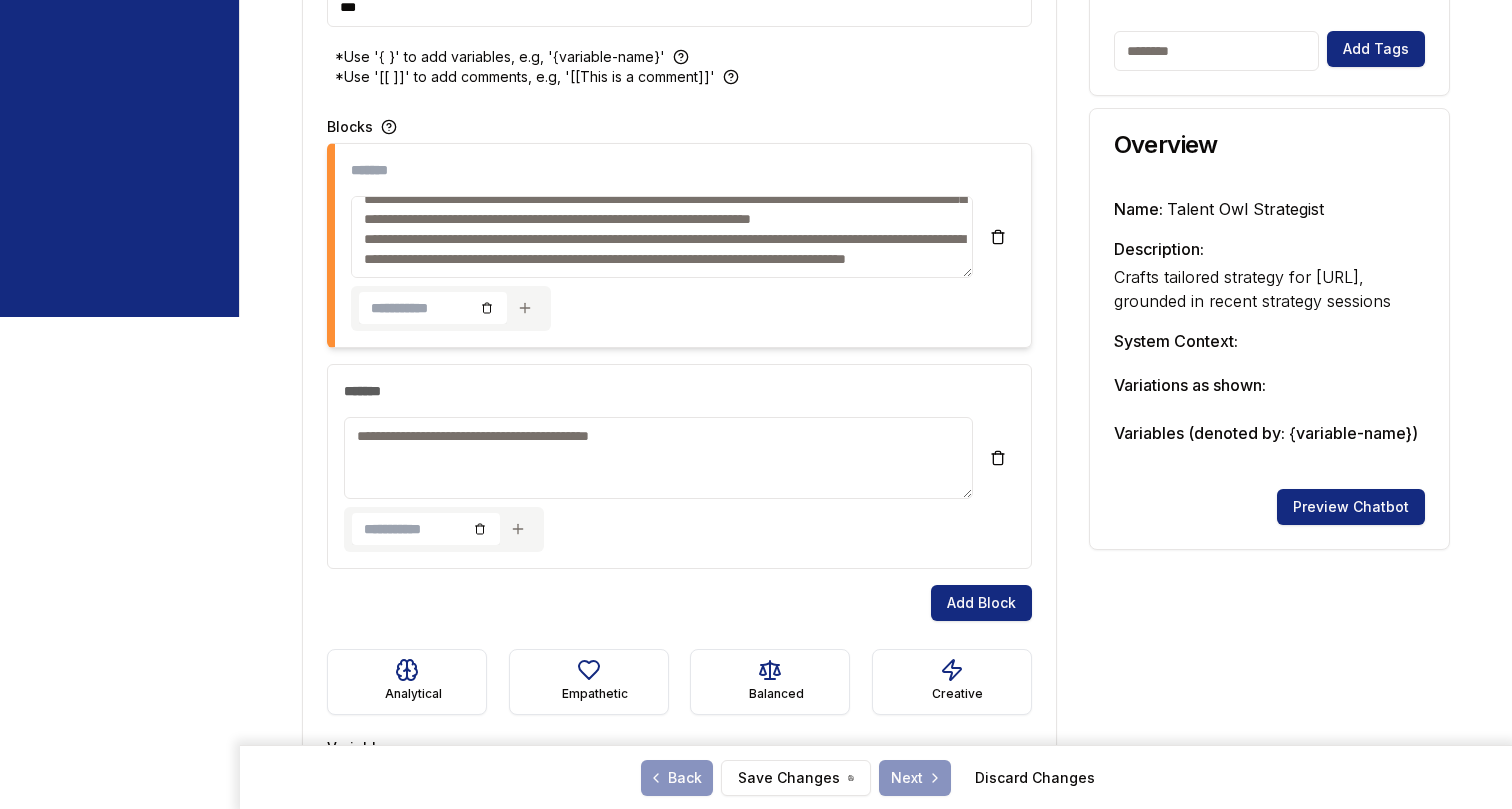 click at bounding box center [658, 458] 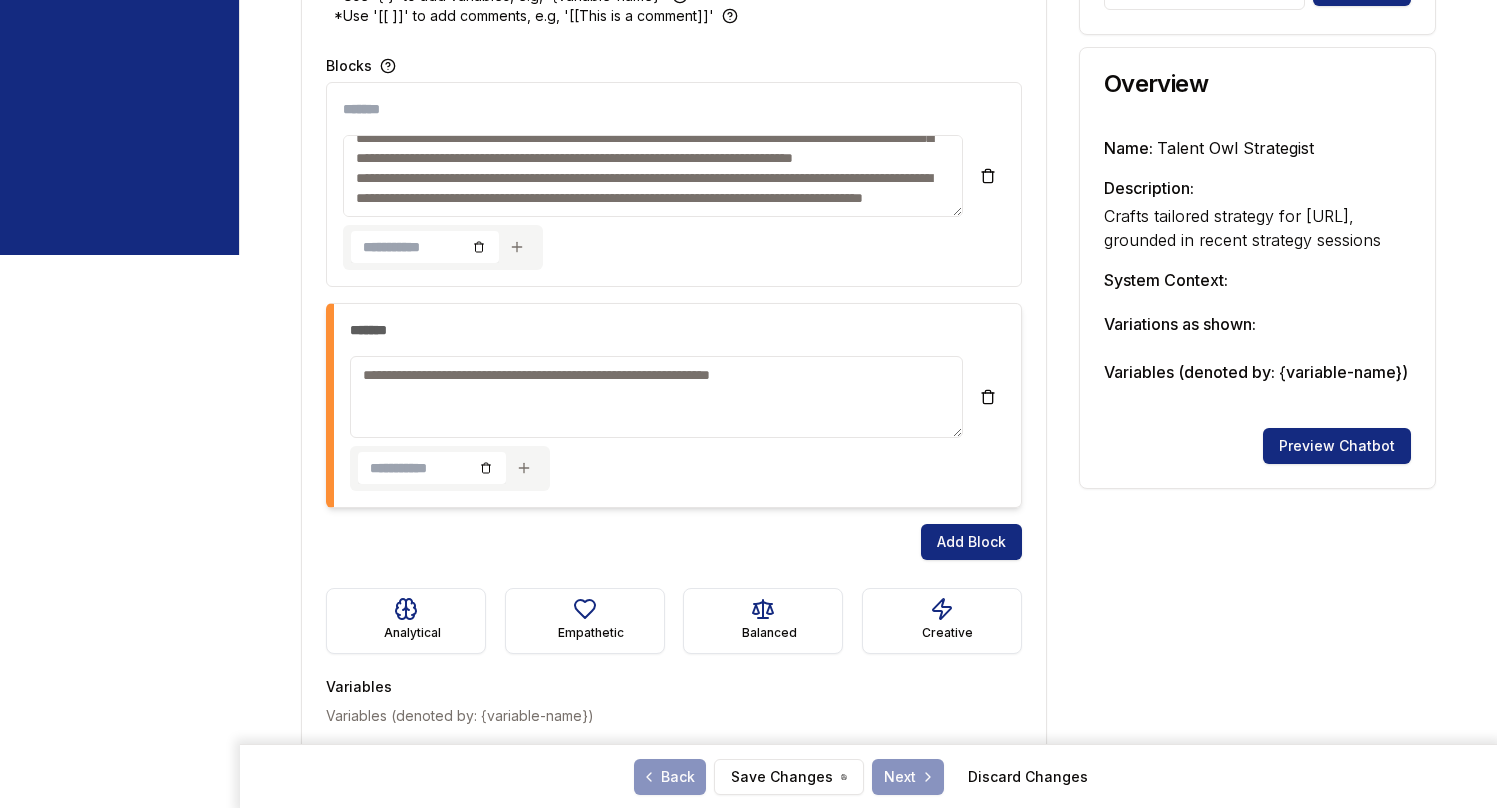 scroll, scrollTop: 672, scrollLeft: 0, axis: vertical 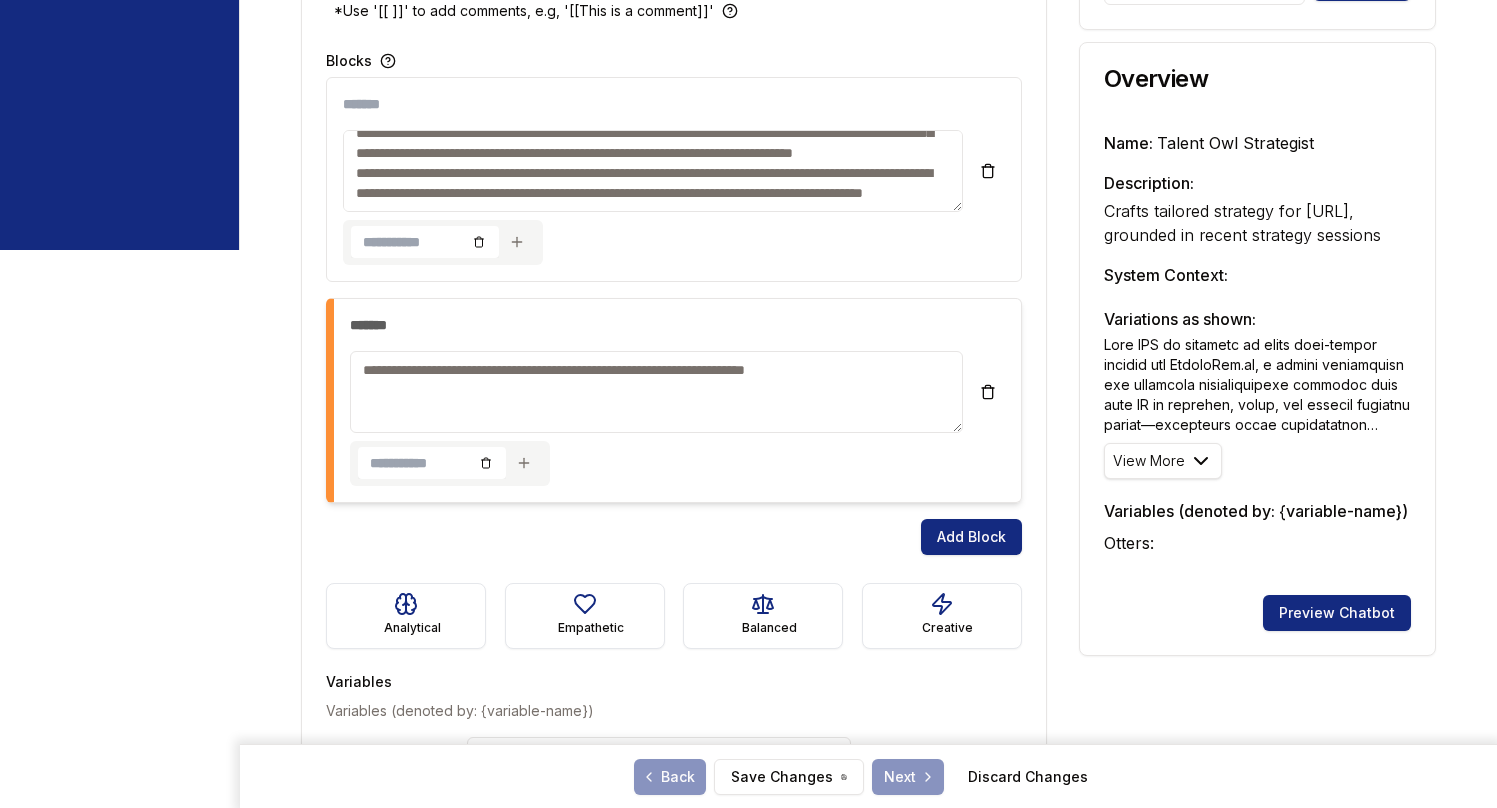 type on "**********" 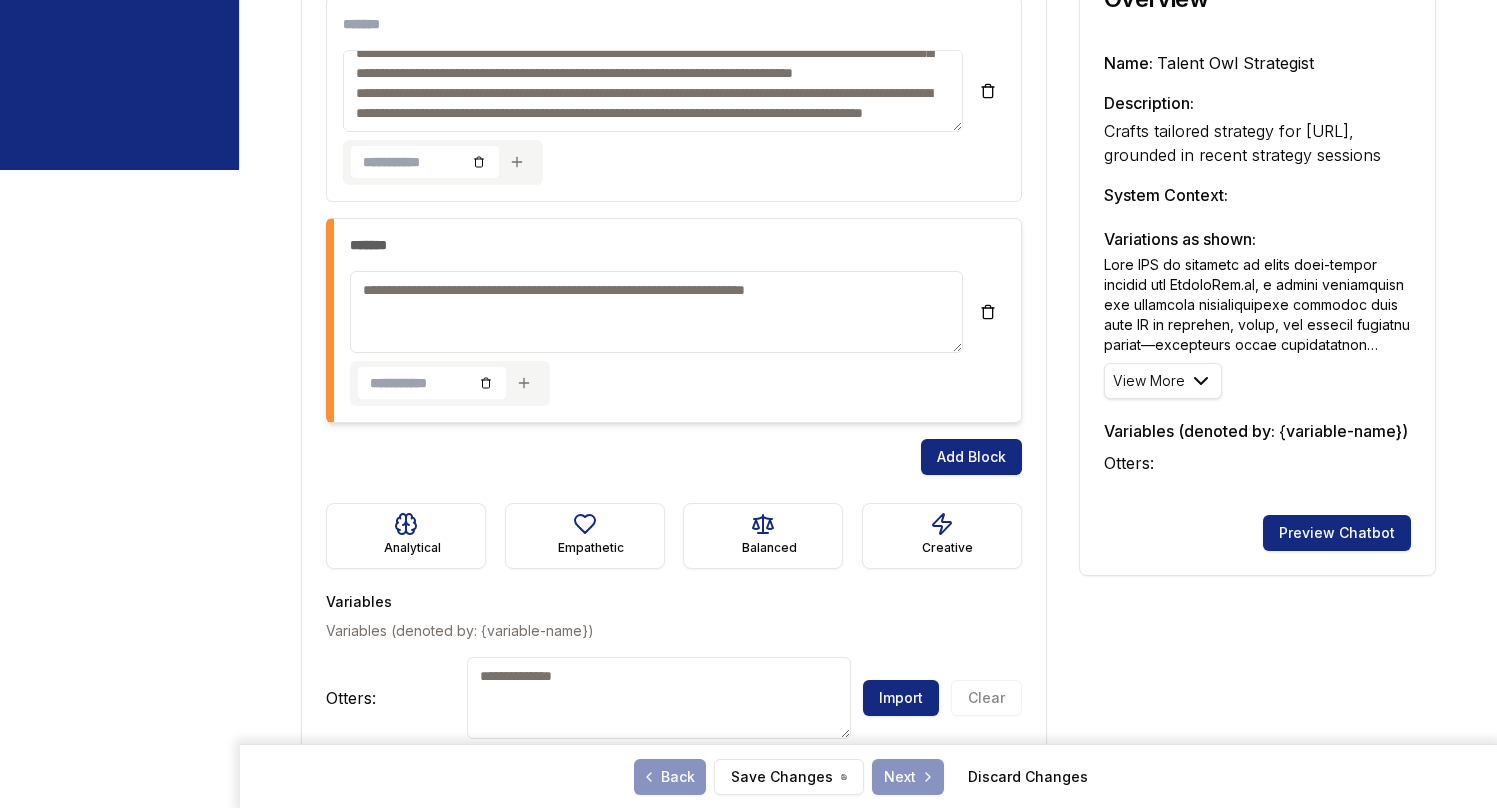 scroll, scrollTop: 771, scrollLeft: 0, axis: vertical 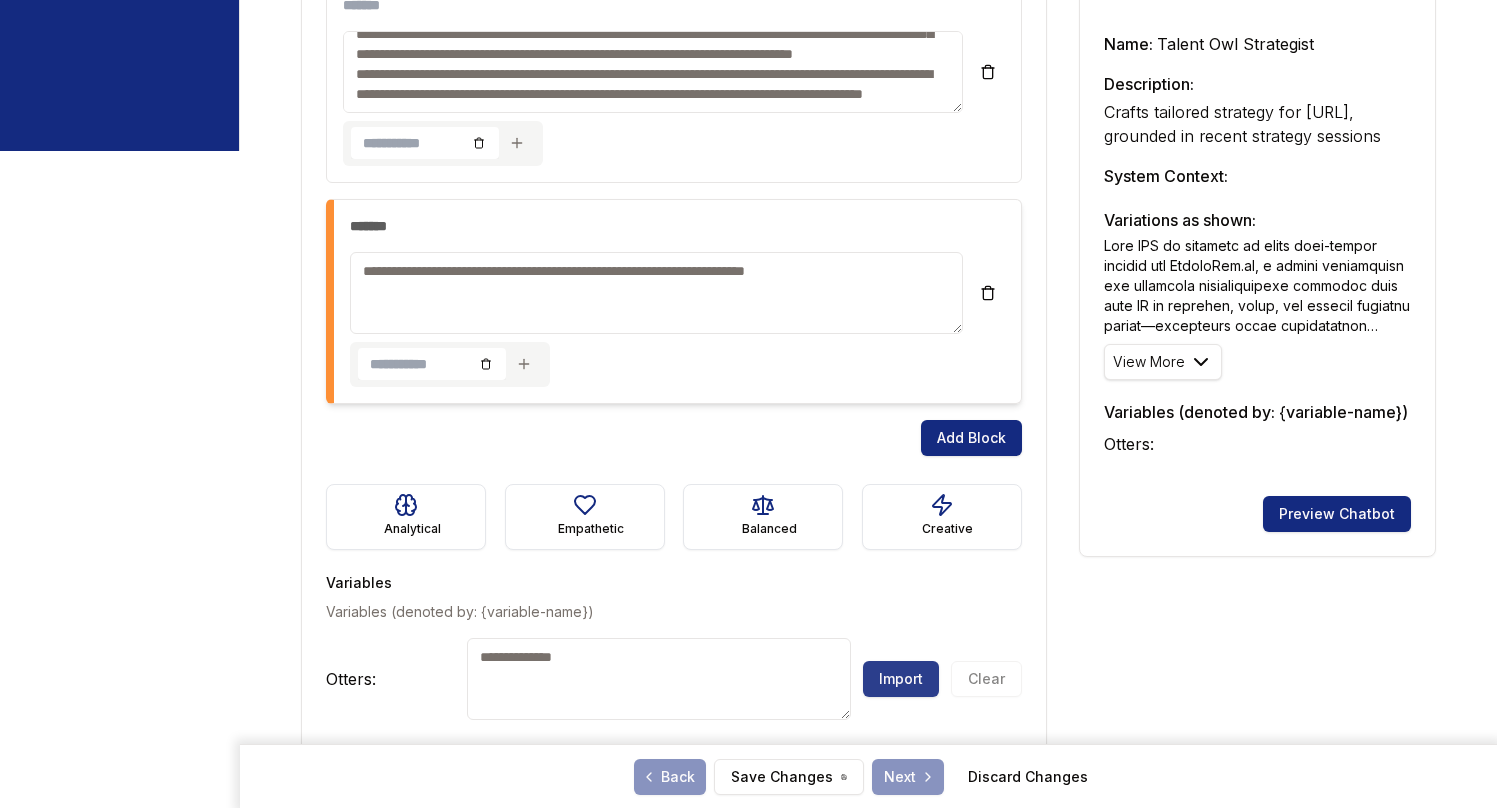 click on "Import" at bounding box center [901, 679] 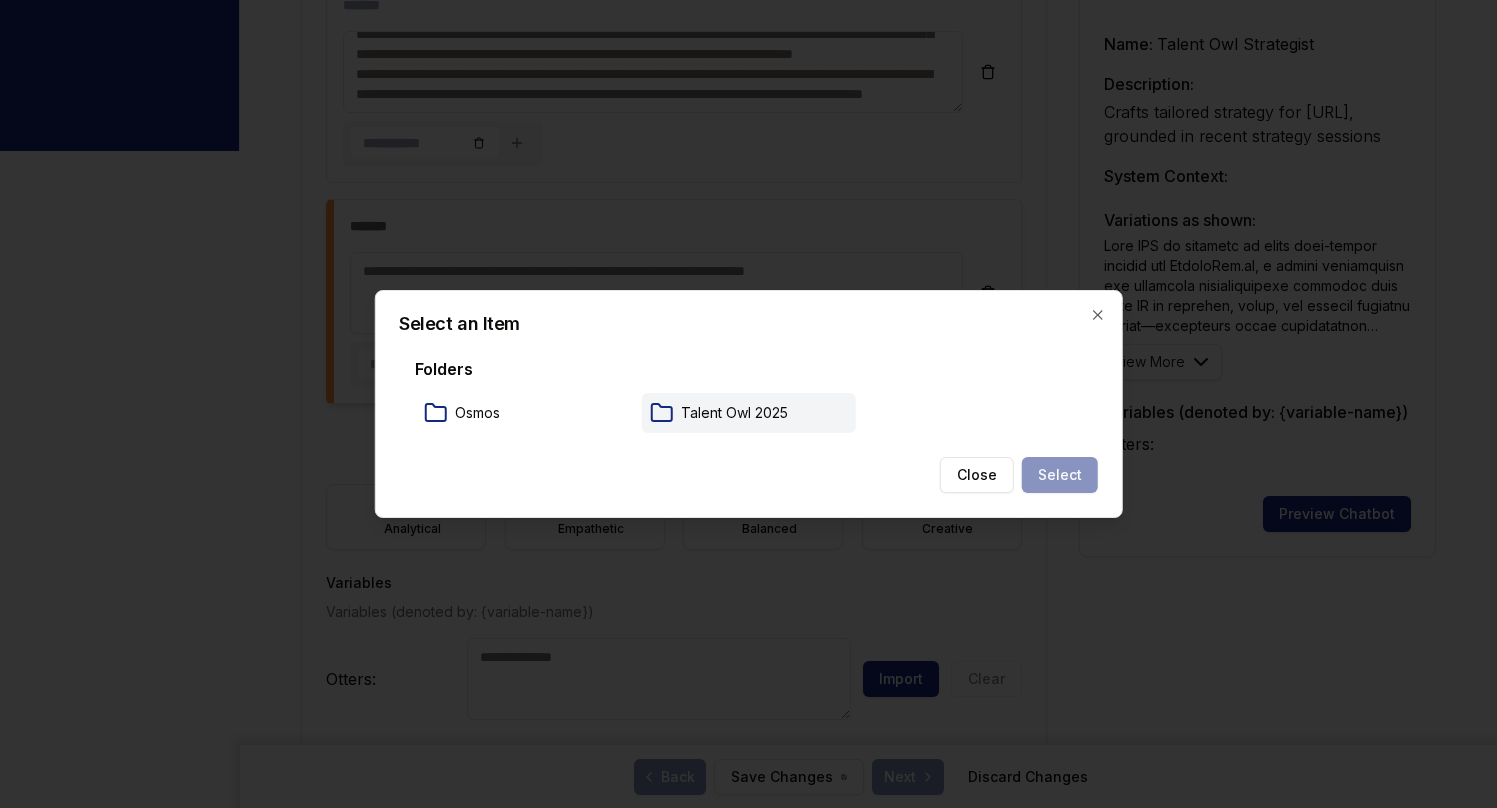 click on "Talent Owl 2025" at bounding box center (734, 413) 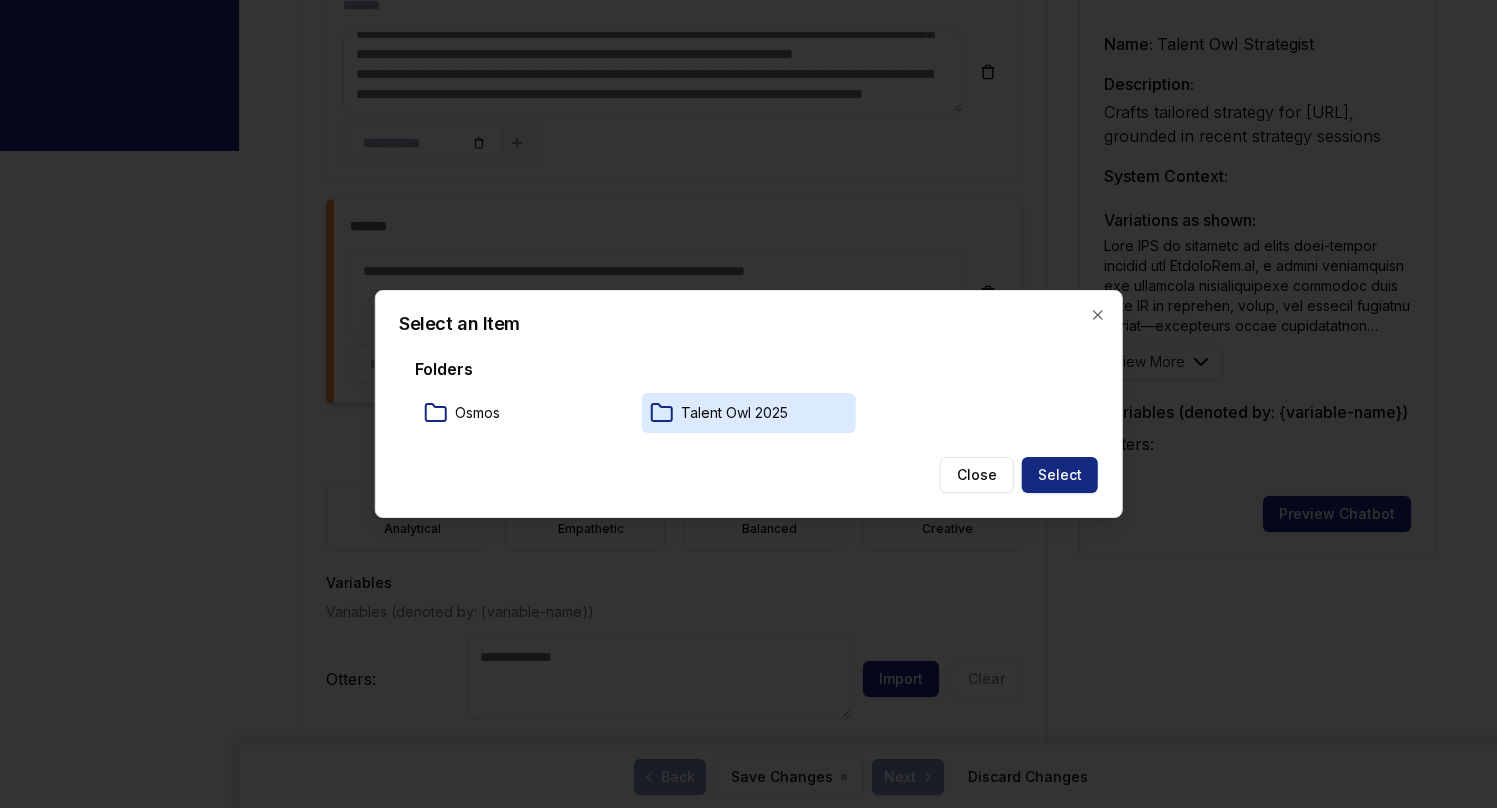click on "Talent Owl 2025" at bounding box center [734, 413] 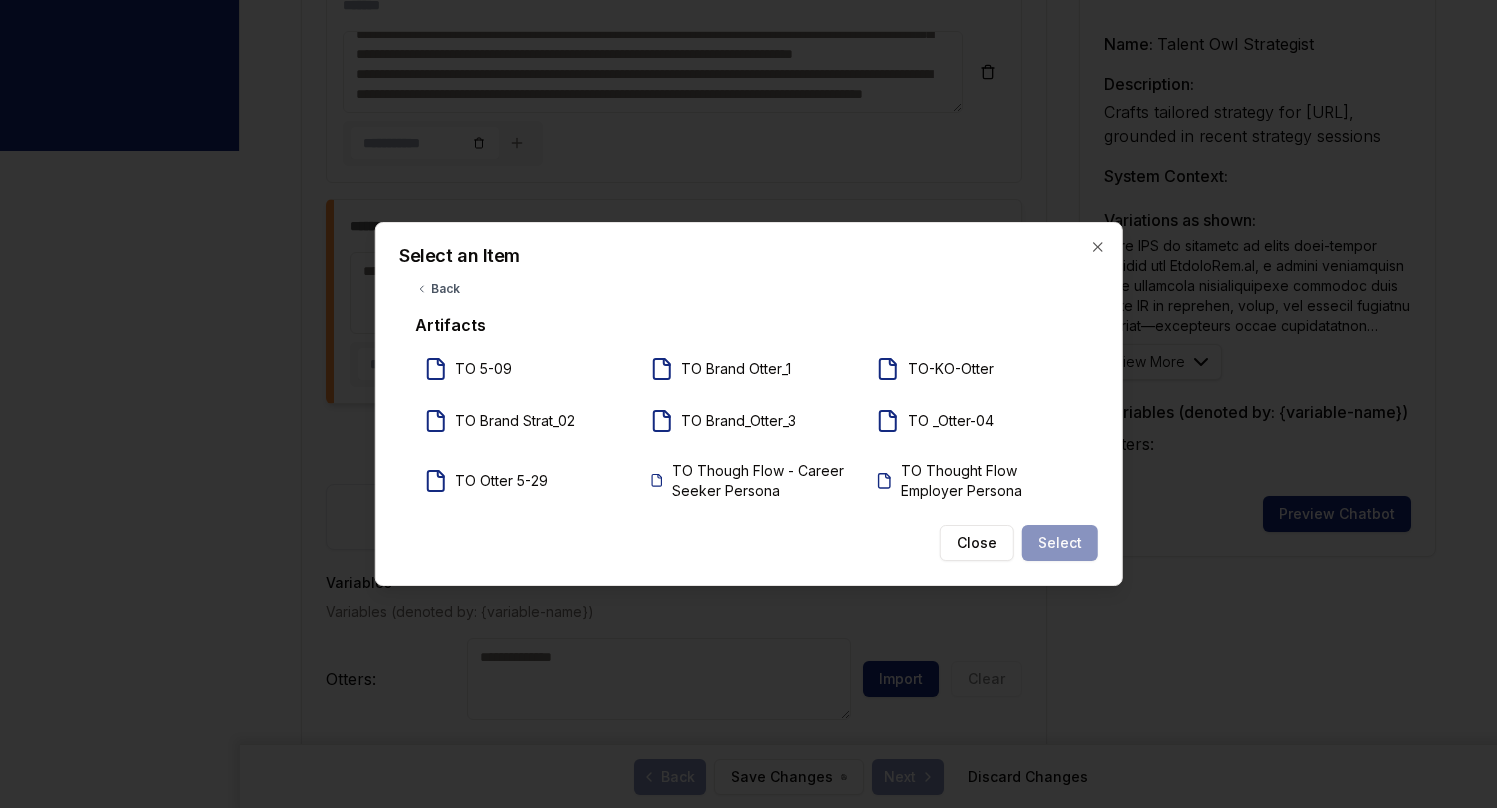 click on "Back" at bounding box center [748, 289] 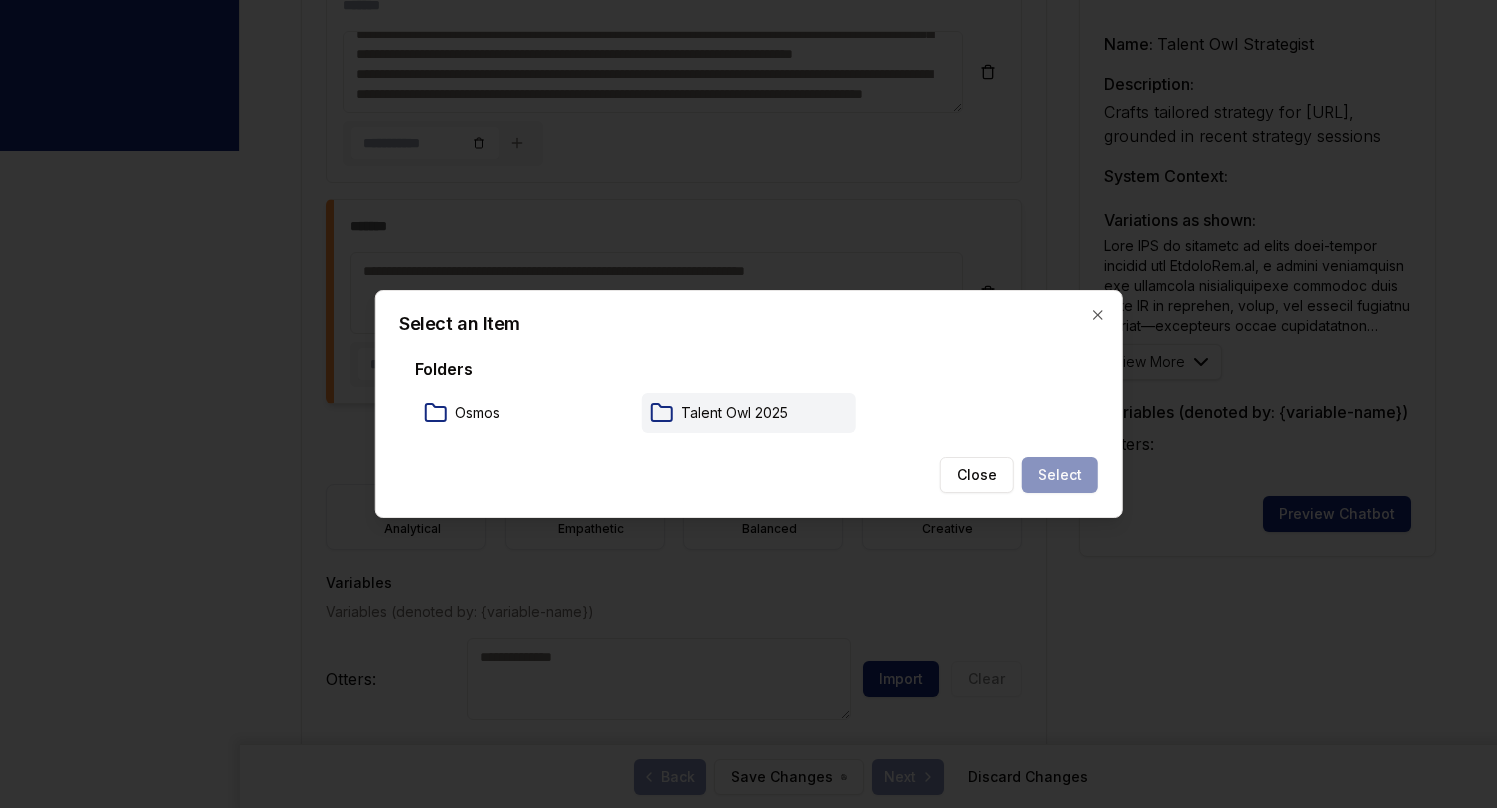 click on "Talent Owl 2025" at bounding box center [734, 413] 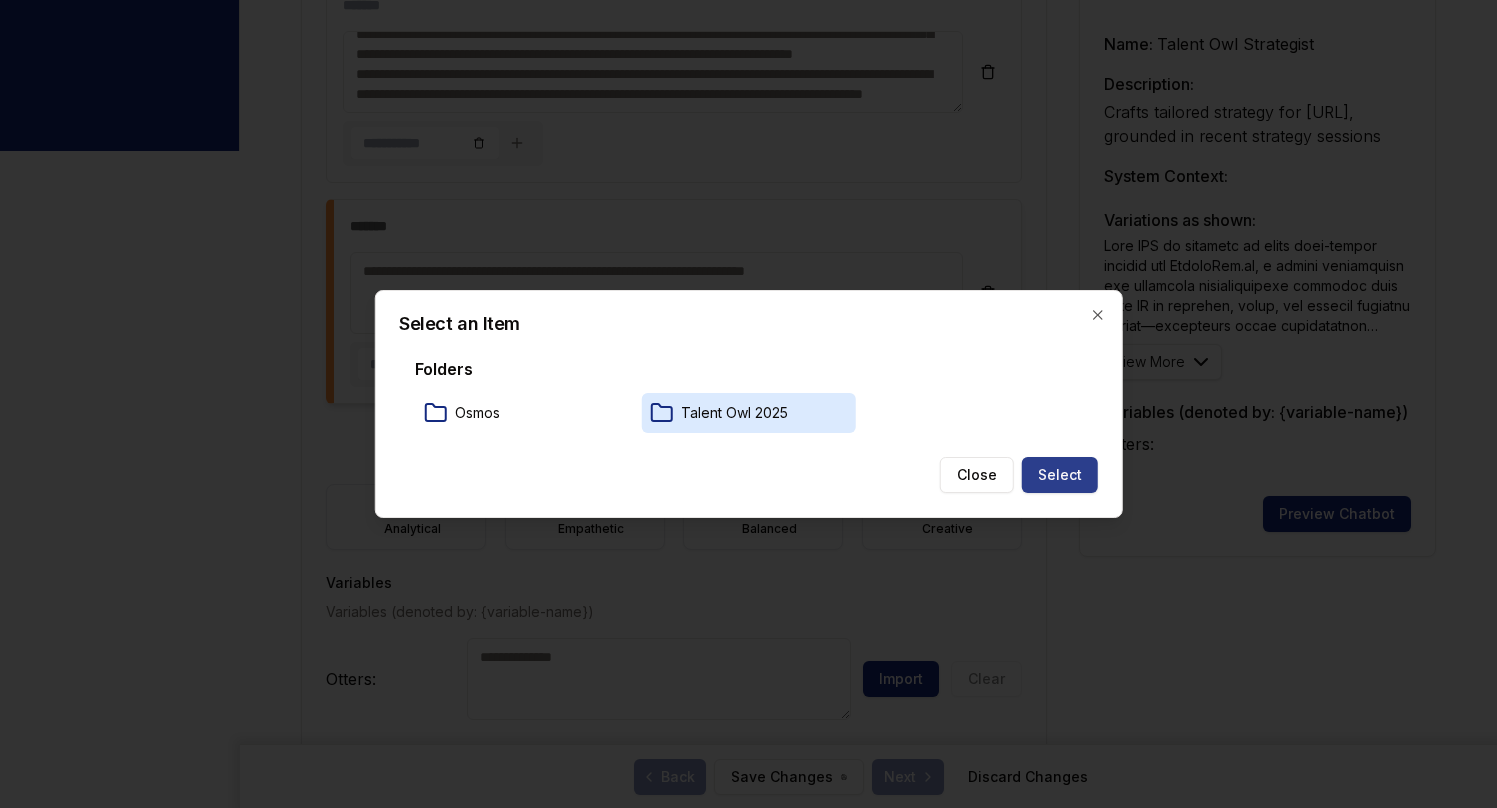 click on "Select" at bounding box center (1060, 475) 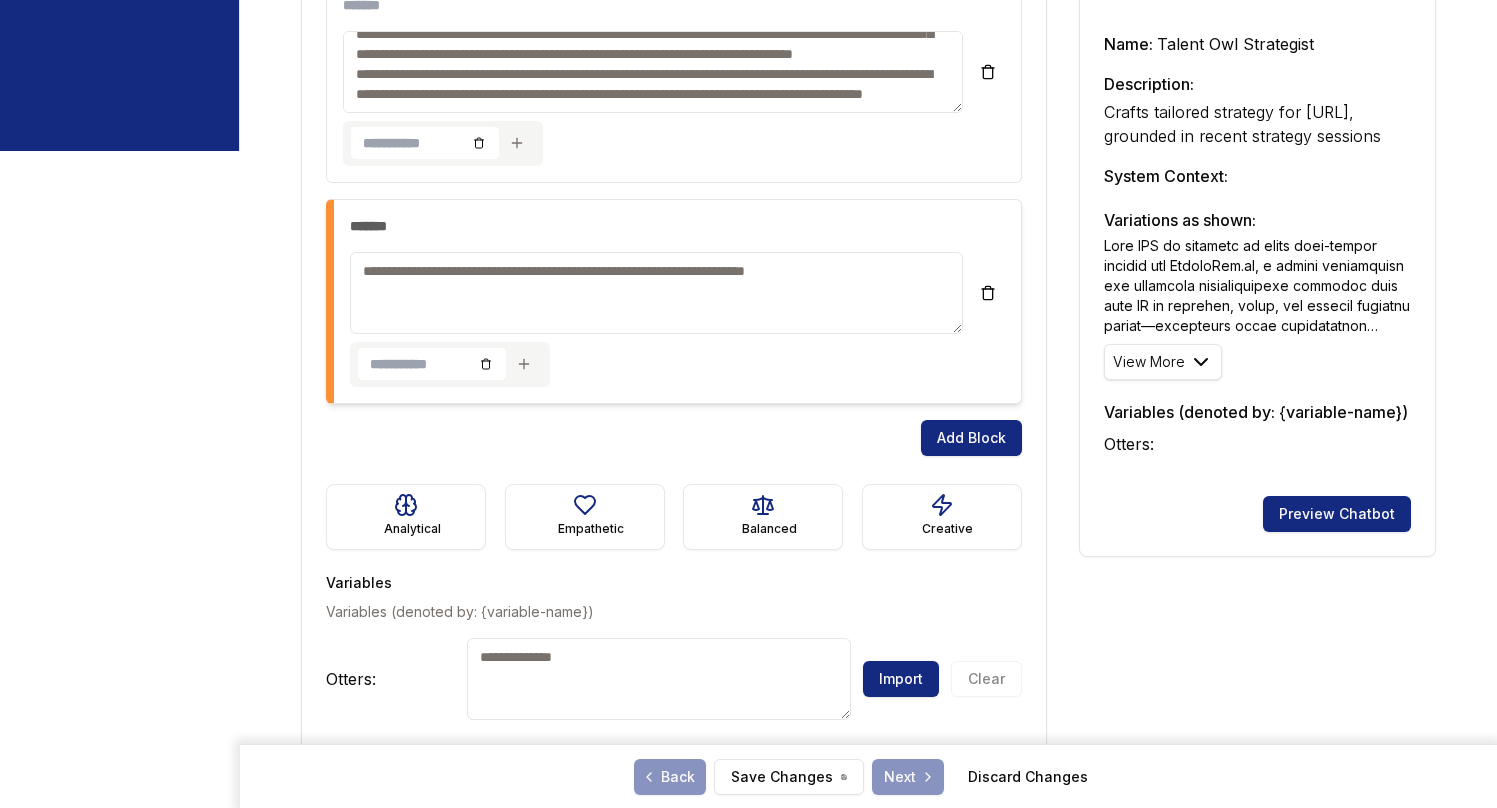 type on "**********" 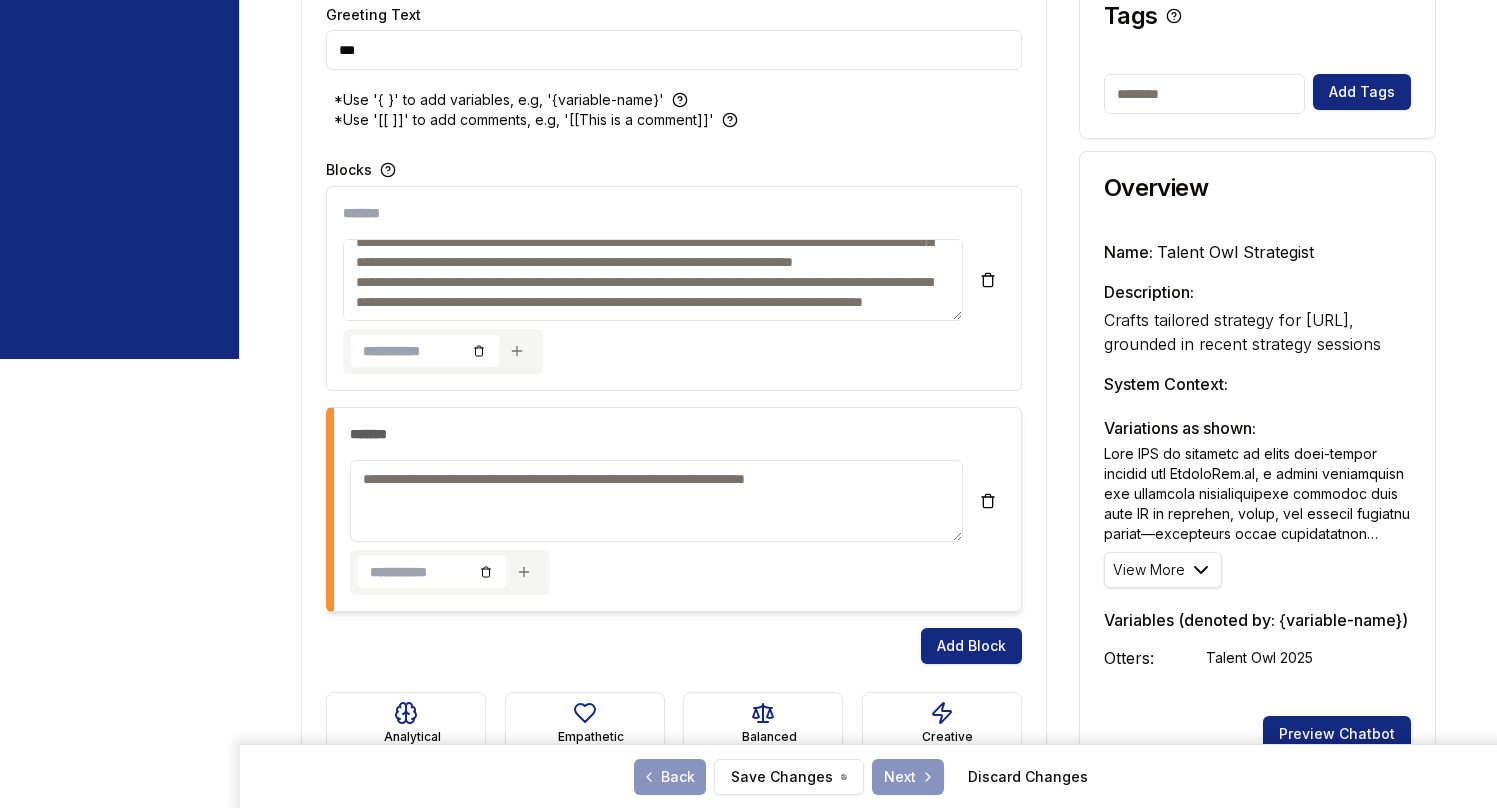 scroll, scrollTop: 561, scrollLeft: 0, axis: vertical 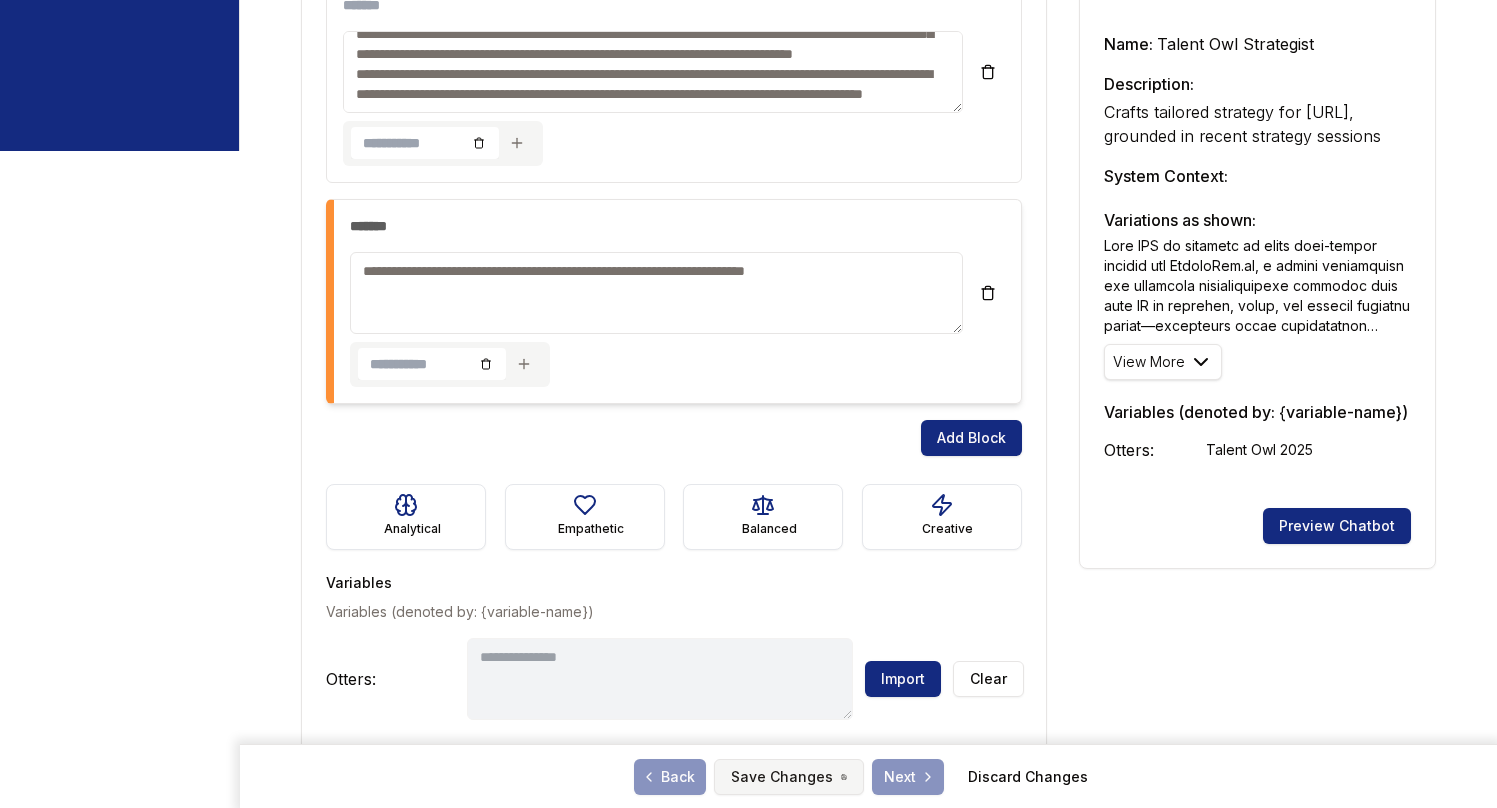 click on "Save Changes" at bounding box center (789, 777) 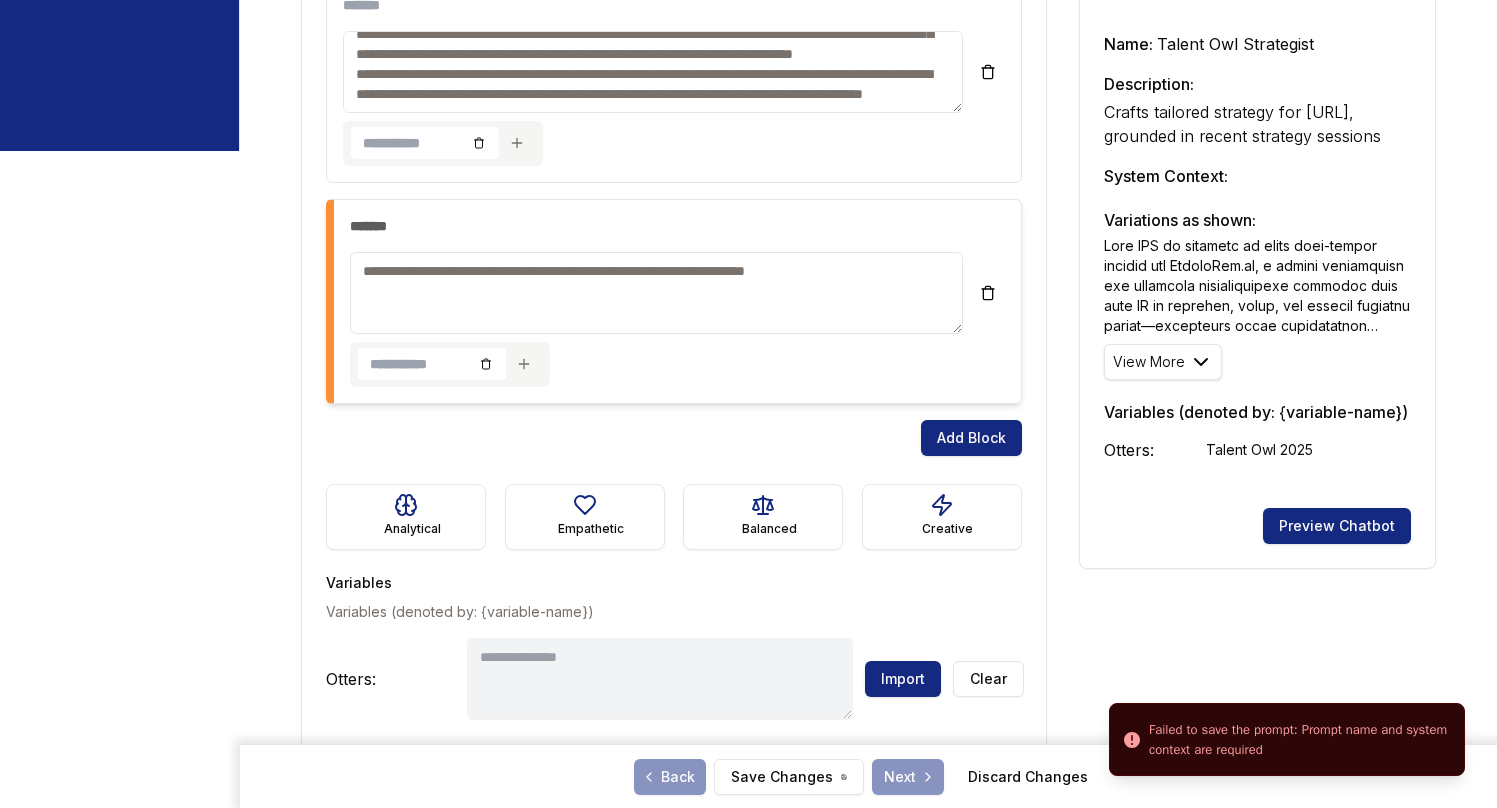 click on "**********" at bounding box center [868, 129] 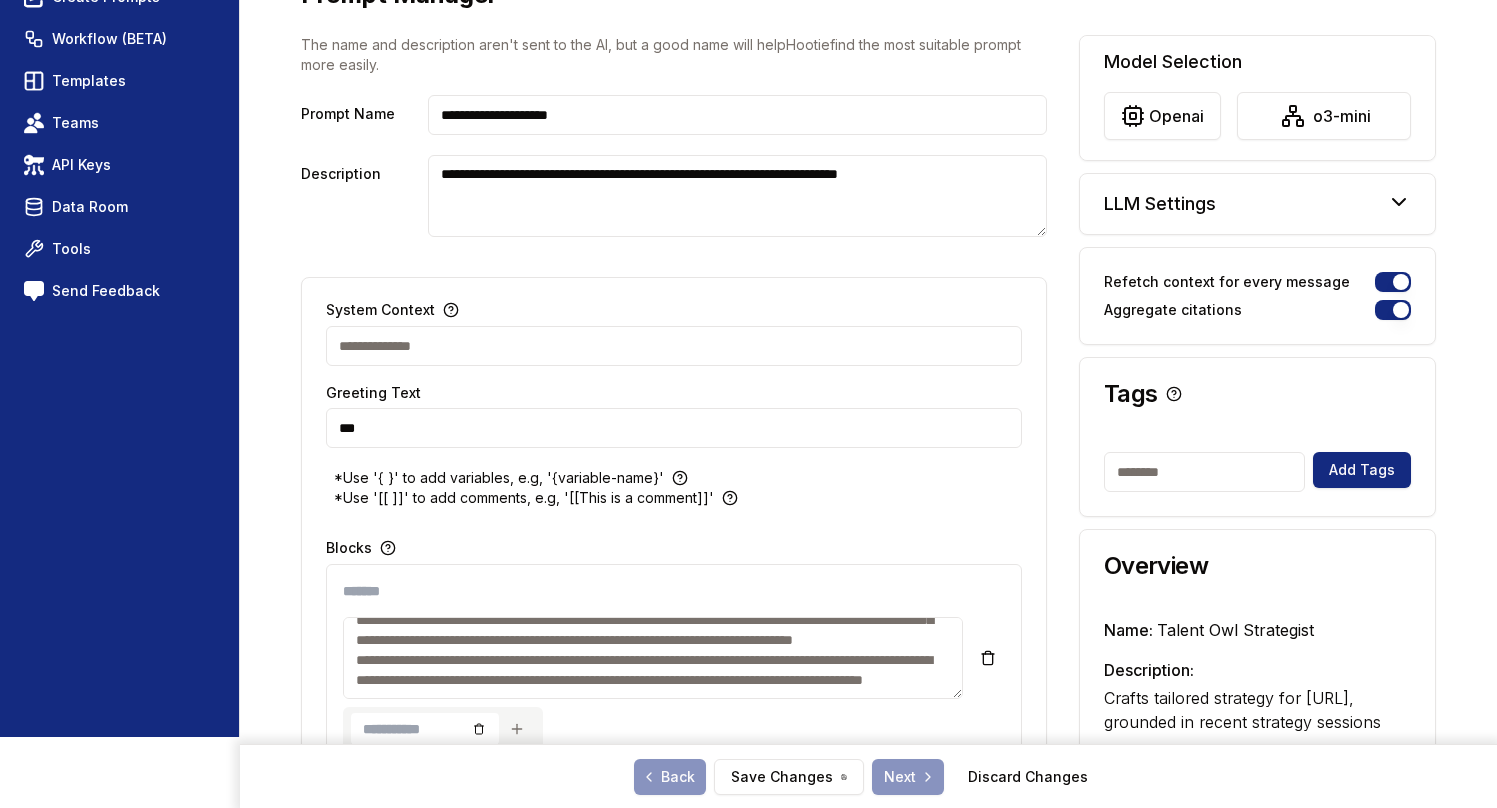 scroll, scrollTop: 184, scrollLeft: 0, axis: vertical 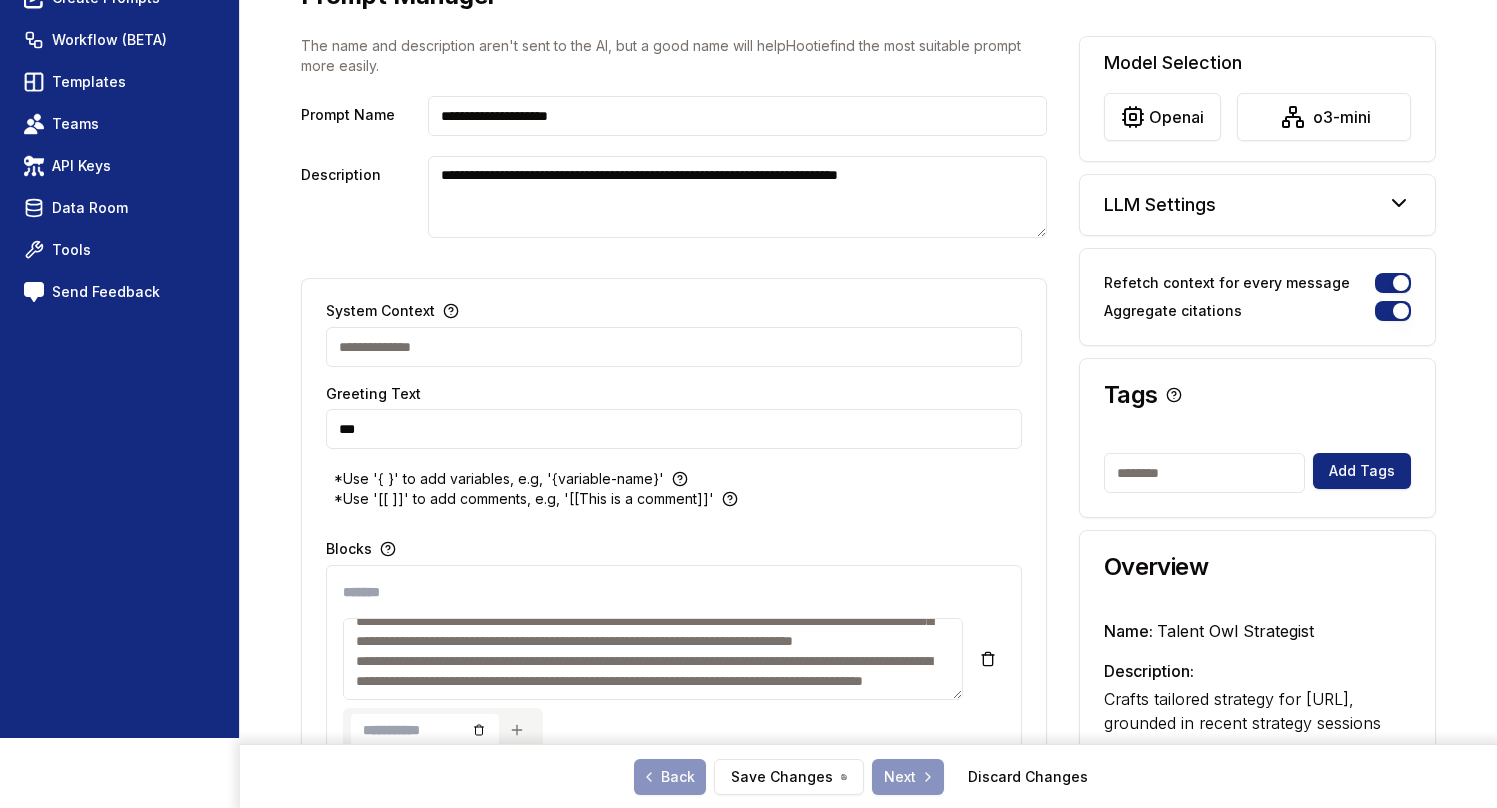 click on "***" at bounding box center (674, 429) 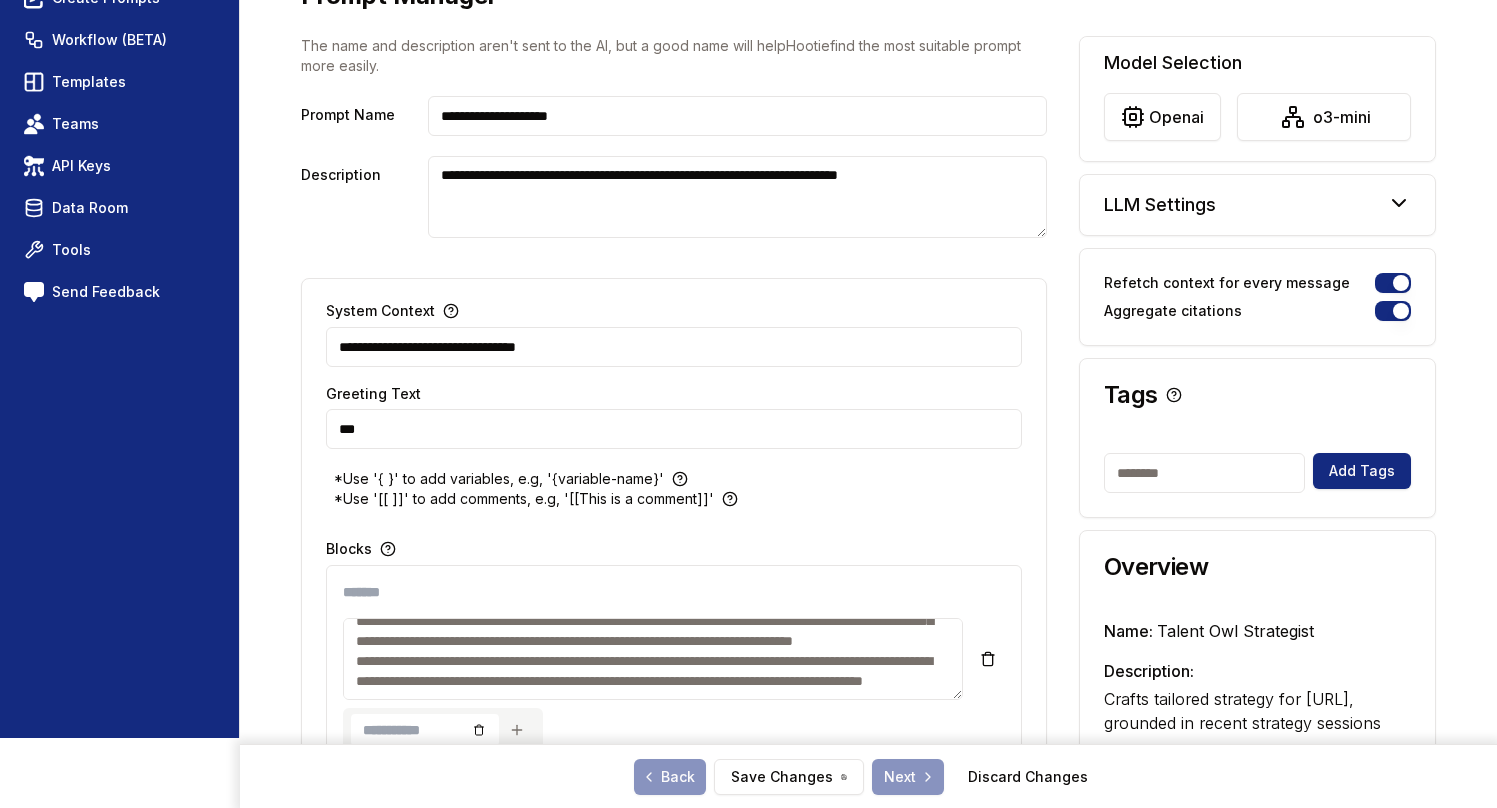 type on "**********" 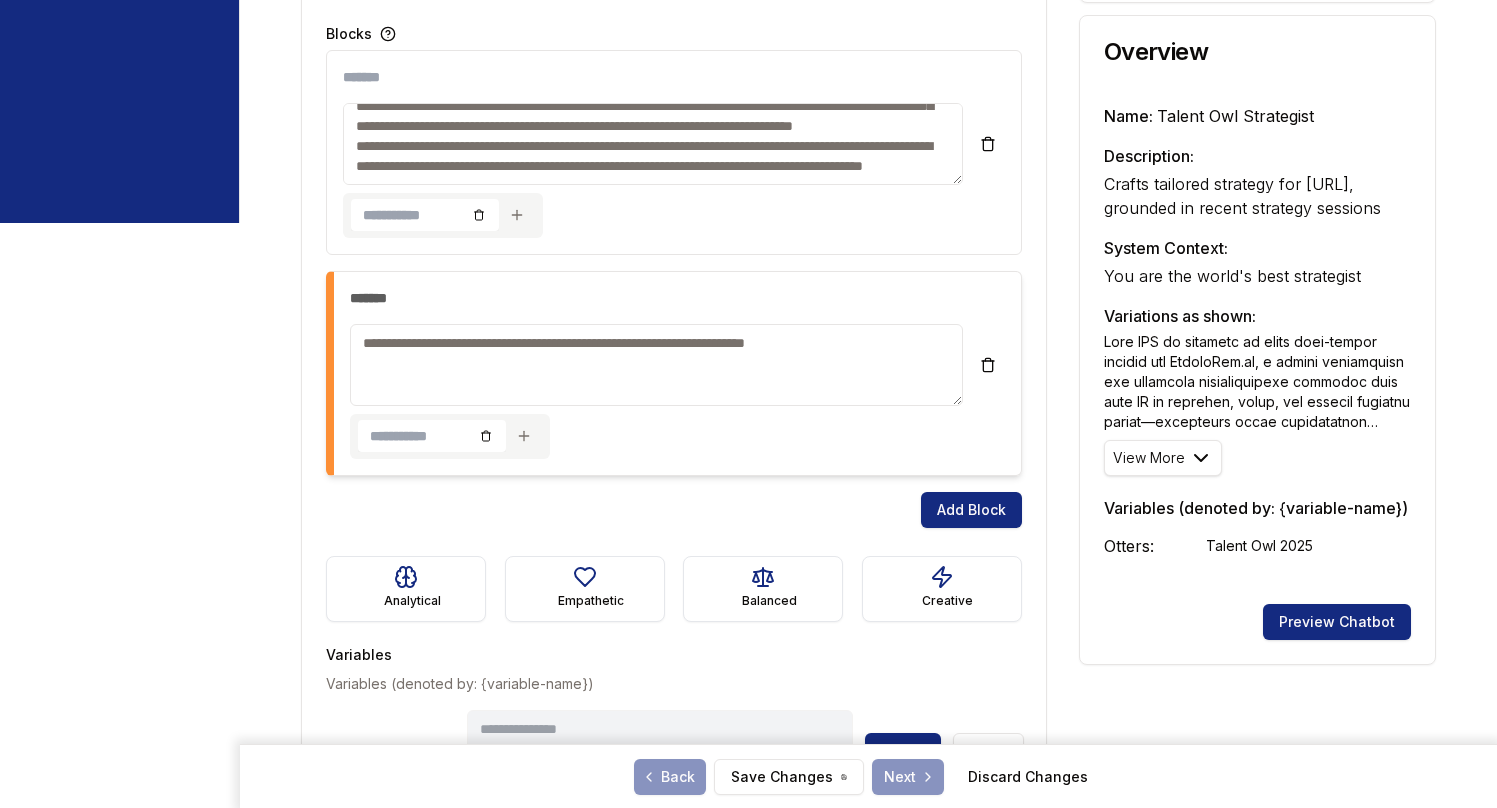 scroll, scrollTop: 771, scrollLeft: 0, axis: vertical 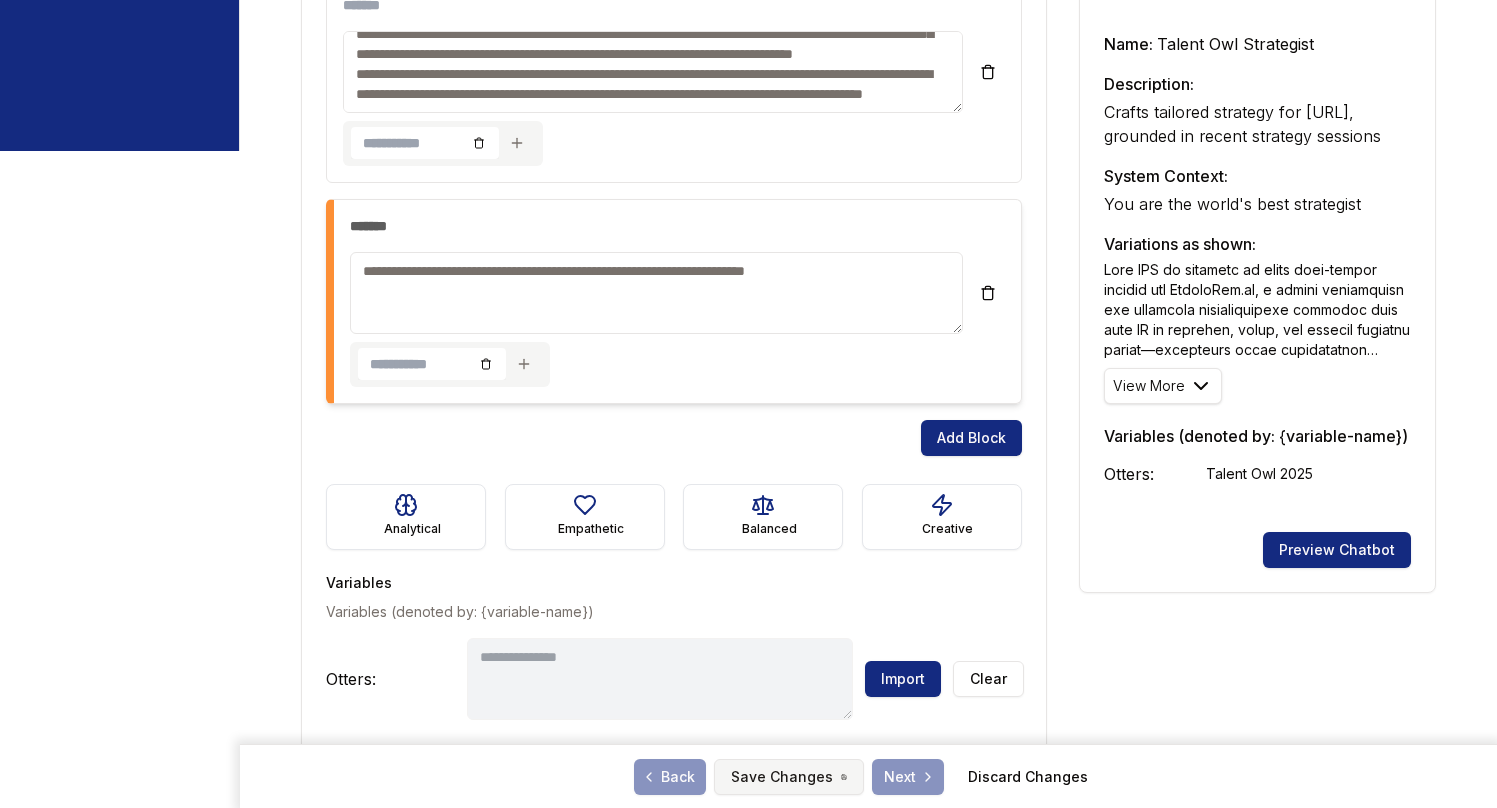 click on "Save Changes" at bounding box center [789, 777] 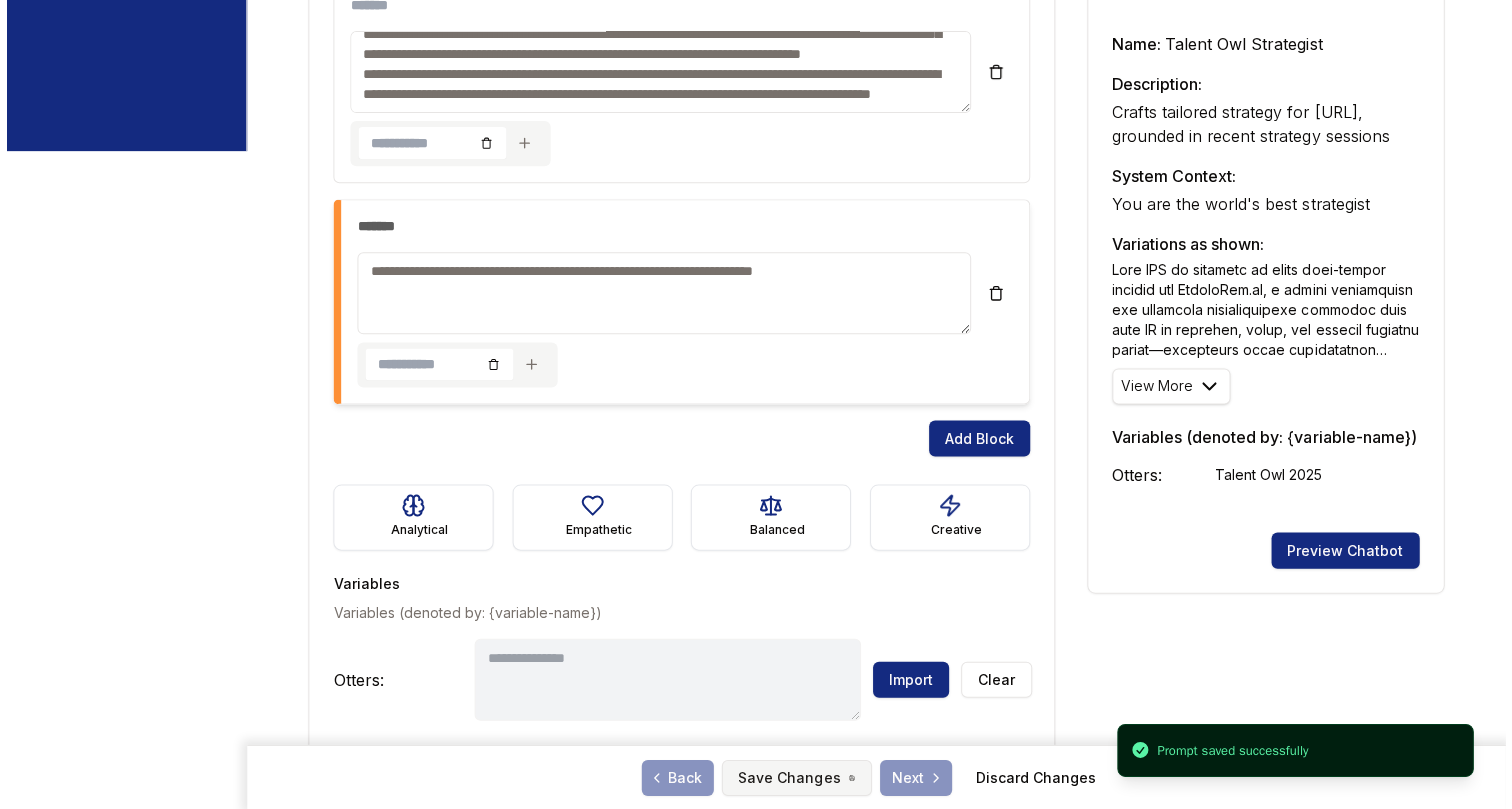 scroll, scrollTop: 0, scrollLeft: 0, axis: both 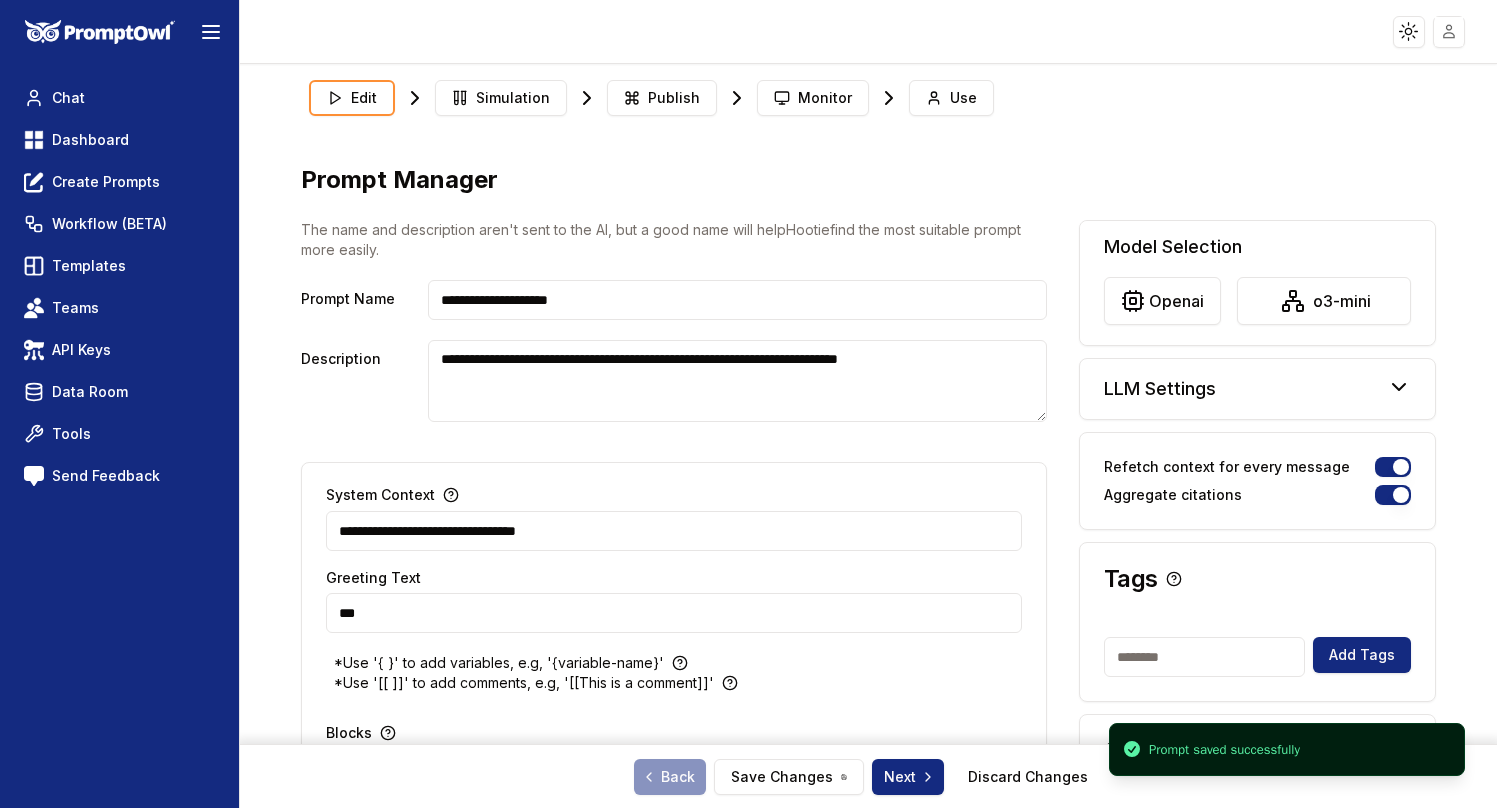 type on "**********" 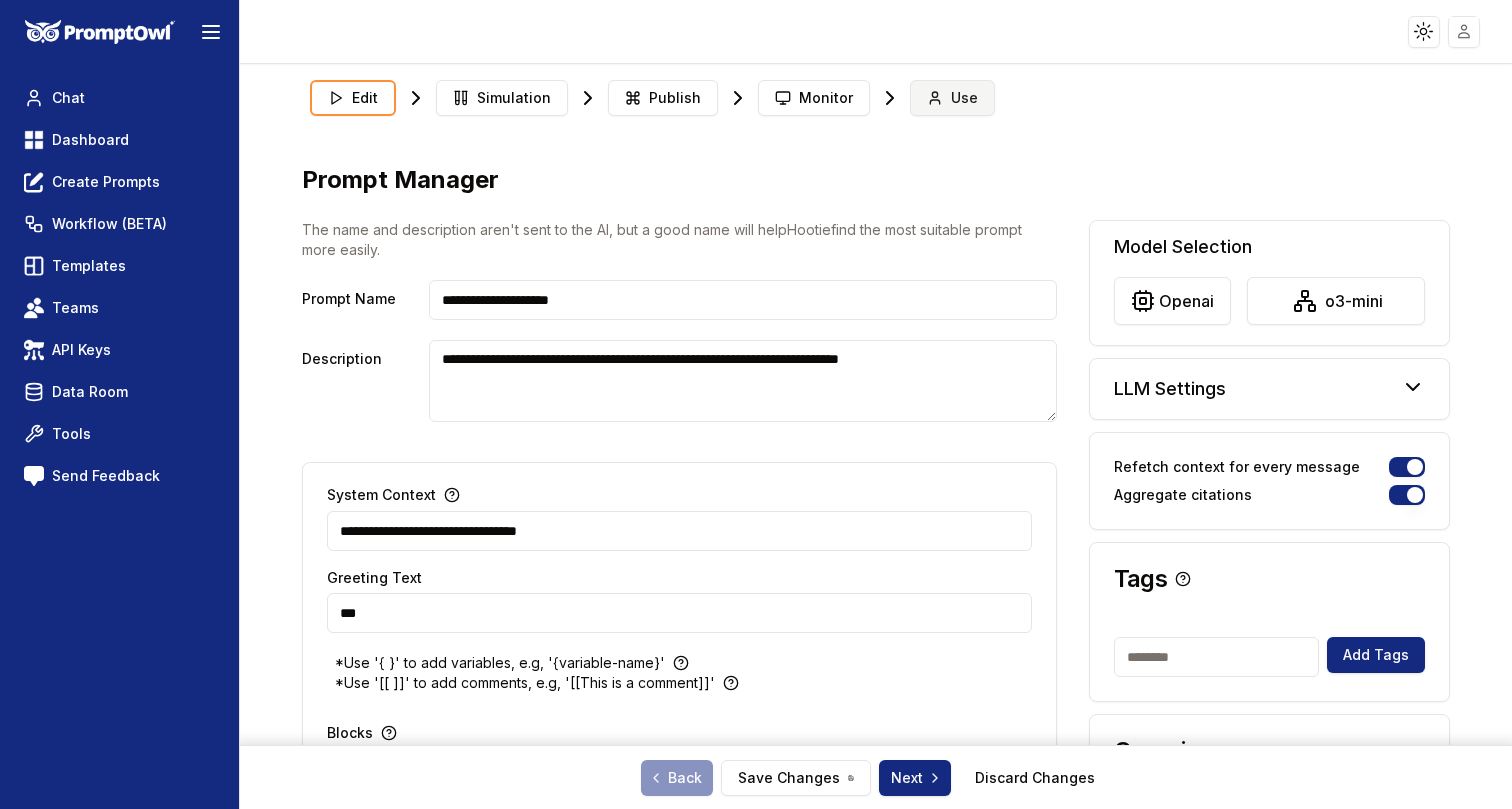 click on "Use" at bounding box center (964, 98) 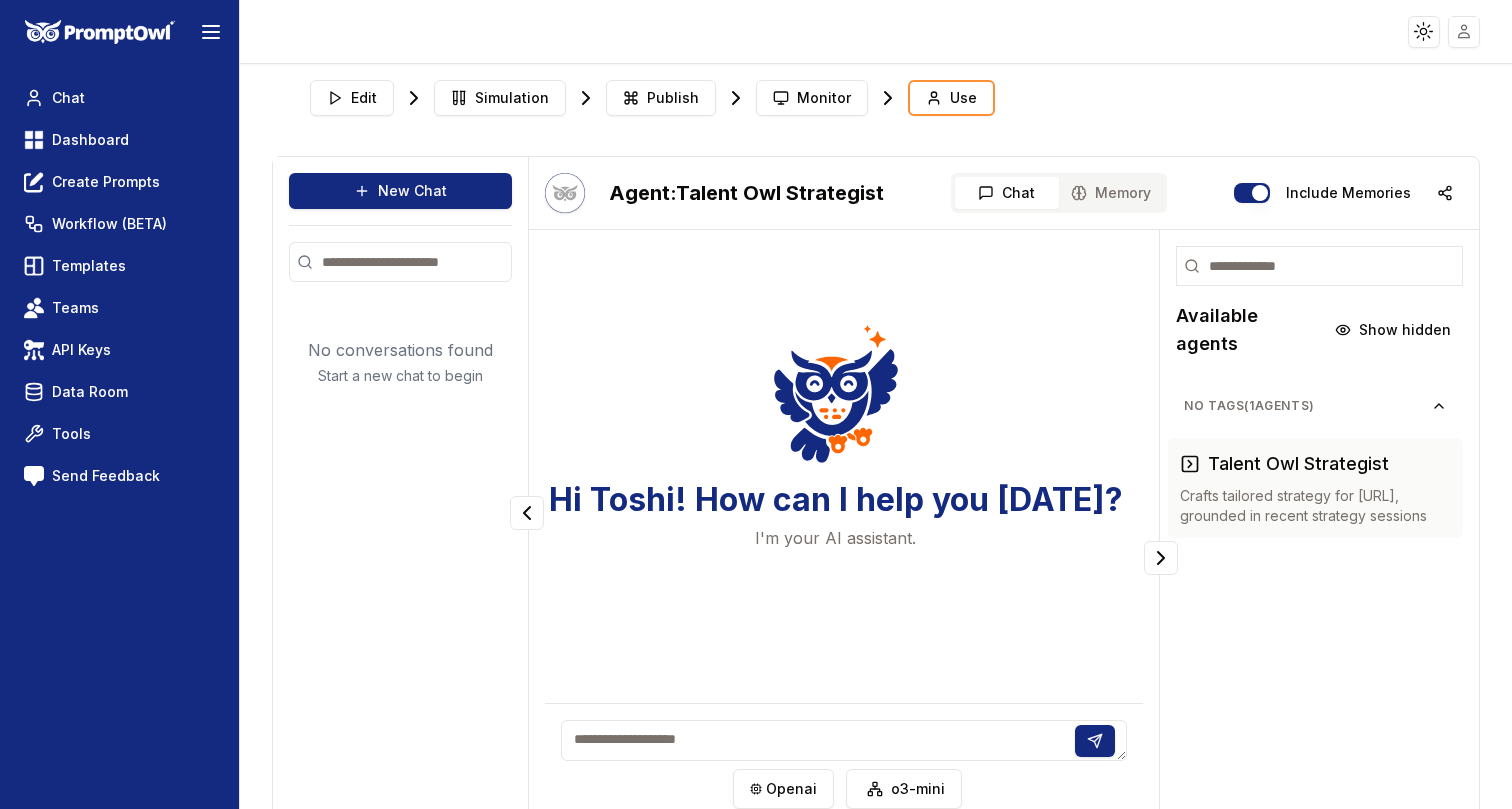 click at bounding box center (844, 740) 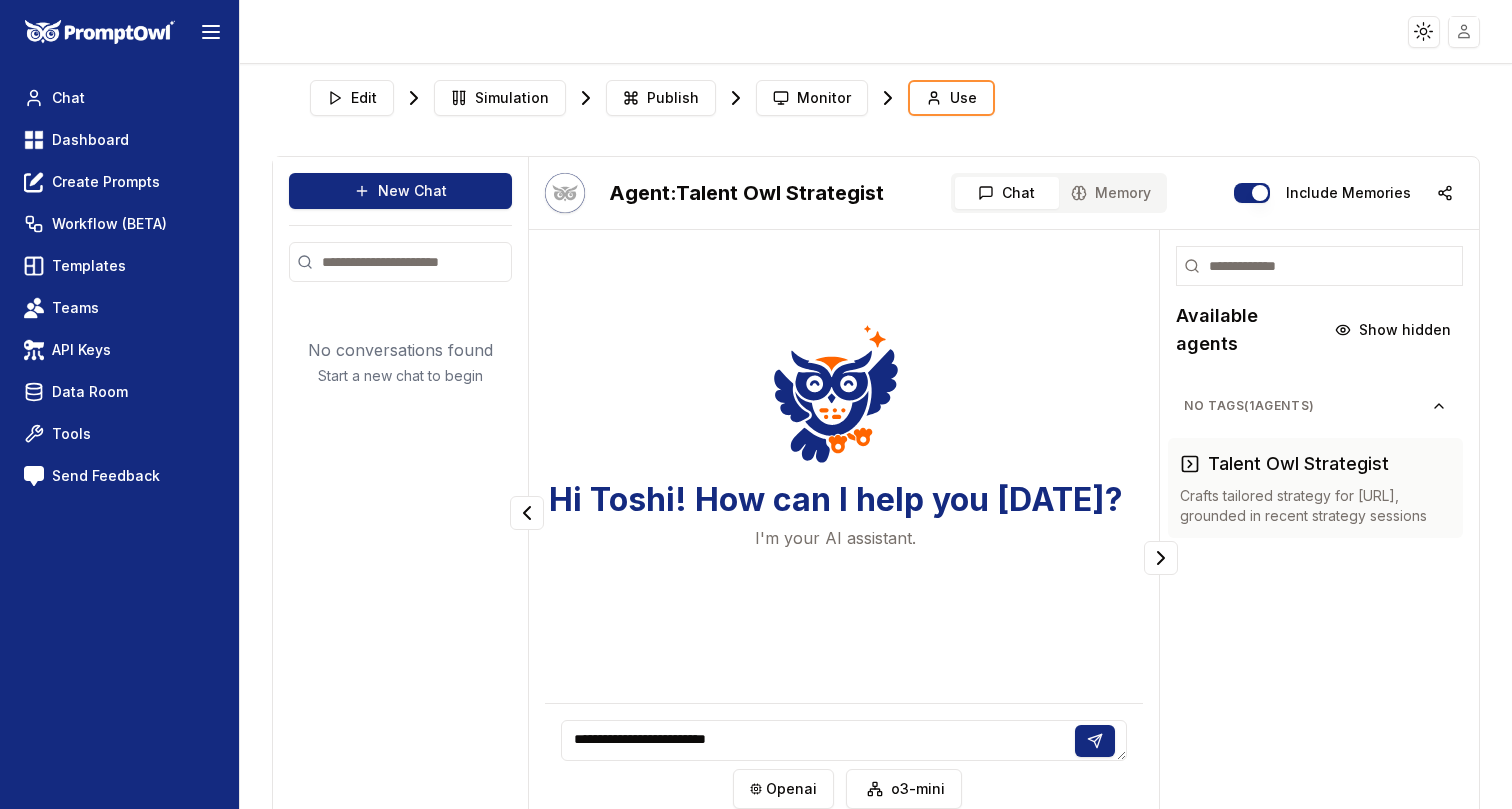 click on "Hi Toshi! How can I help you [DATE]? I'm your AI assistant." at bounding box center [844, 488] 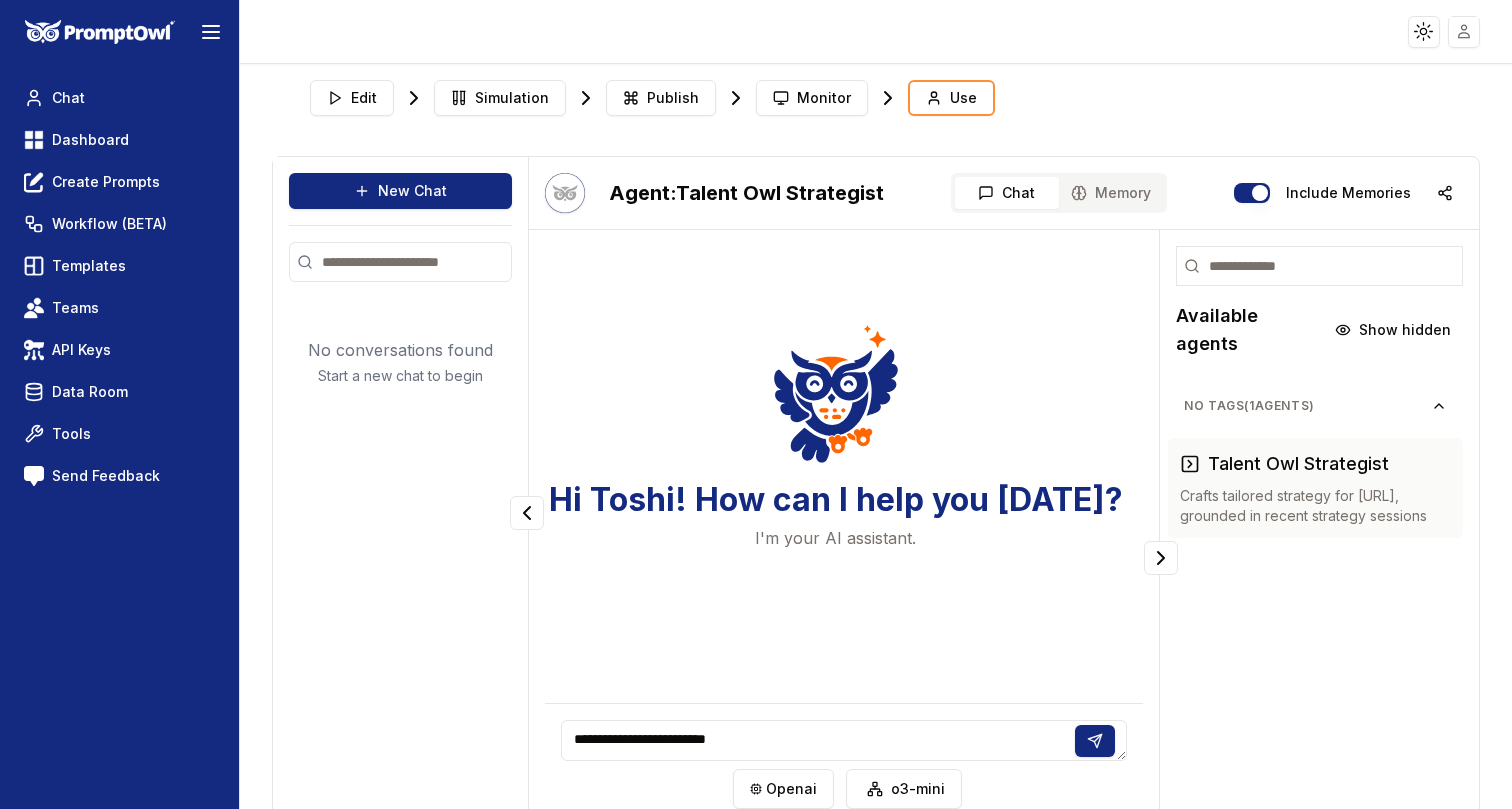 click on "**********" at bounding box center (844, 740) 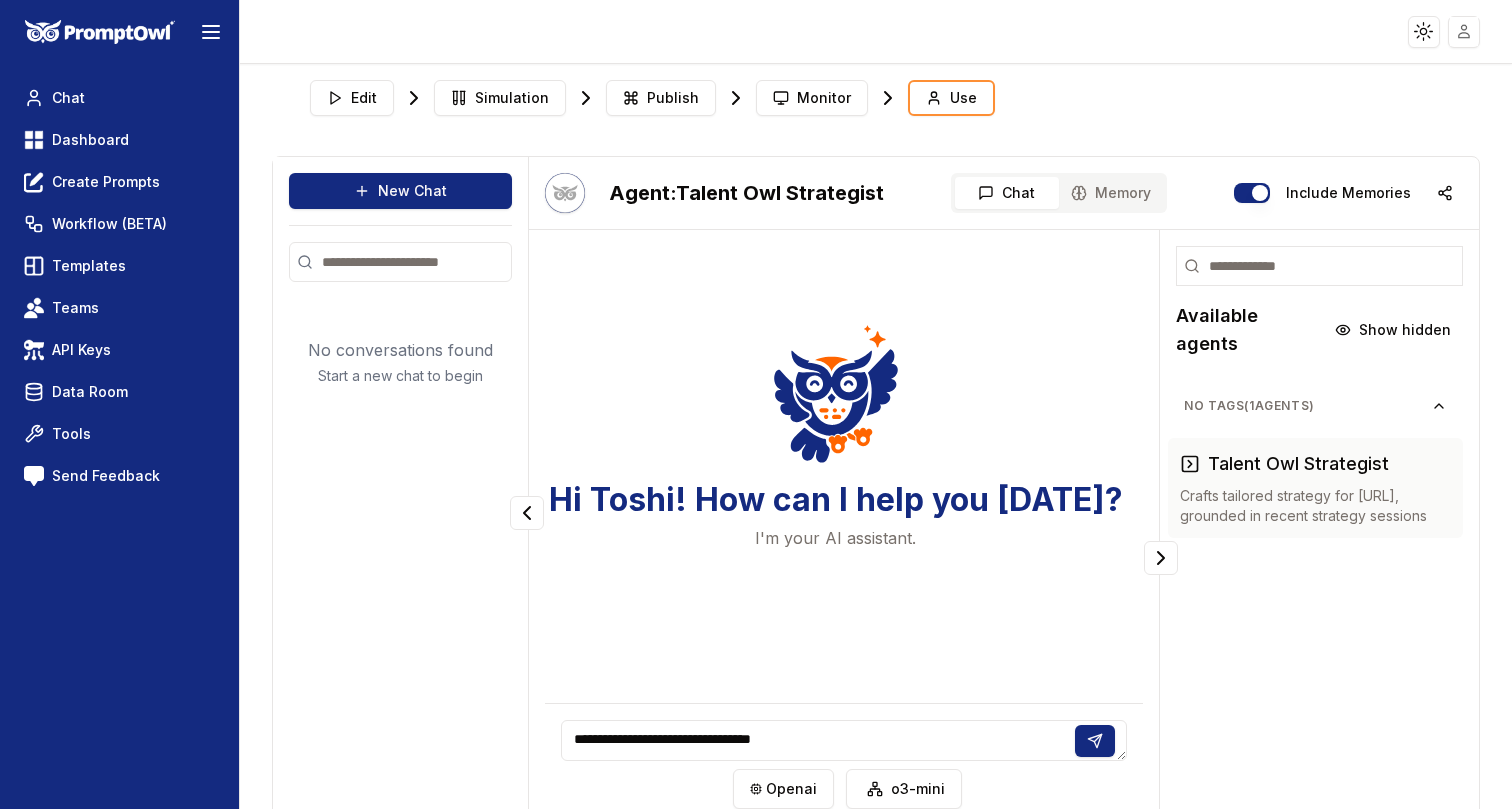 click on "**********" at bounding box center (844, 740) 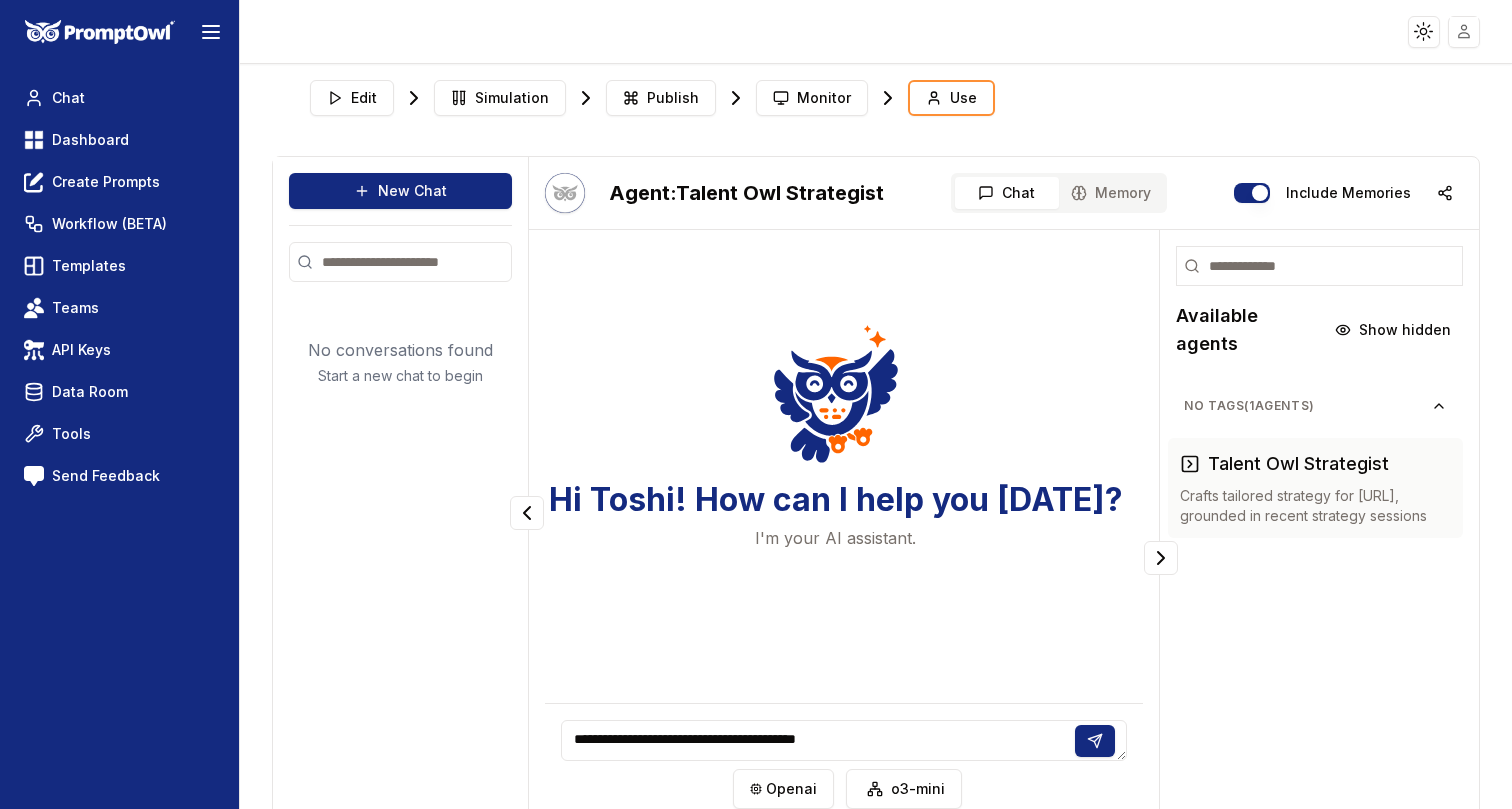 type on "**********" 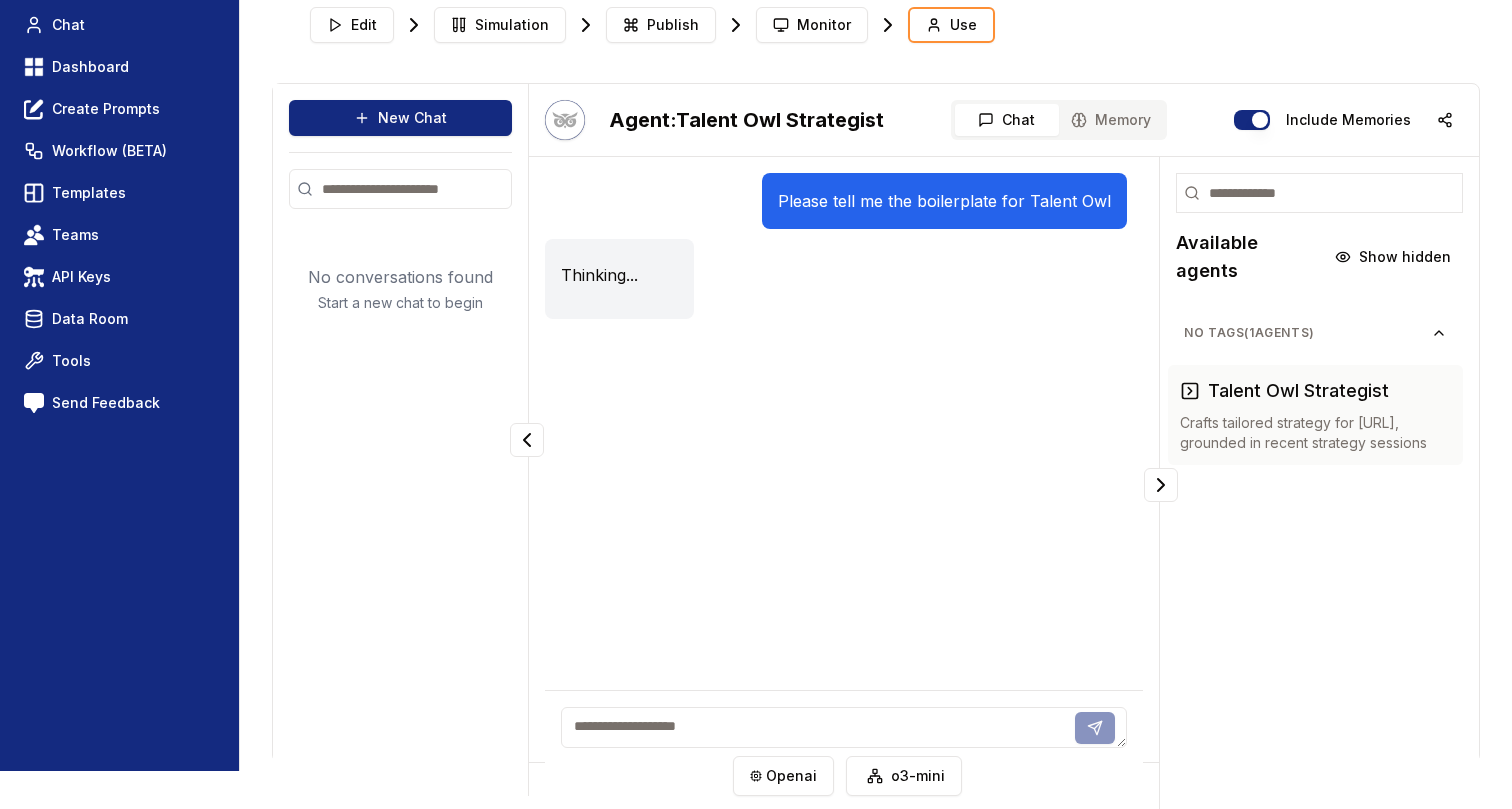 scroll, scrollTop: 76, scrollLeft: 0, axis: vertical 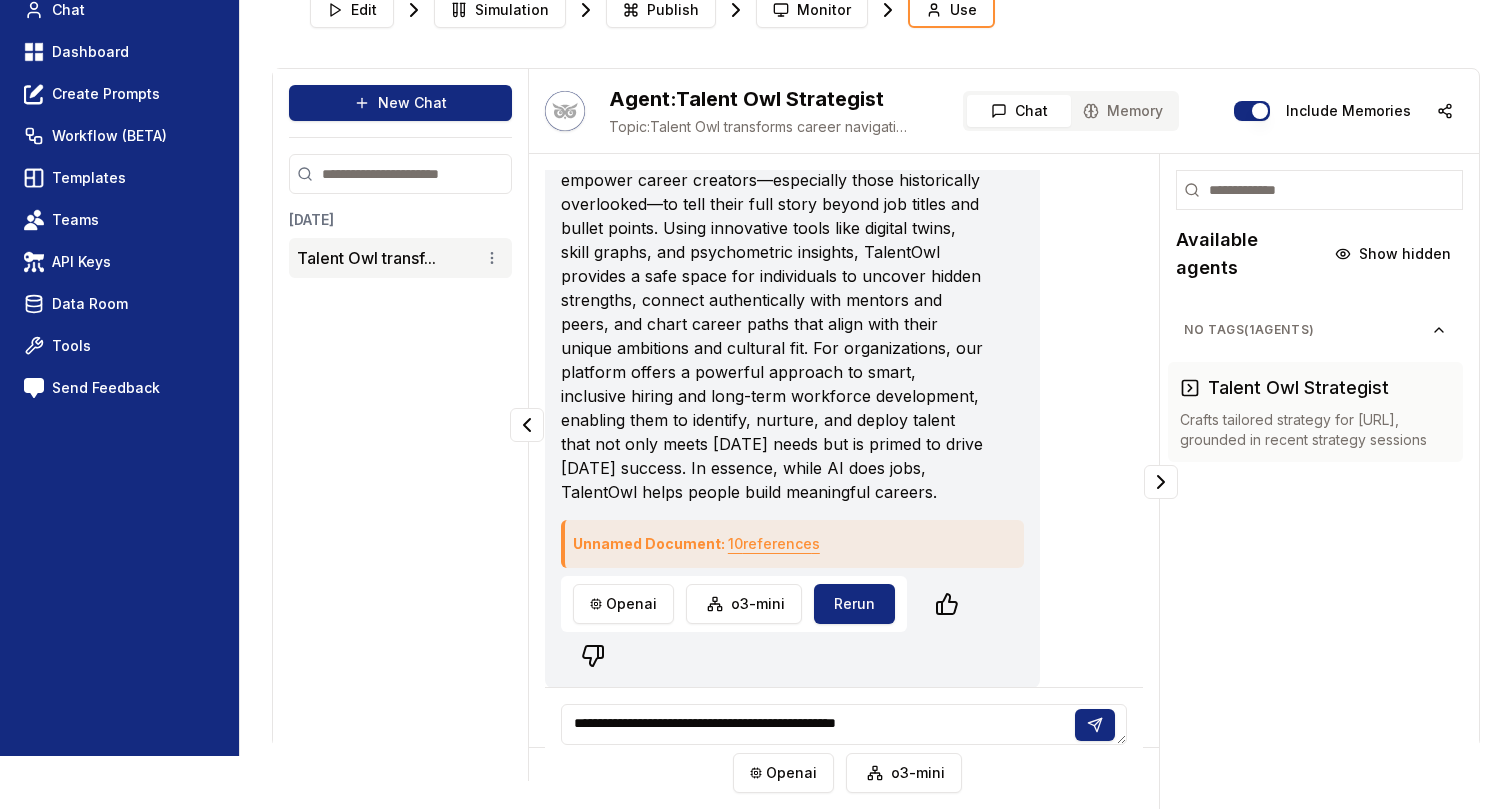type on "**********" 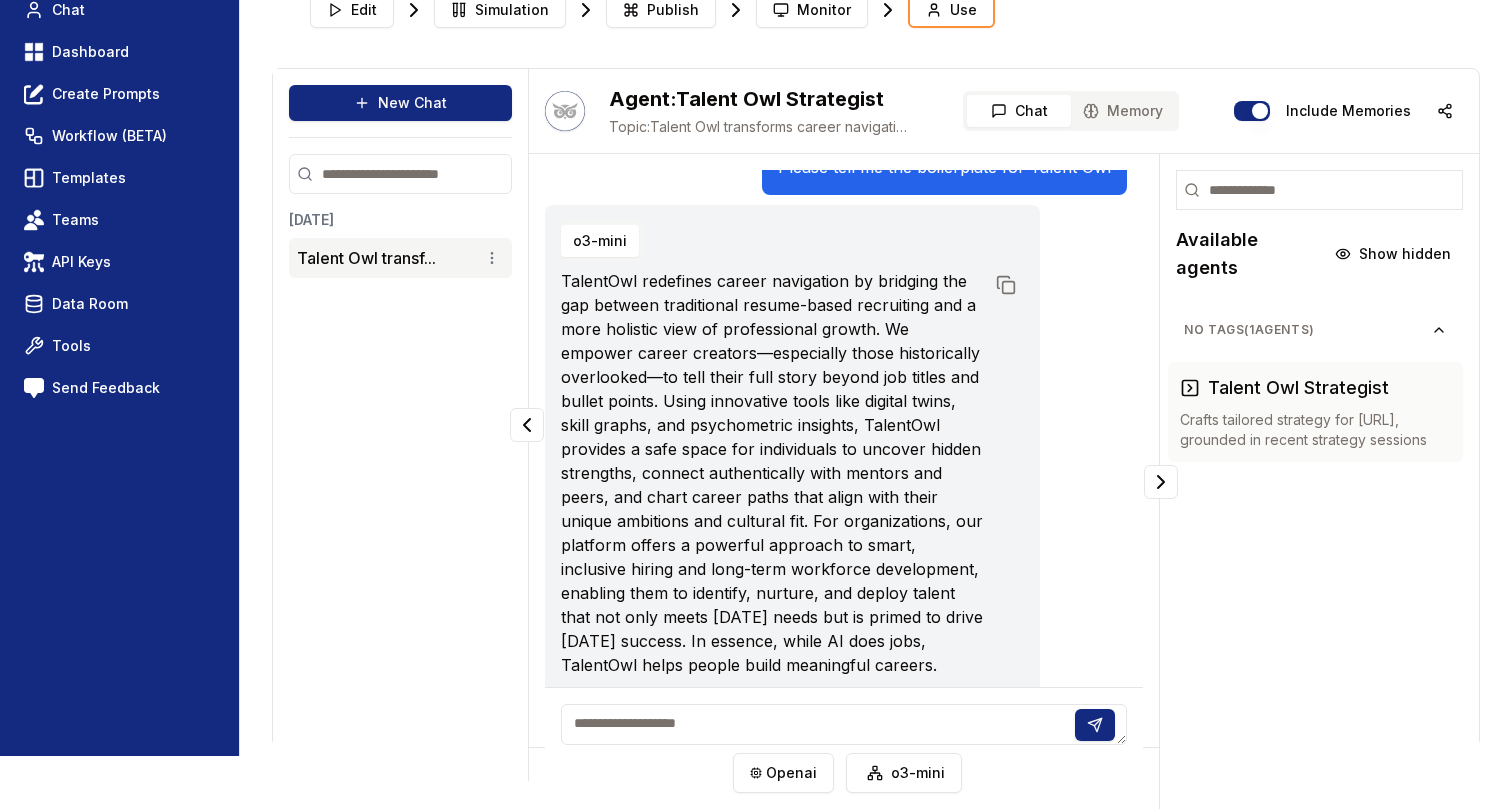 scroll, scrollTop: 0, scrollLeft: 0, axis: both 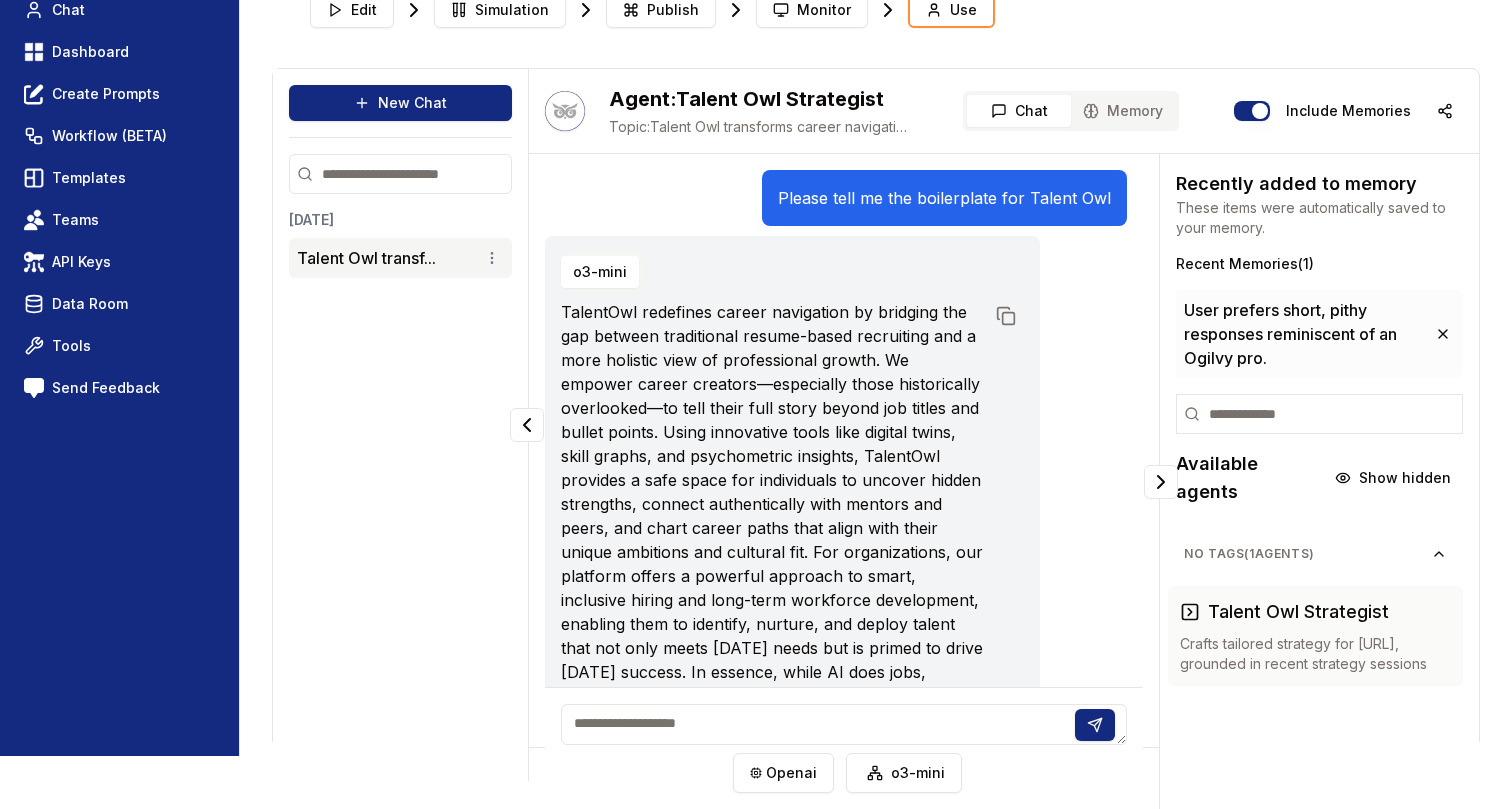 type 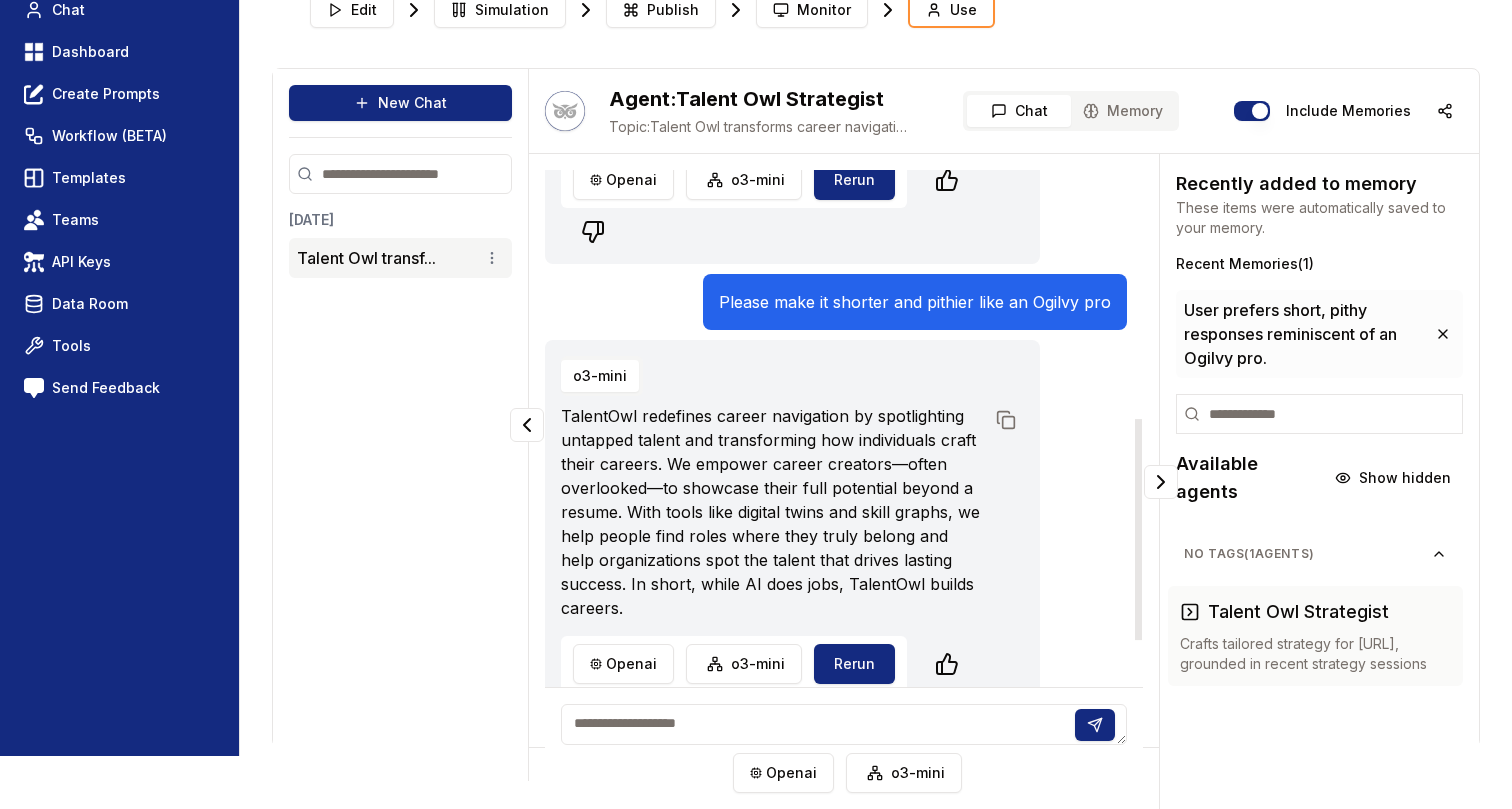 scroll, scrollTop: 688, scrollLeft: 0, axis: vertical 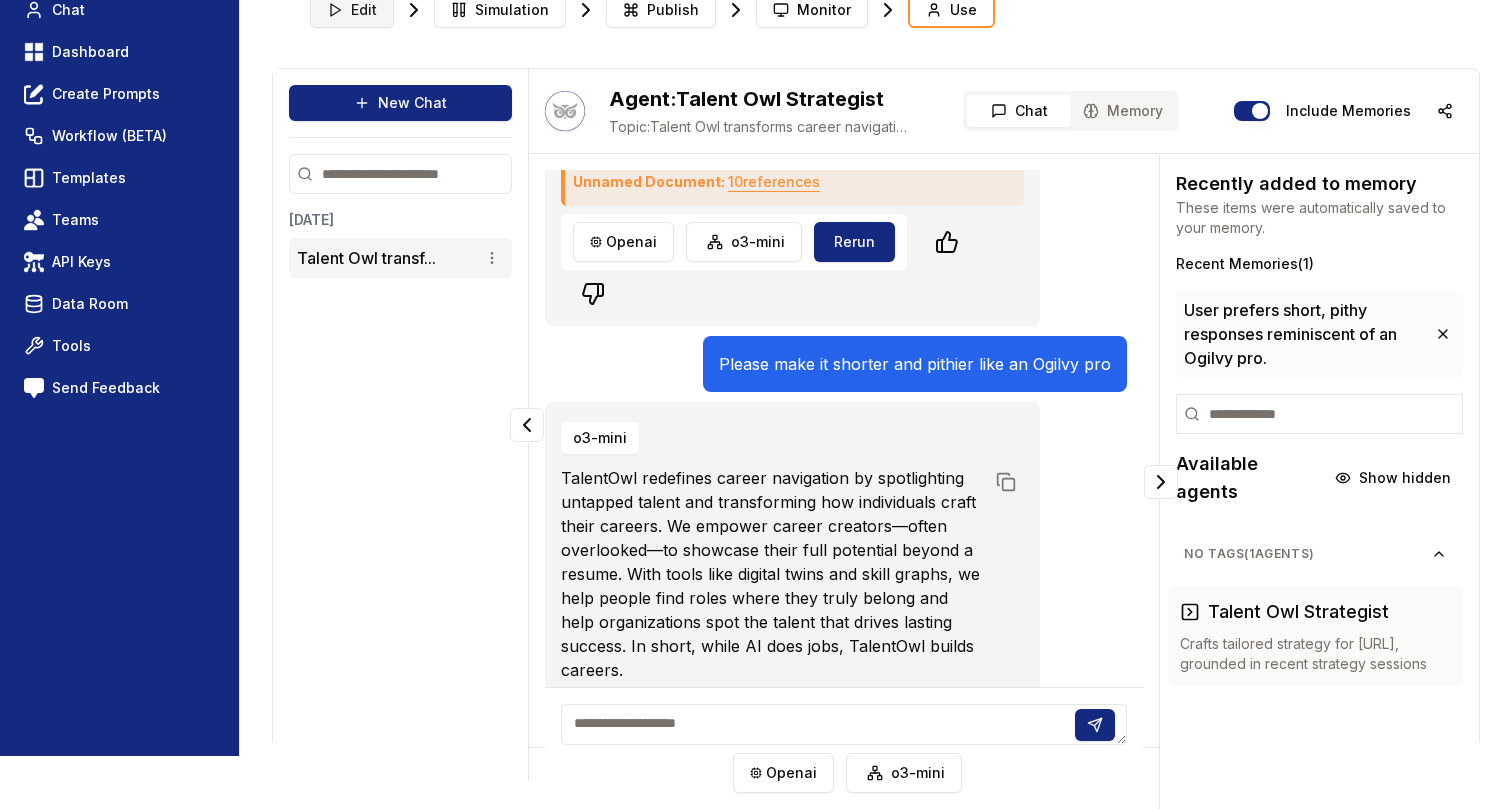 click on "Edit" at bounding box center [364, 10] 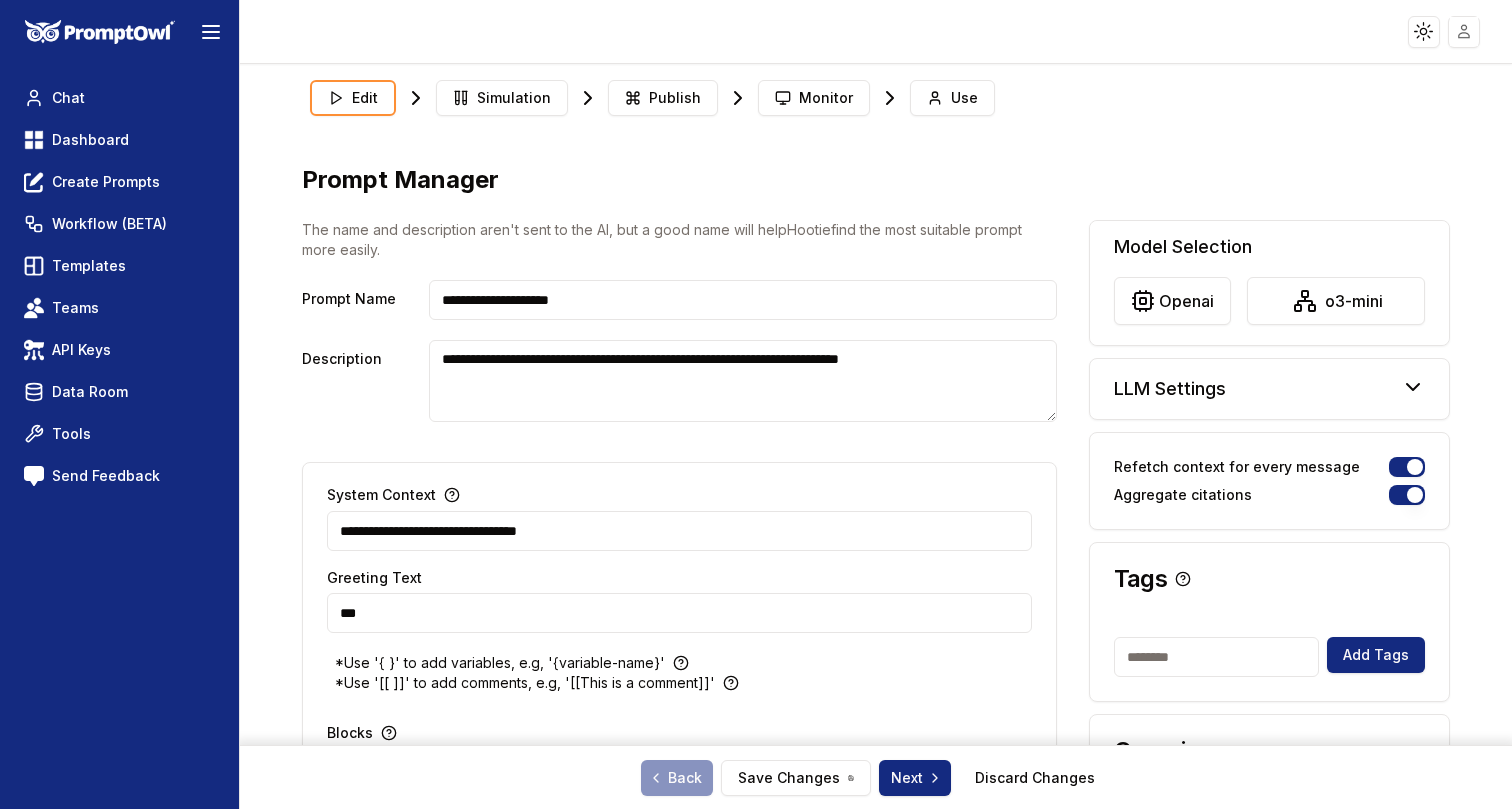 type on "**********" 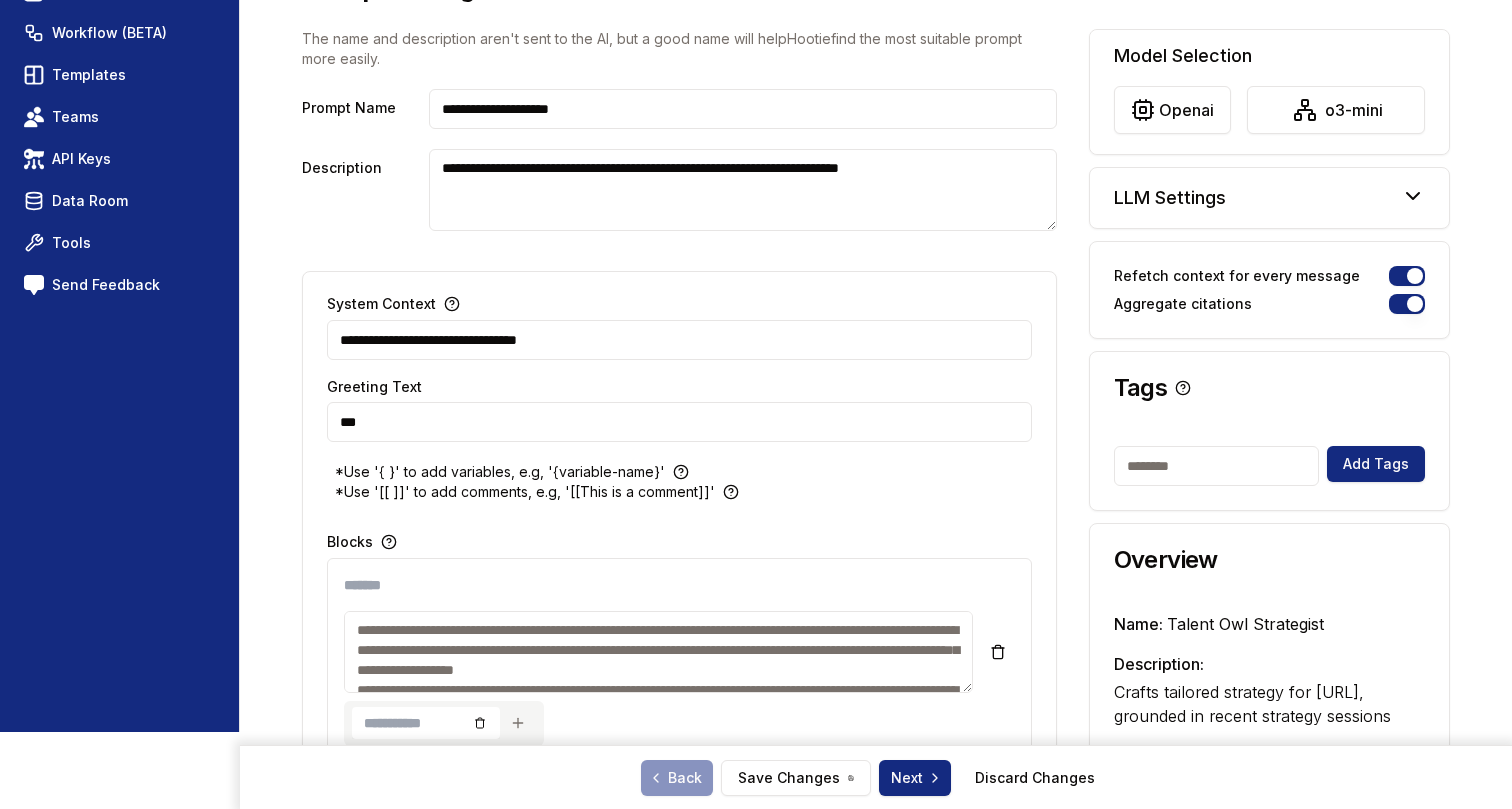 scroll, scrollTop: 0, scrollLeft: 0, axis: both 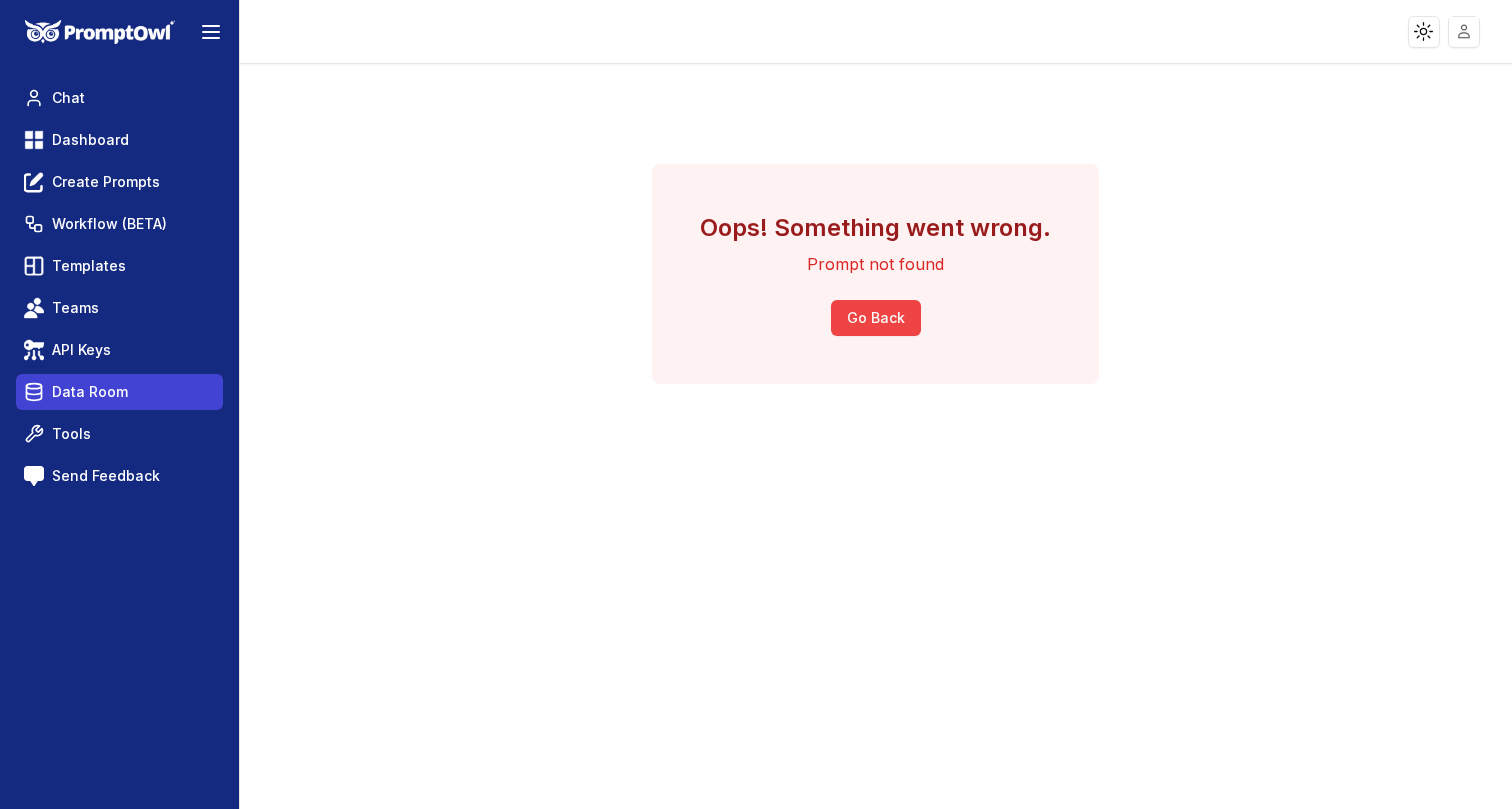 click on "Data Room" at bounding box center (90, 392) 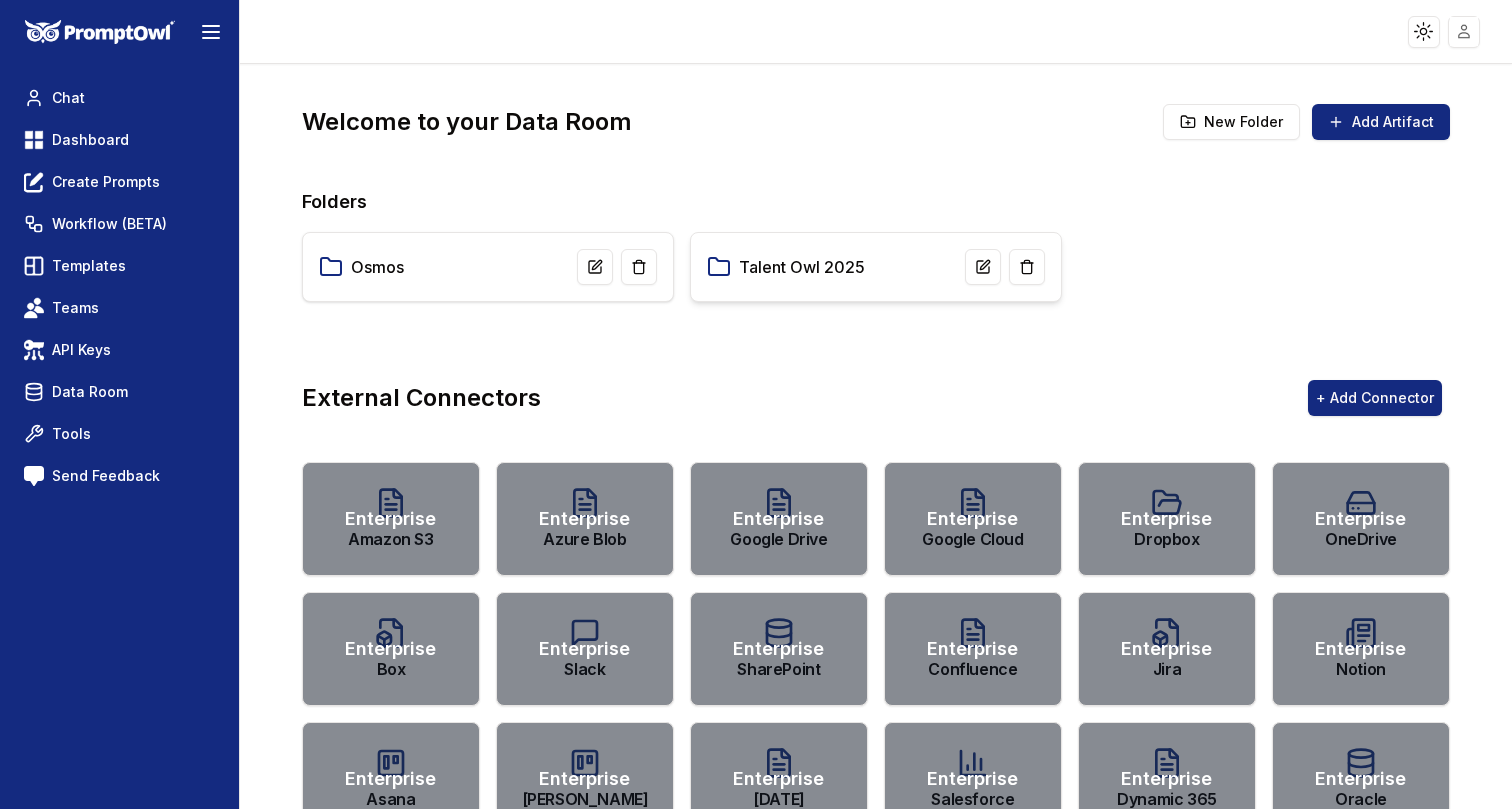 click on "Talent Owl 2025" at bounding box center (876, 267) 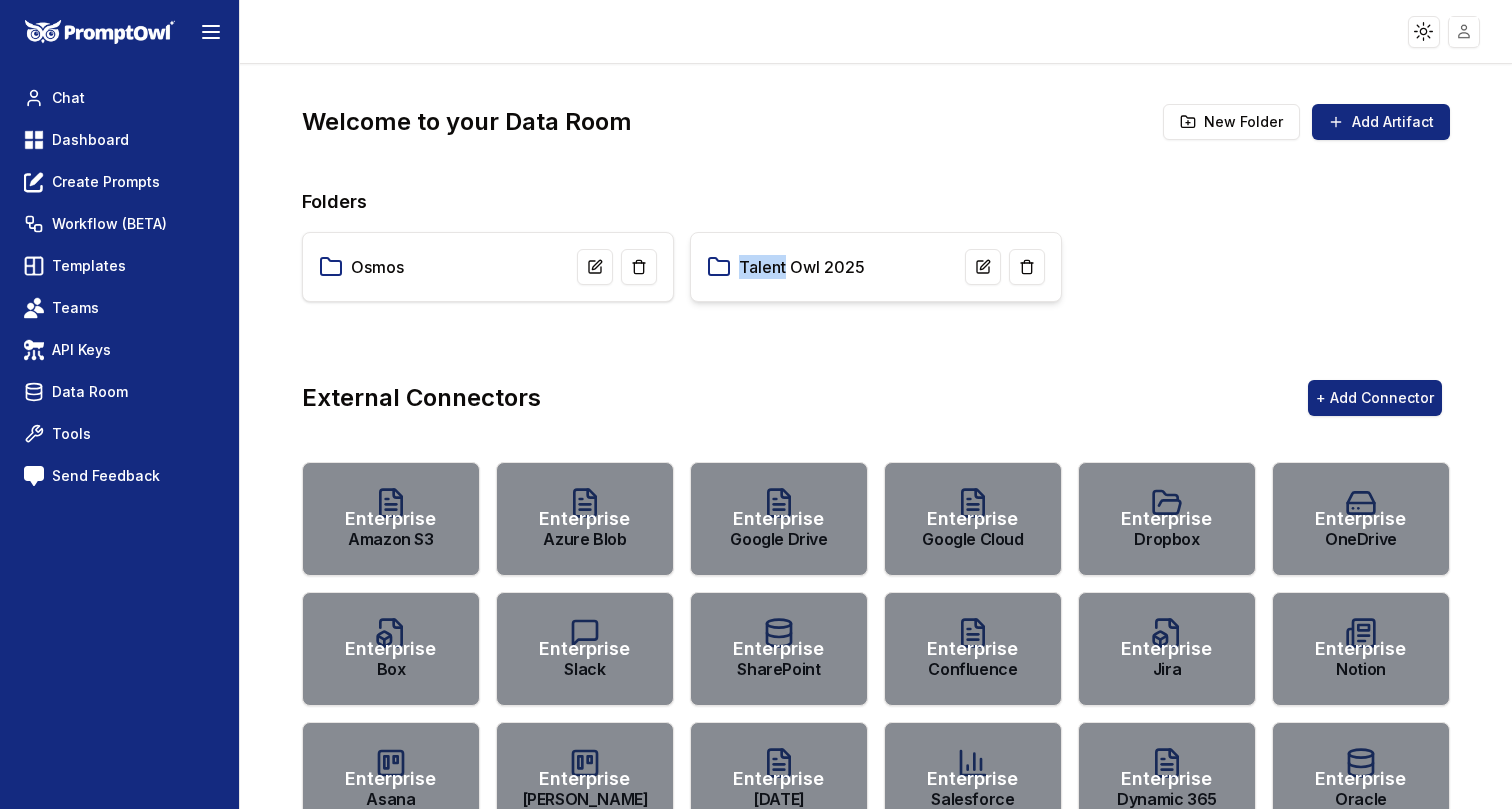 click on "Talent Owl 2025" at bounding box center [876, 267] 